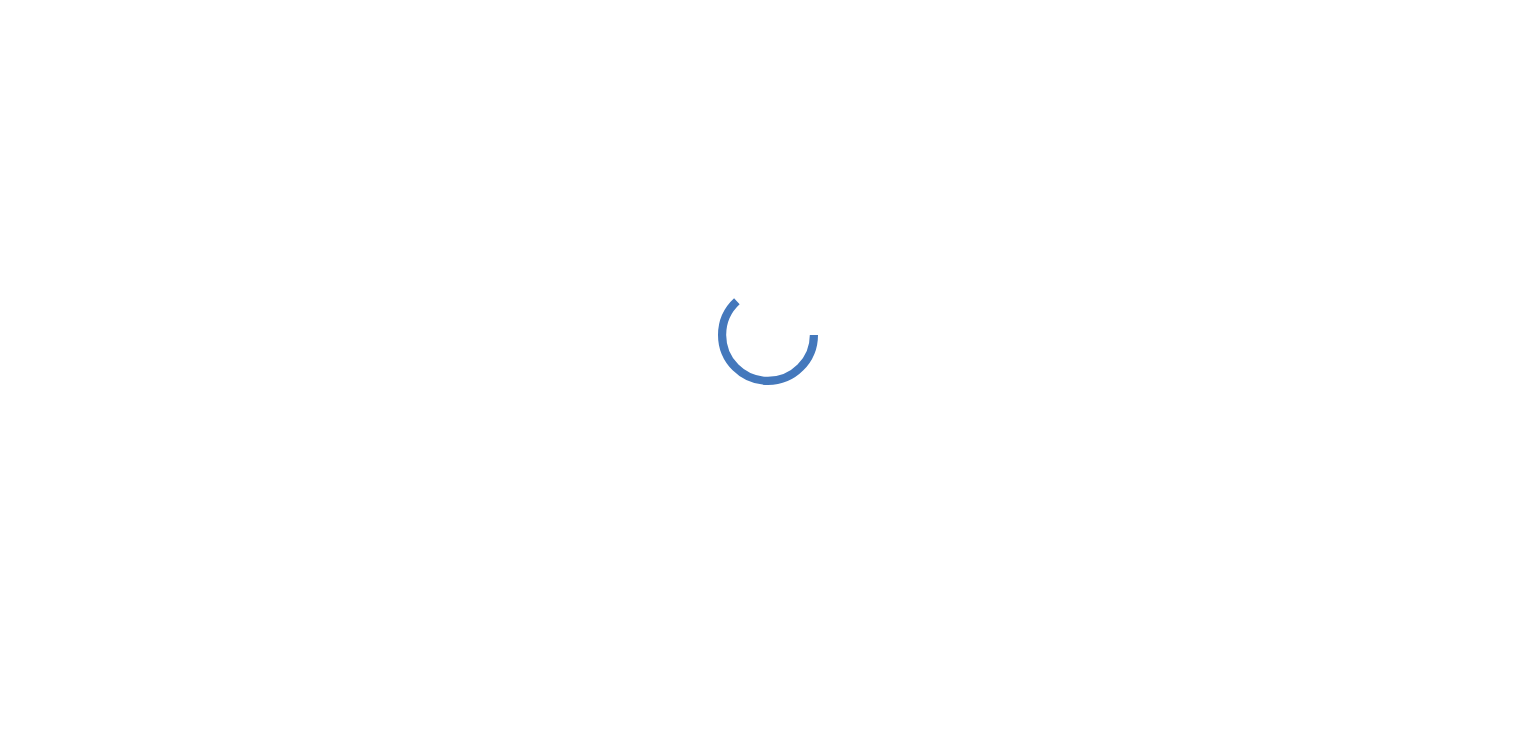 scroll, scrollTop: 0, scrollLeft: 0, axis: both 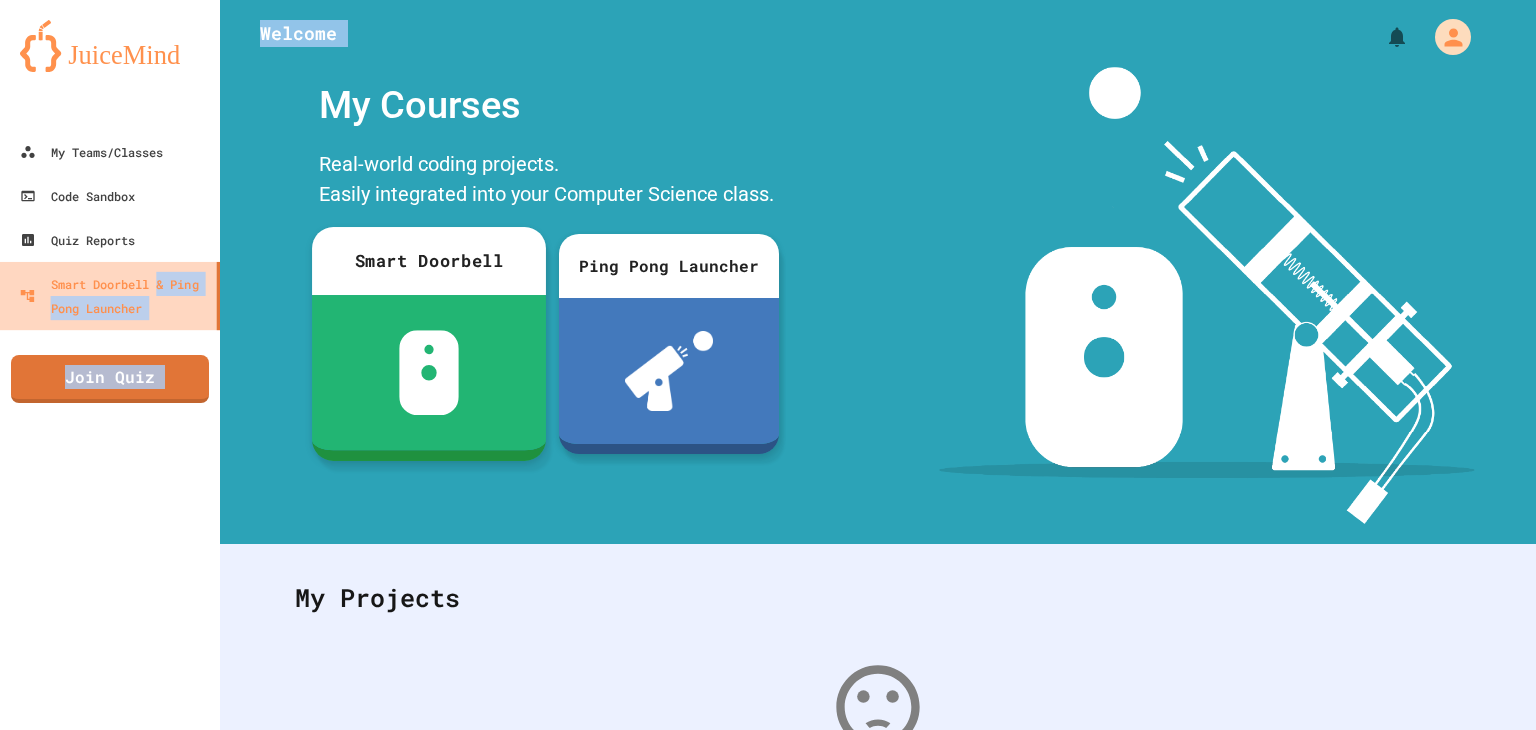 drag, startPoint x: 0, startPoint y: 0, endPoint x: 139, endPoint y: 281, distance: 313.4996 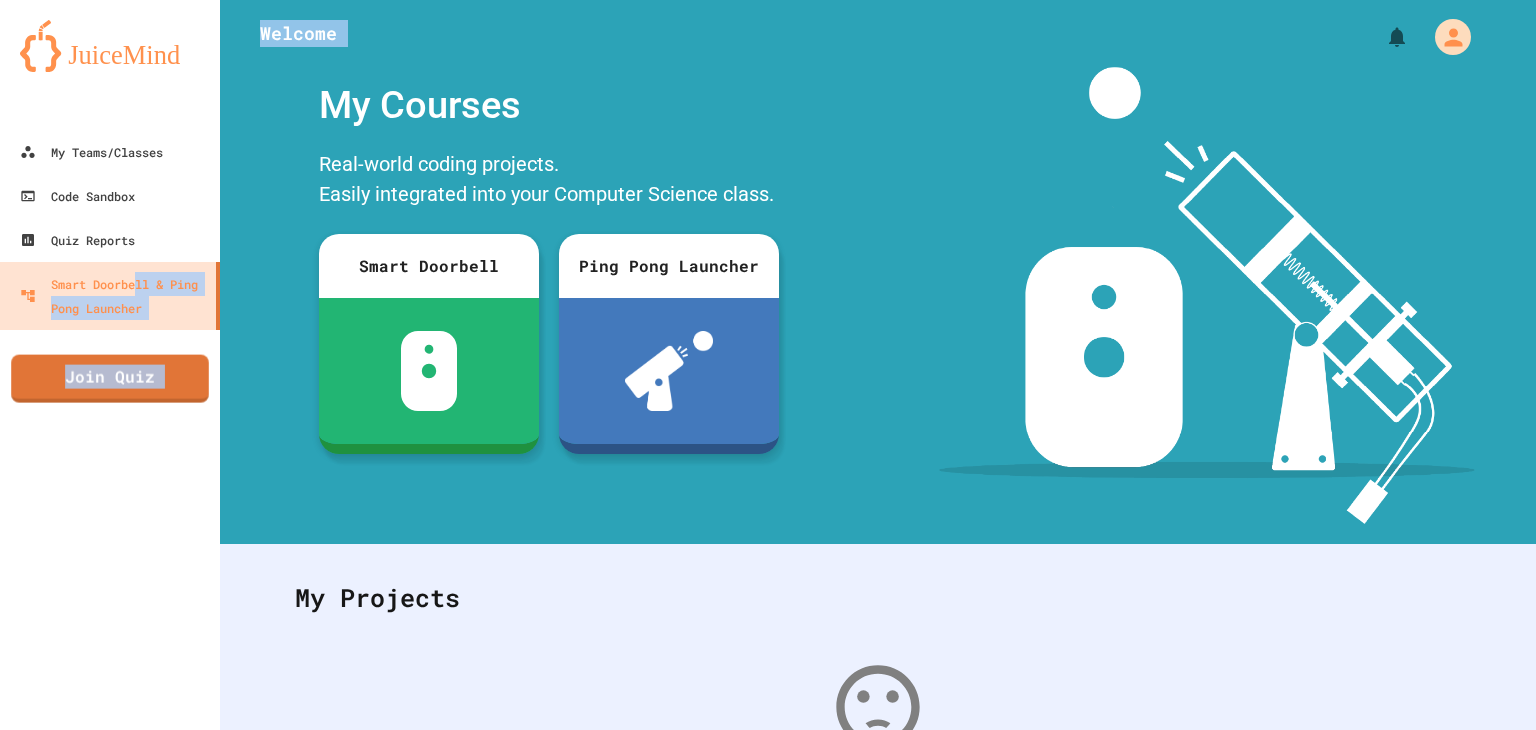 click on "My Teams/Classes Code Sandbox Quiz Reports Smart Doorbell & Ping Pong Launcher Join Quiz" at bounding box center [110, 365] 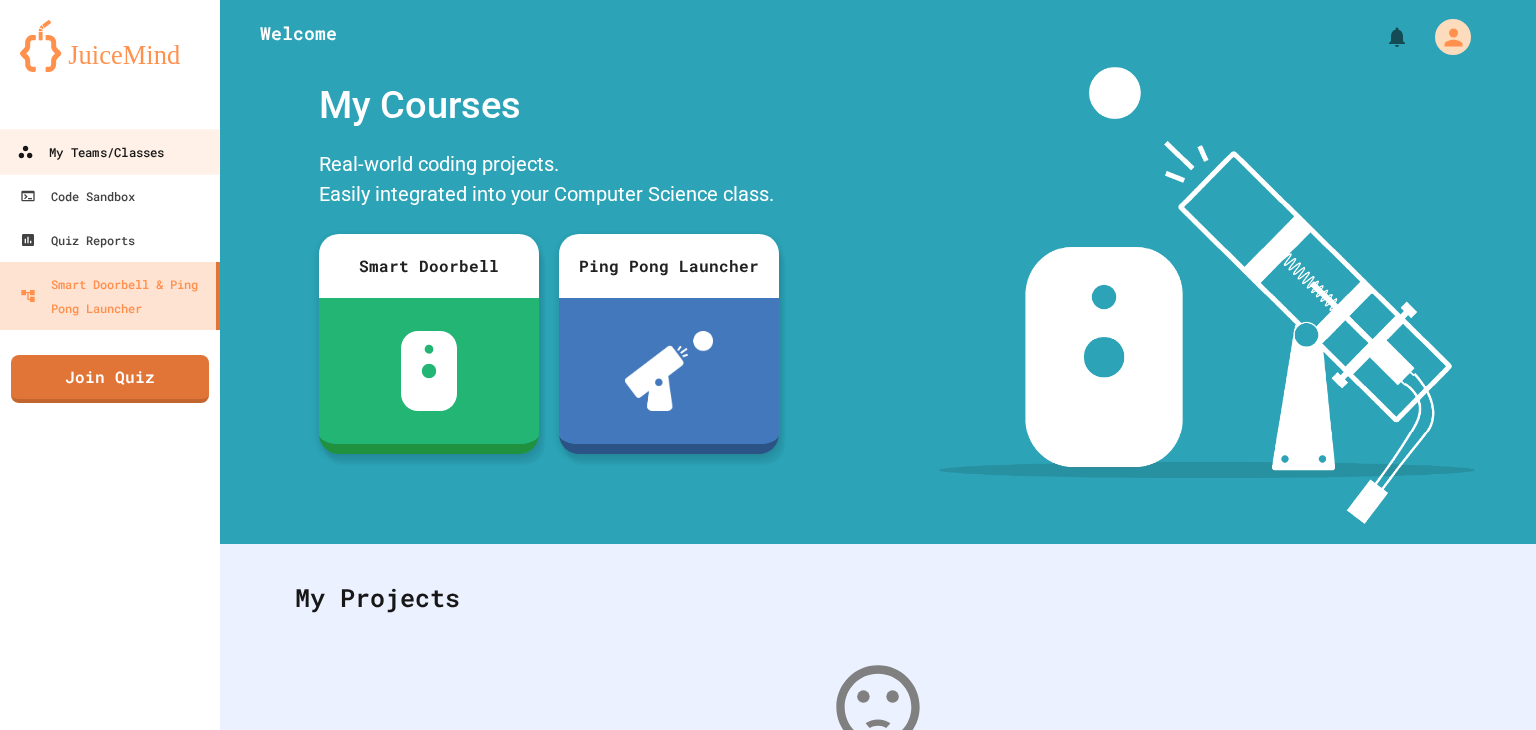 click on "My Teams/Classes" at bounding box center [90, 152] 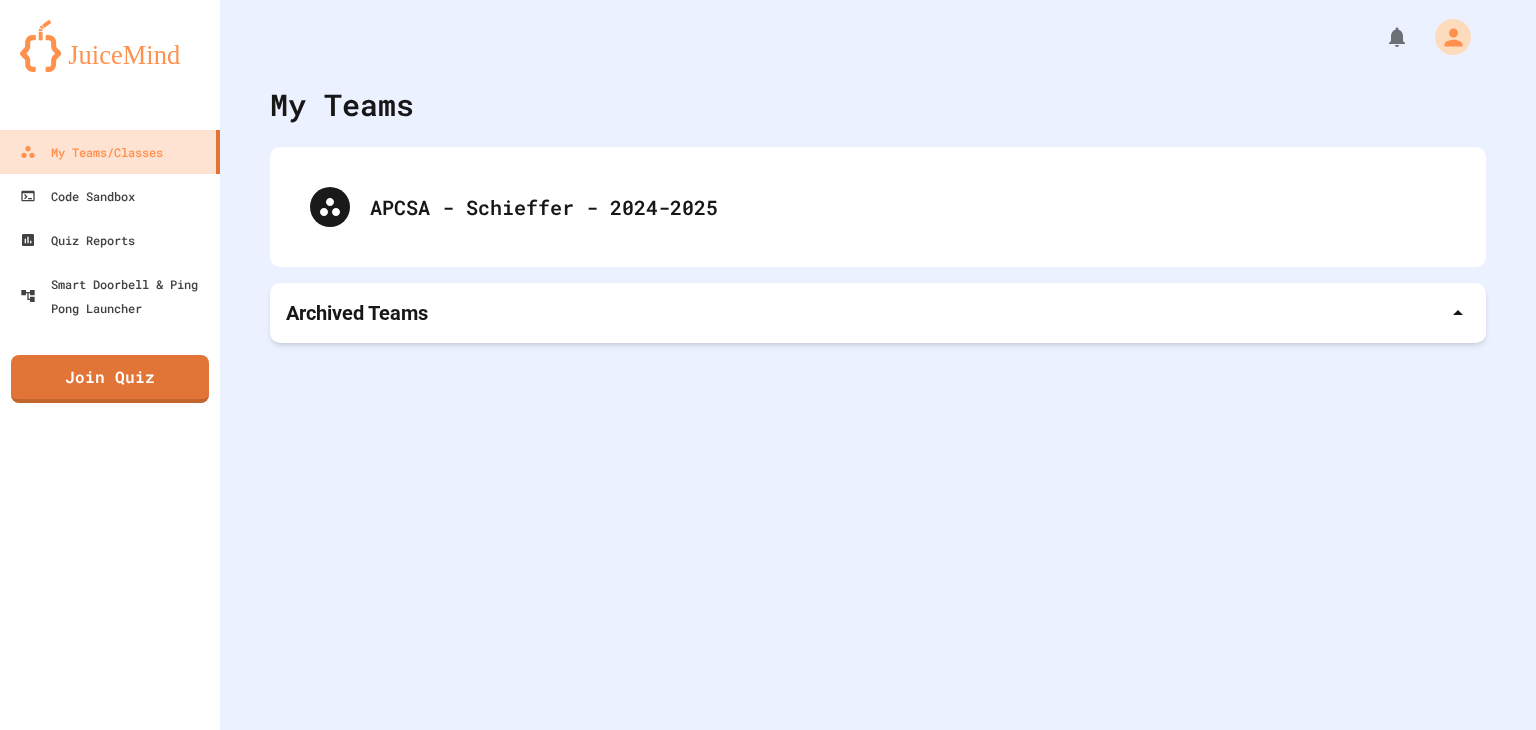 click on "Archived Teams" at bounding box center (878, 313) 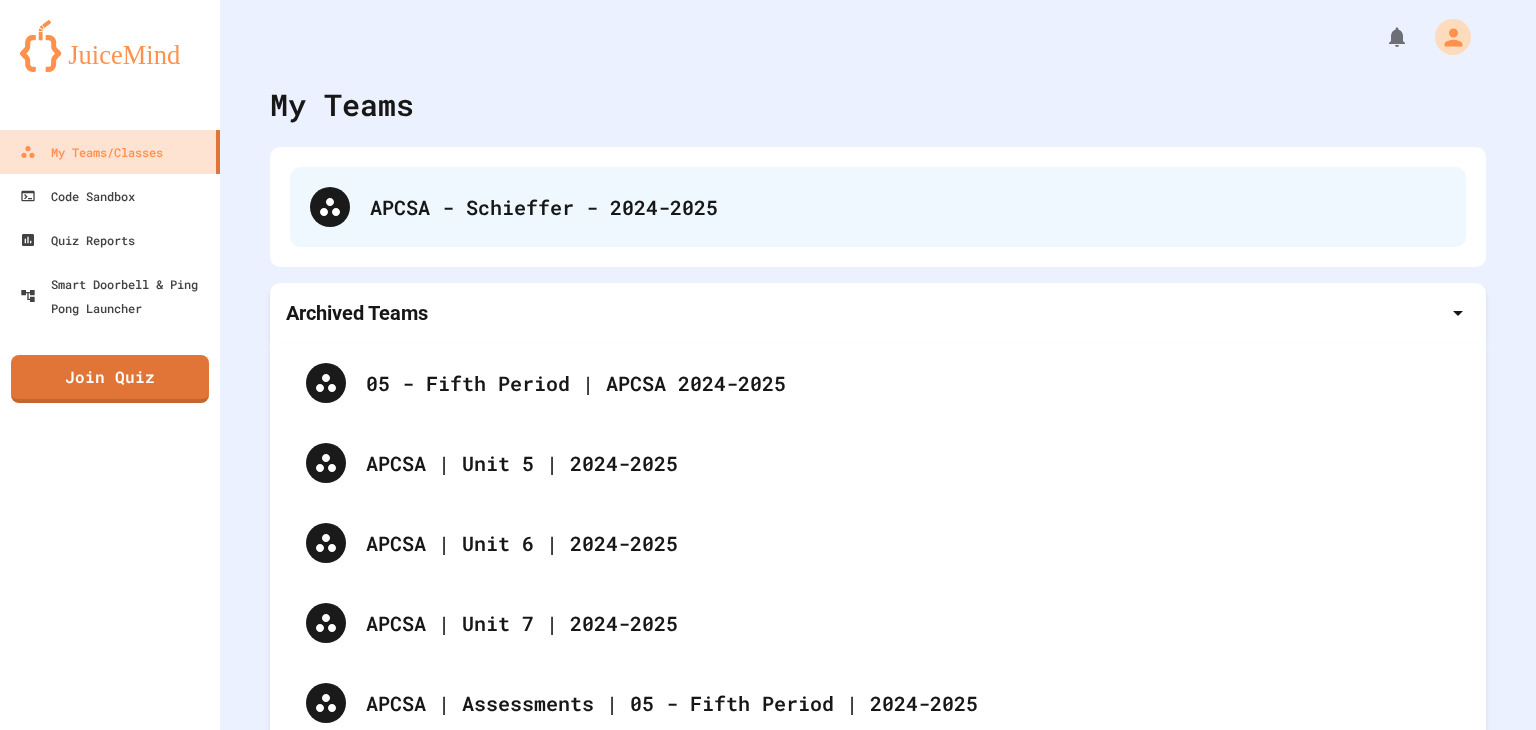 click on "APCSA - Schieffer - 2024-2025" at bounding box center [878, 207] 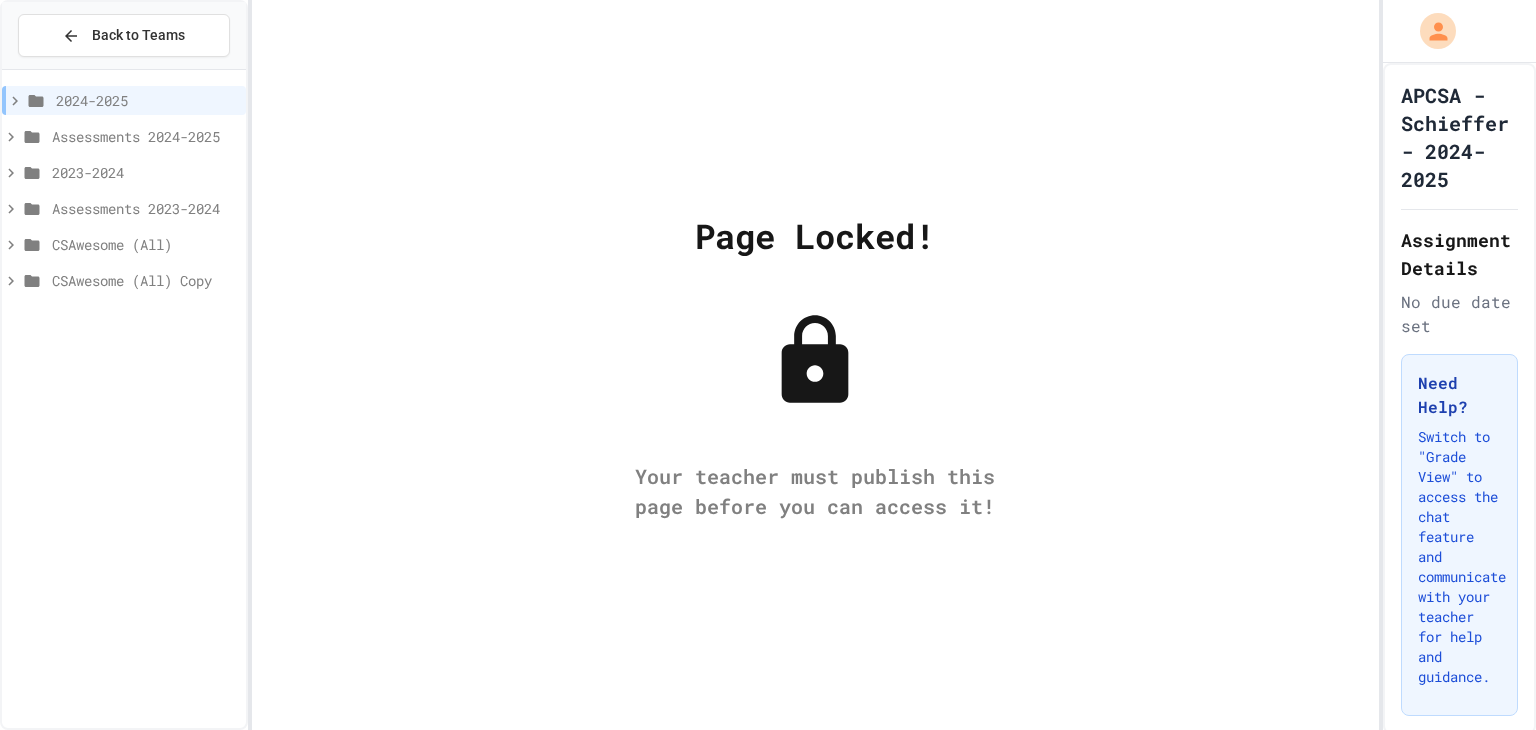 click on "Assessments [YEAR]" at bounding box center [145, 136] 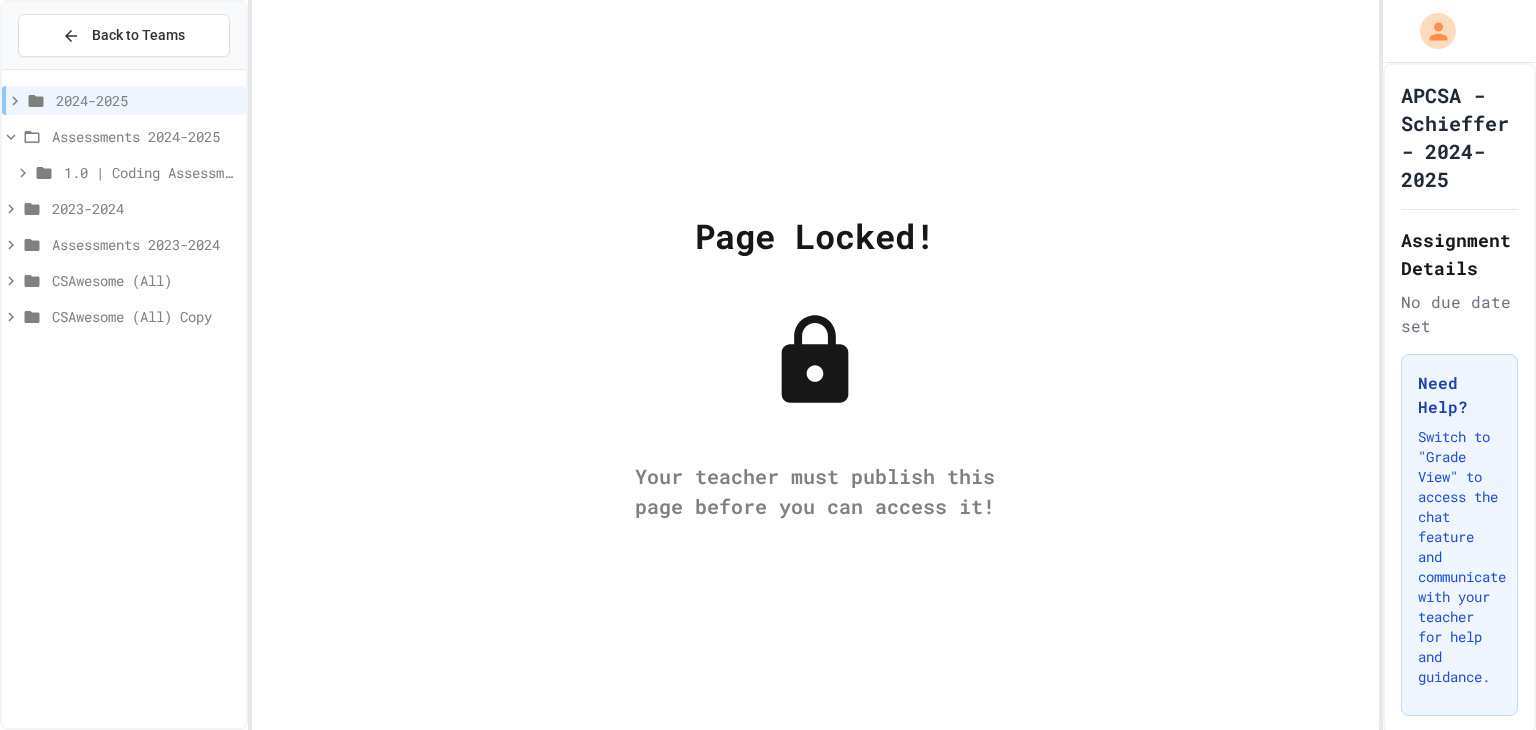 click 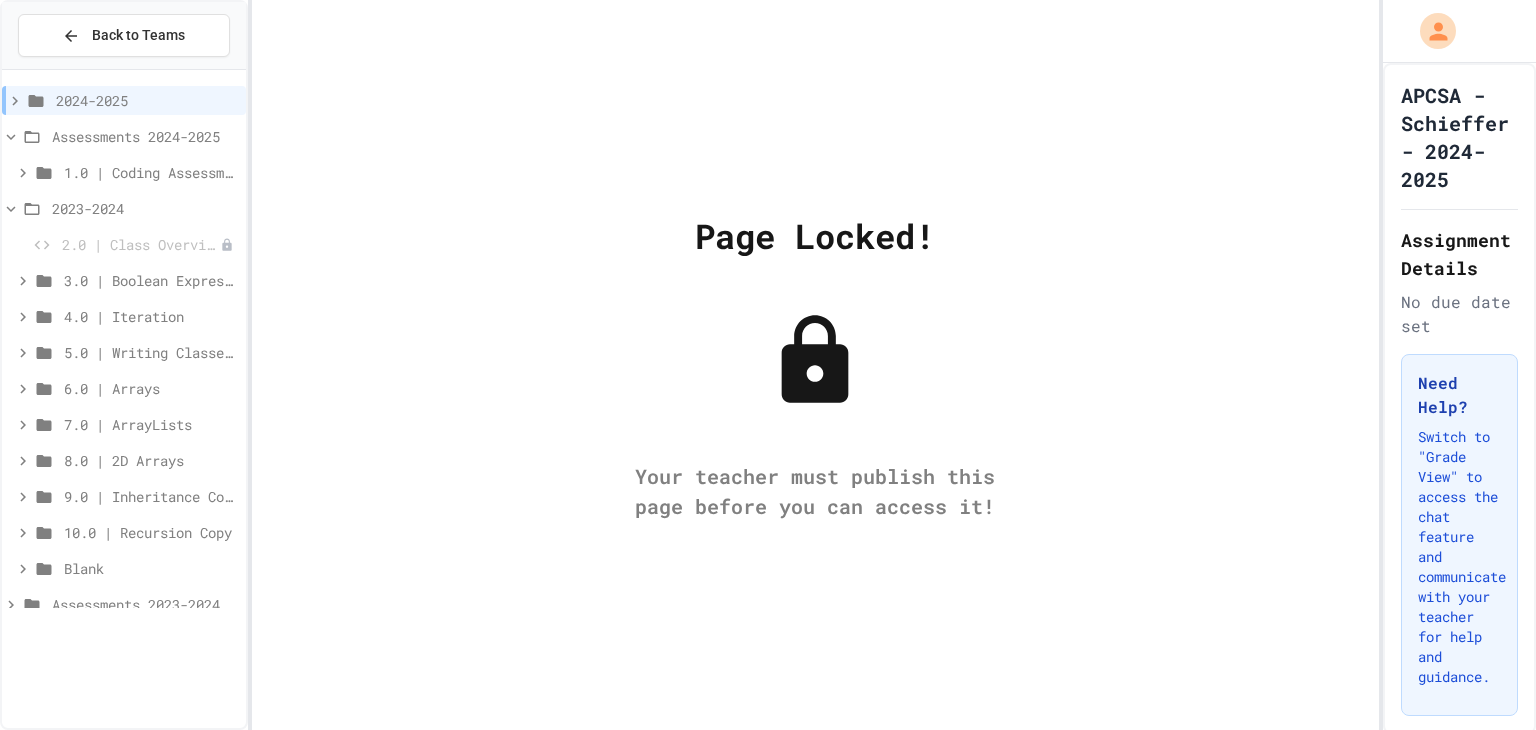 click on "5.0 | Writing Classes Part 2" at bounding box center [124, 352] 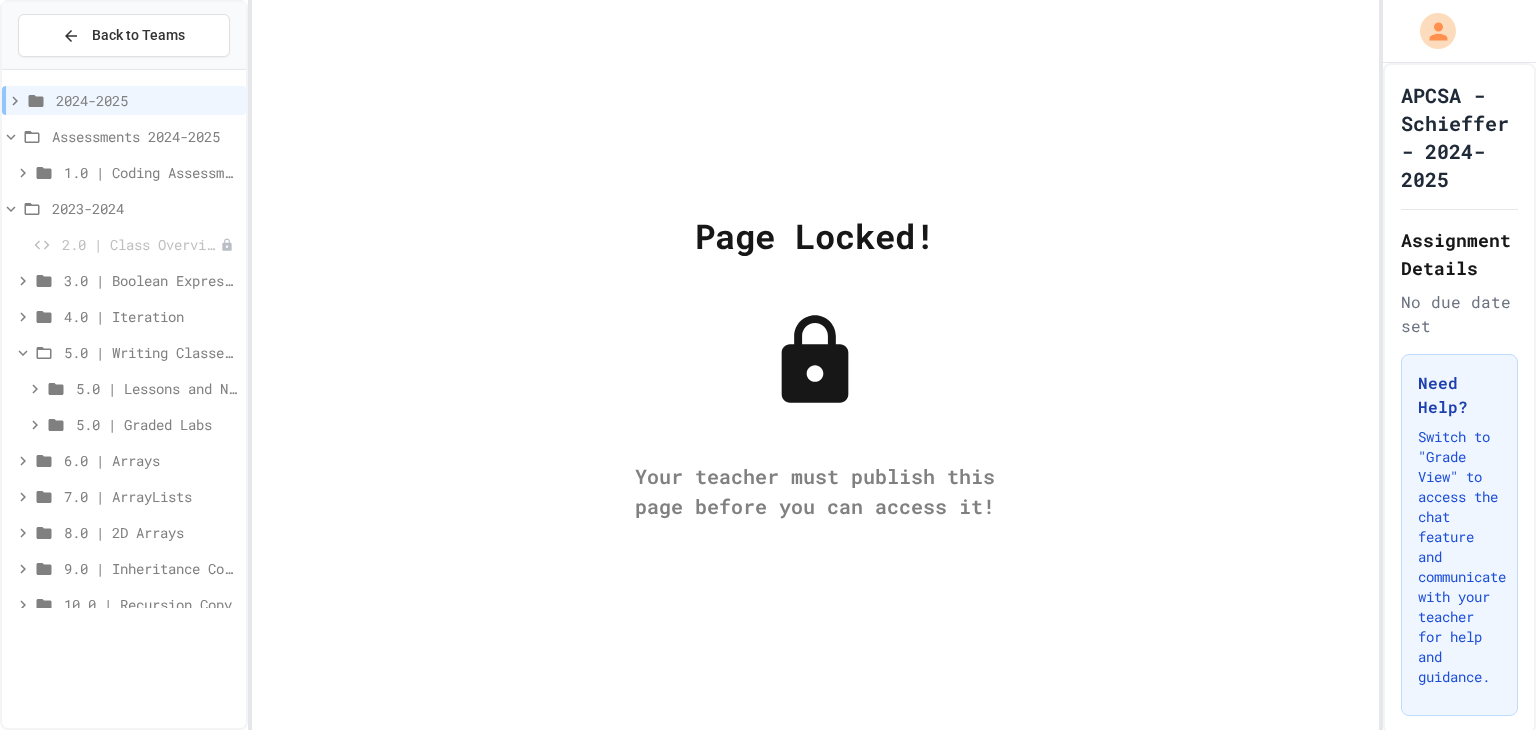 click on "5.0 | Lessons and Notes" at bounding box center [157, 388] 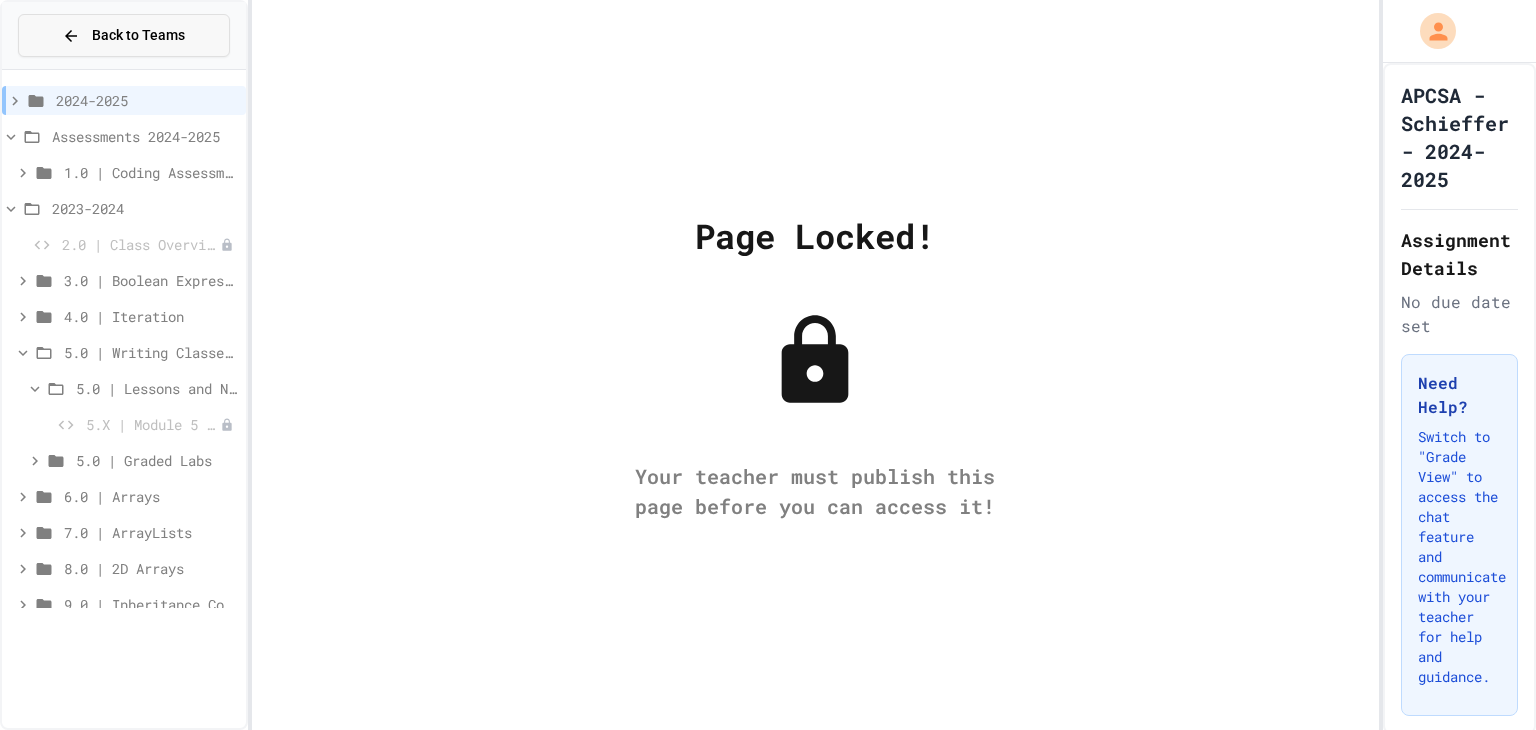 click 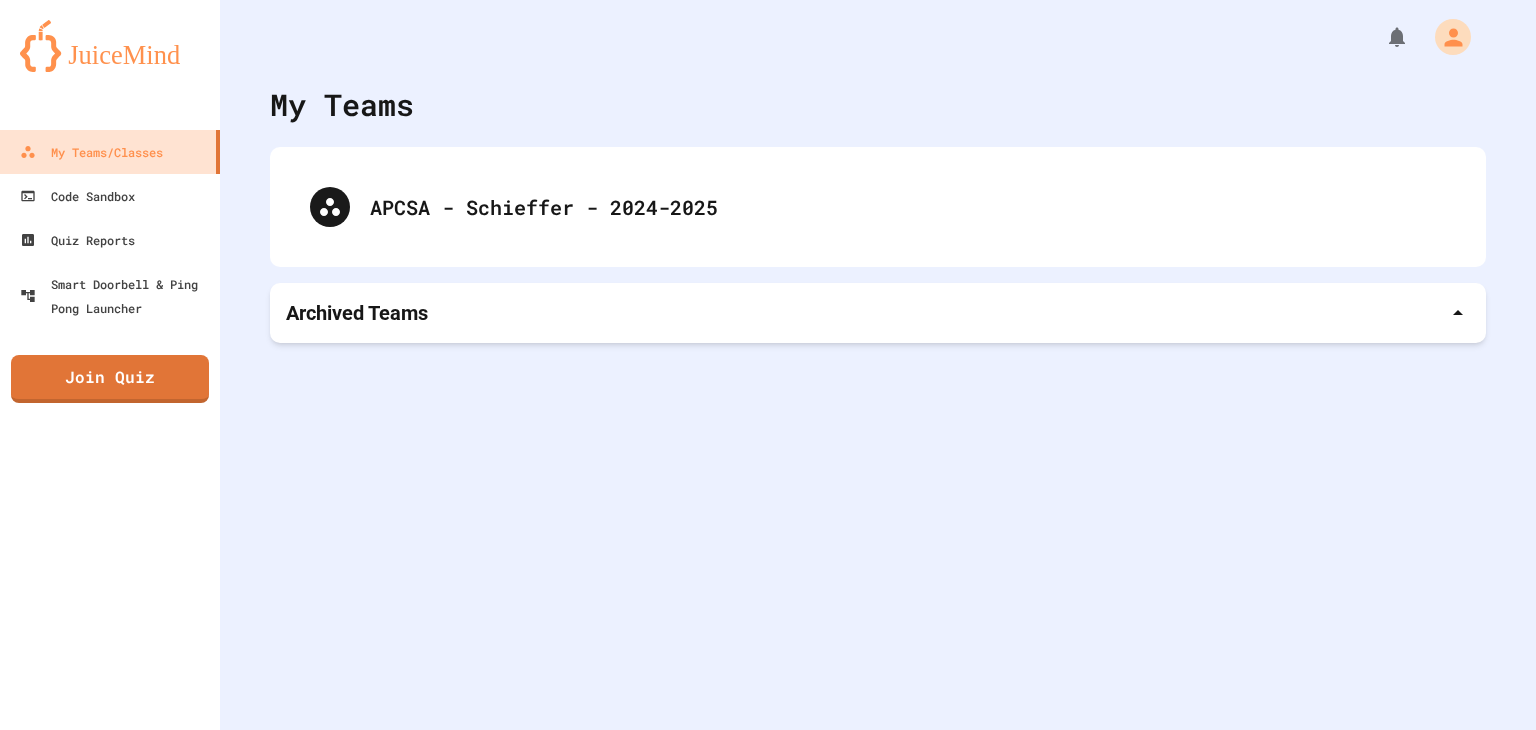 click on "Archived Teams" at bounding box center (357, 313) 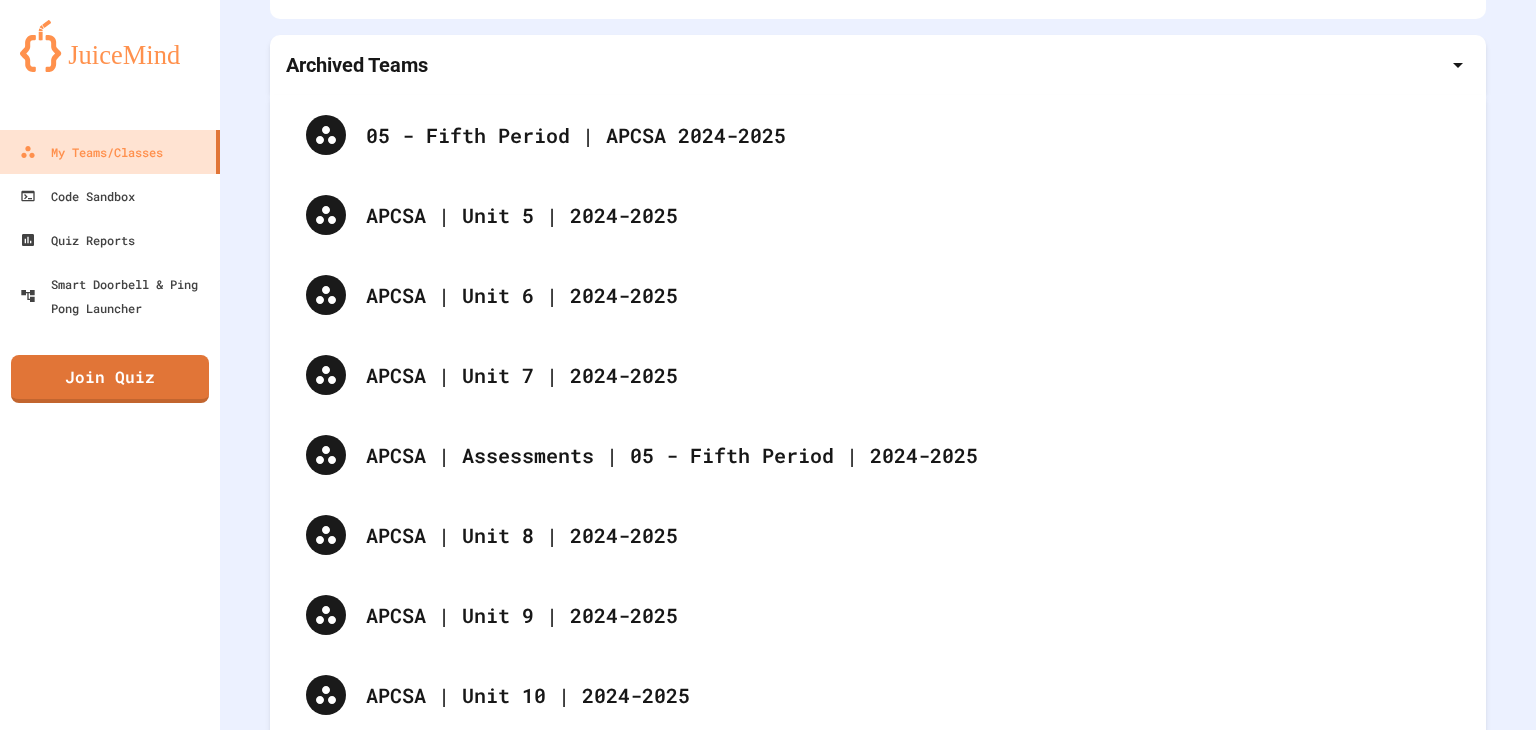 scroll, scrollTop: 252, scrollLeft: 0, axis: vertical 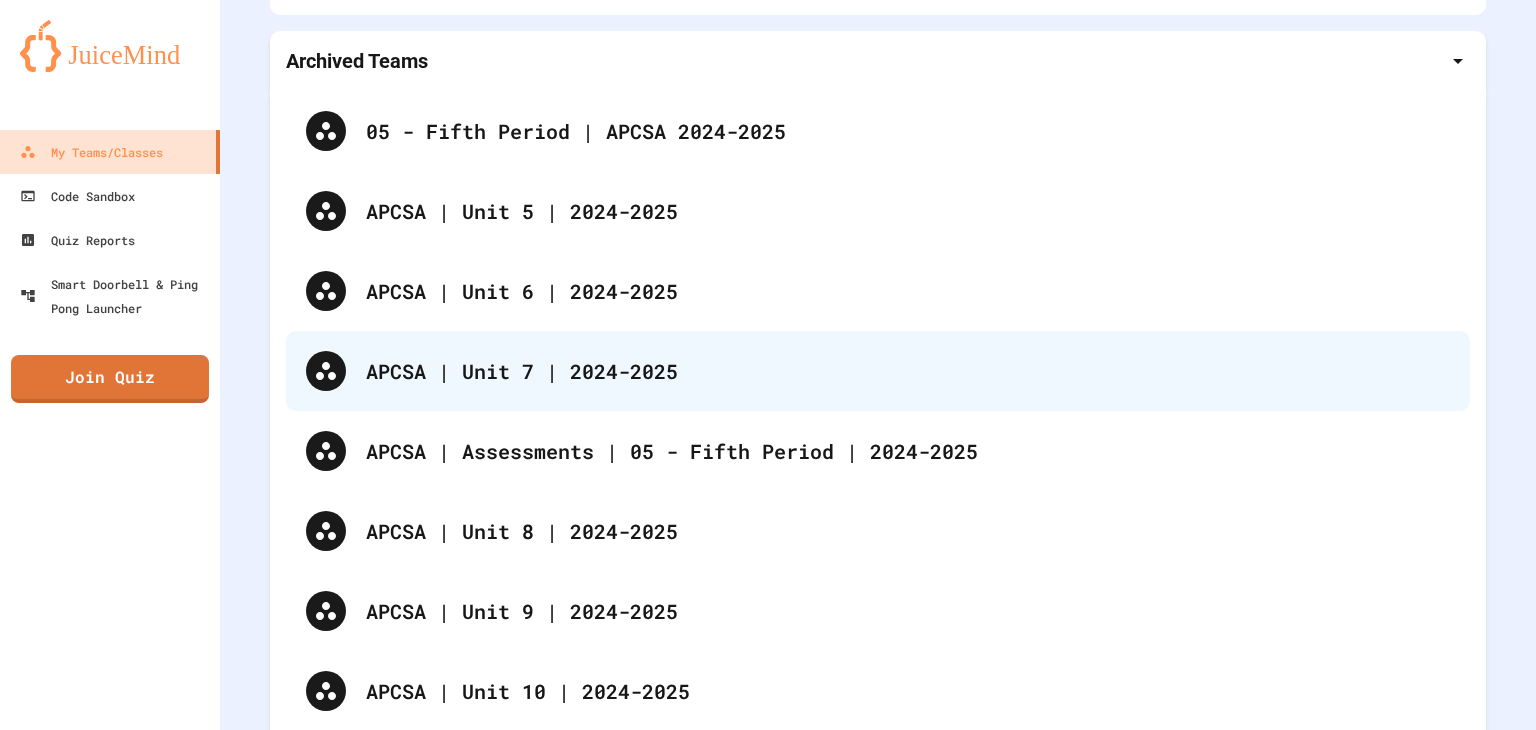 click on "APCSA | Unit 7 | 2024-2025" at bounding box center [878, 371] 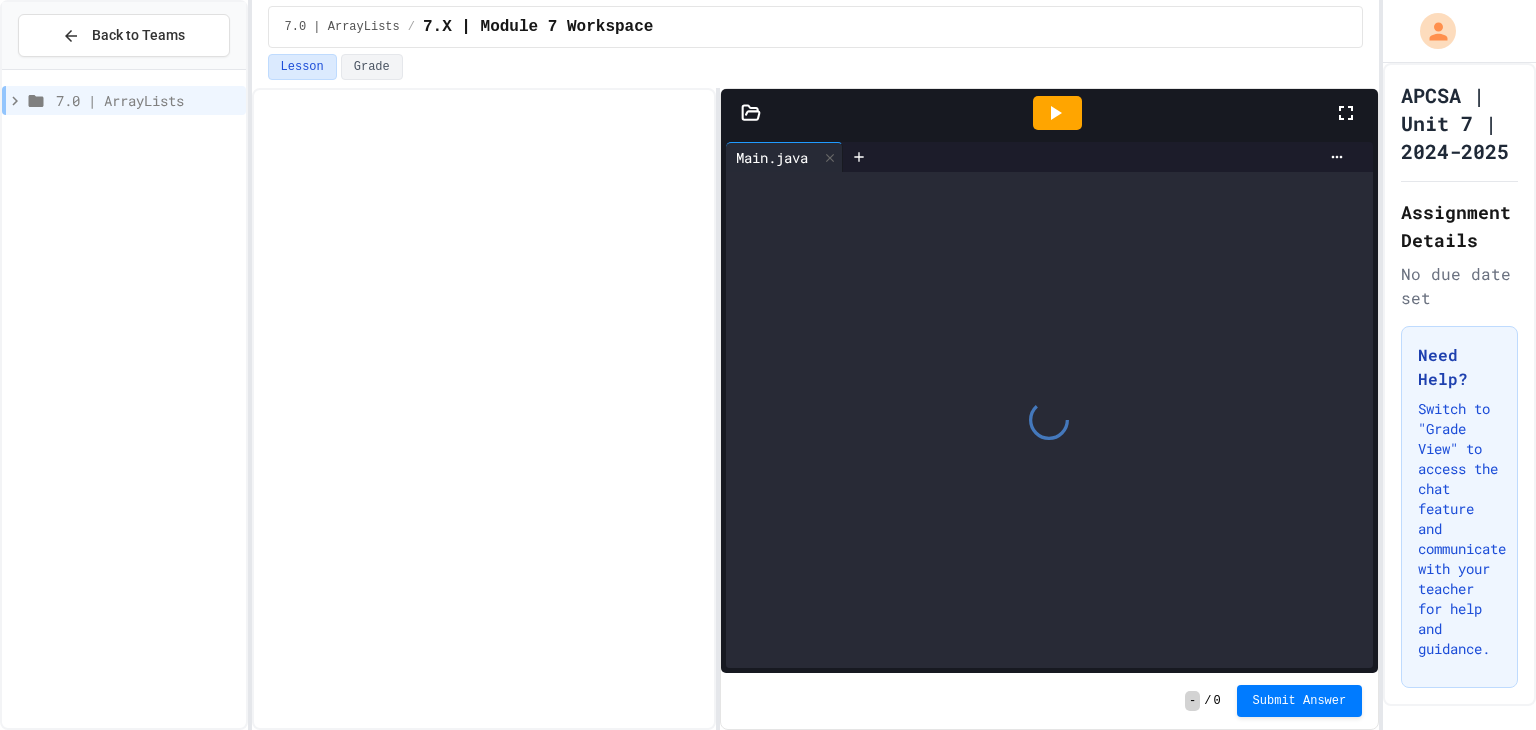click on "7.0 | ArrayLists" at bounding box center (147, 100) 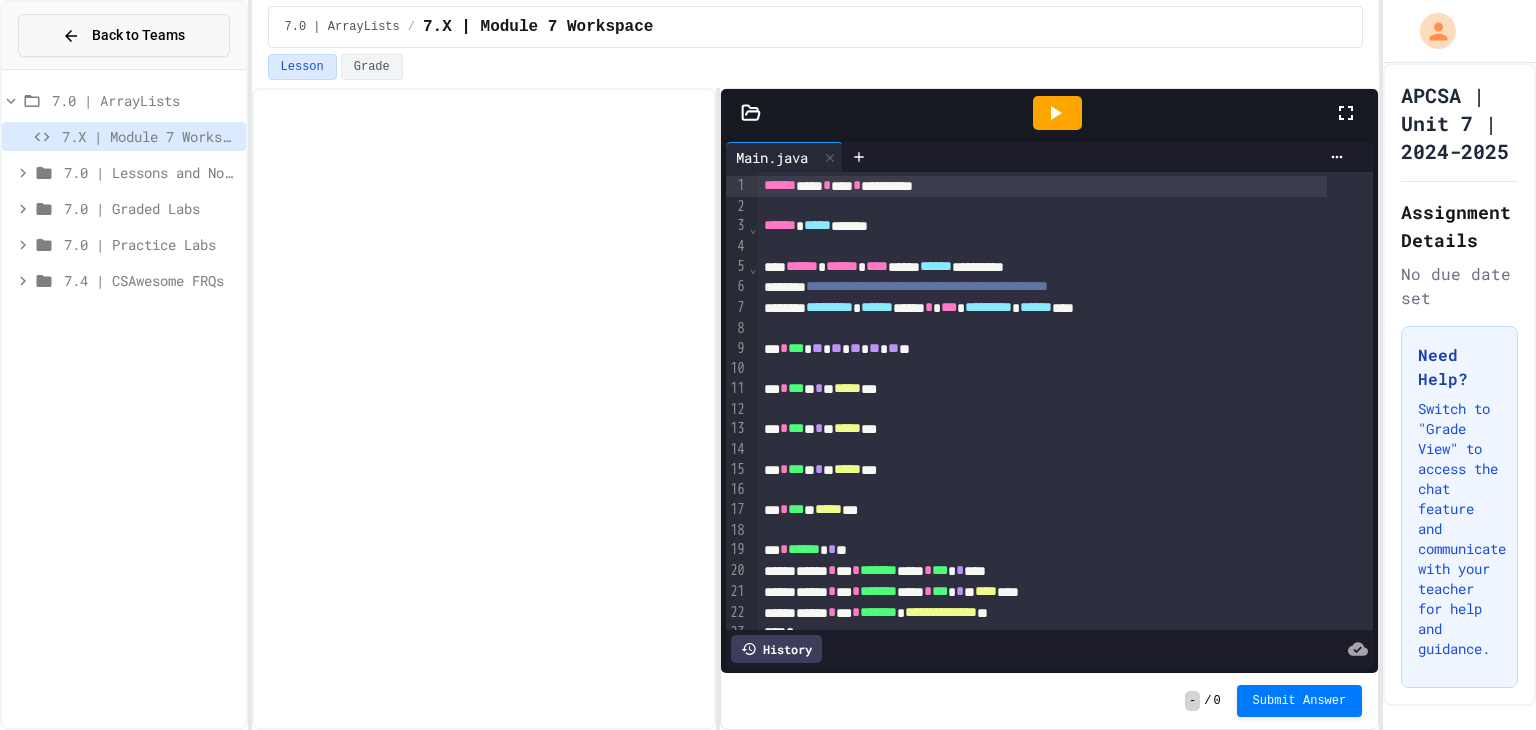 click 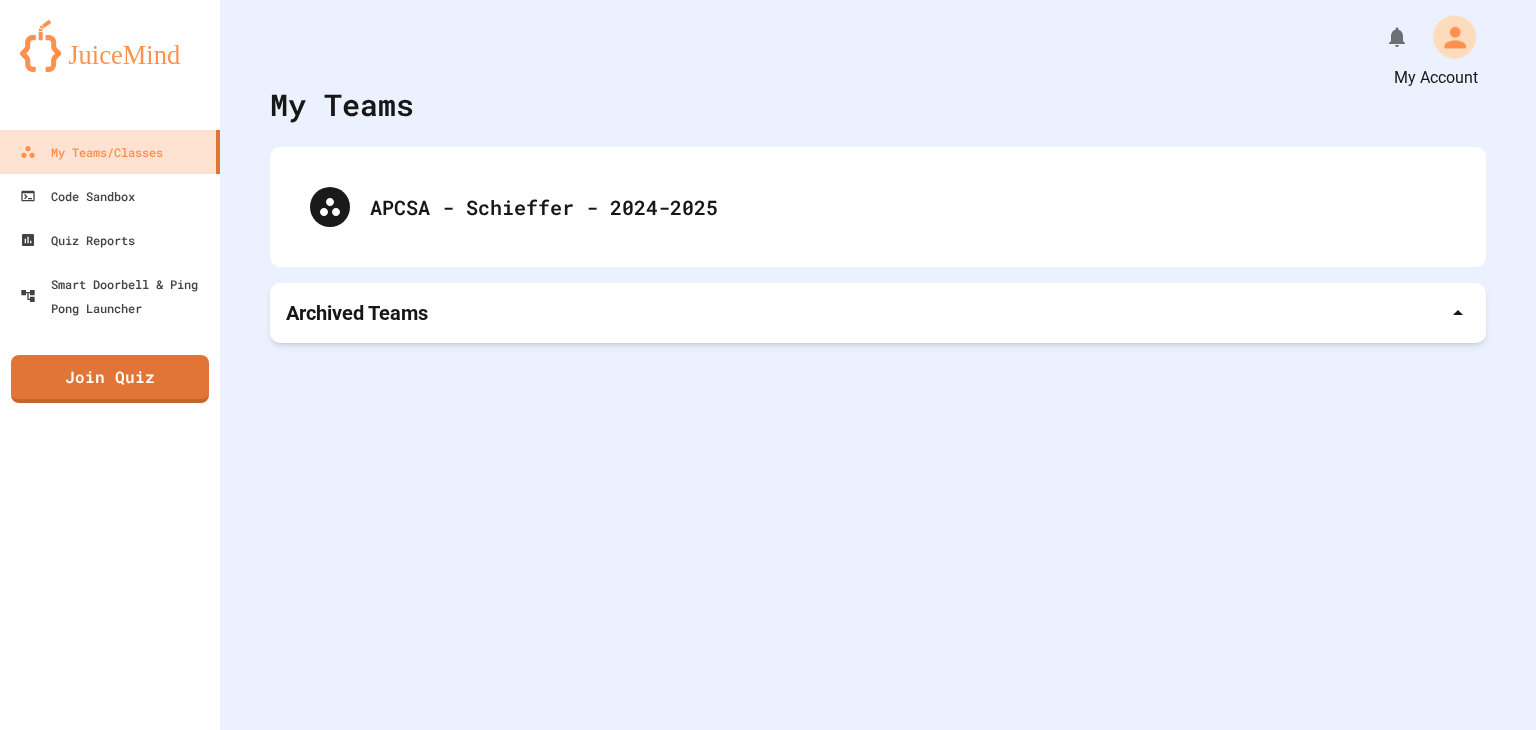 click 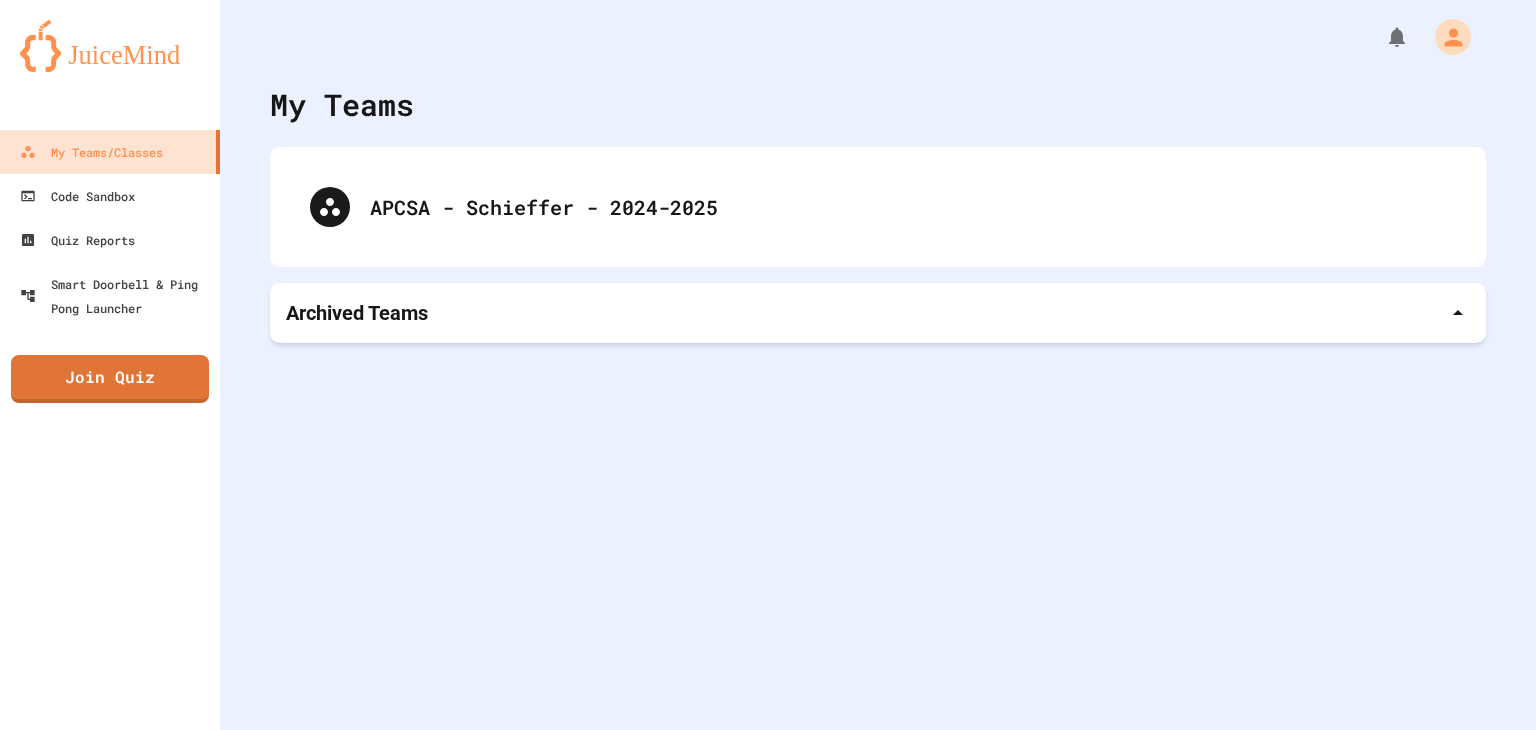 click at bounding box center (768, 928) 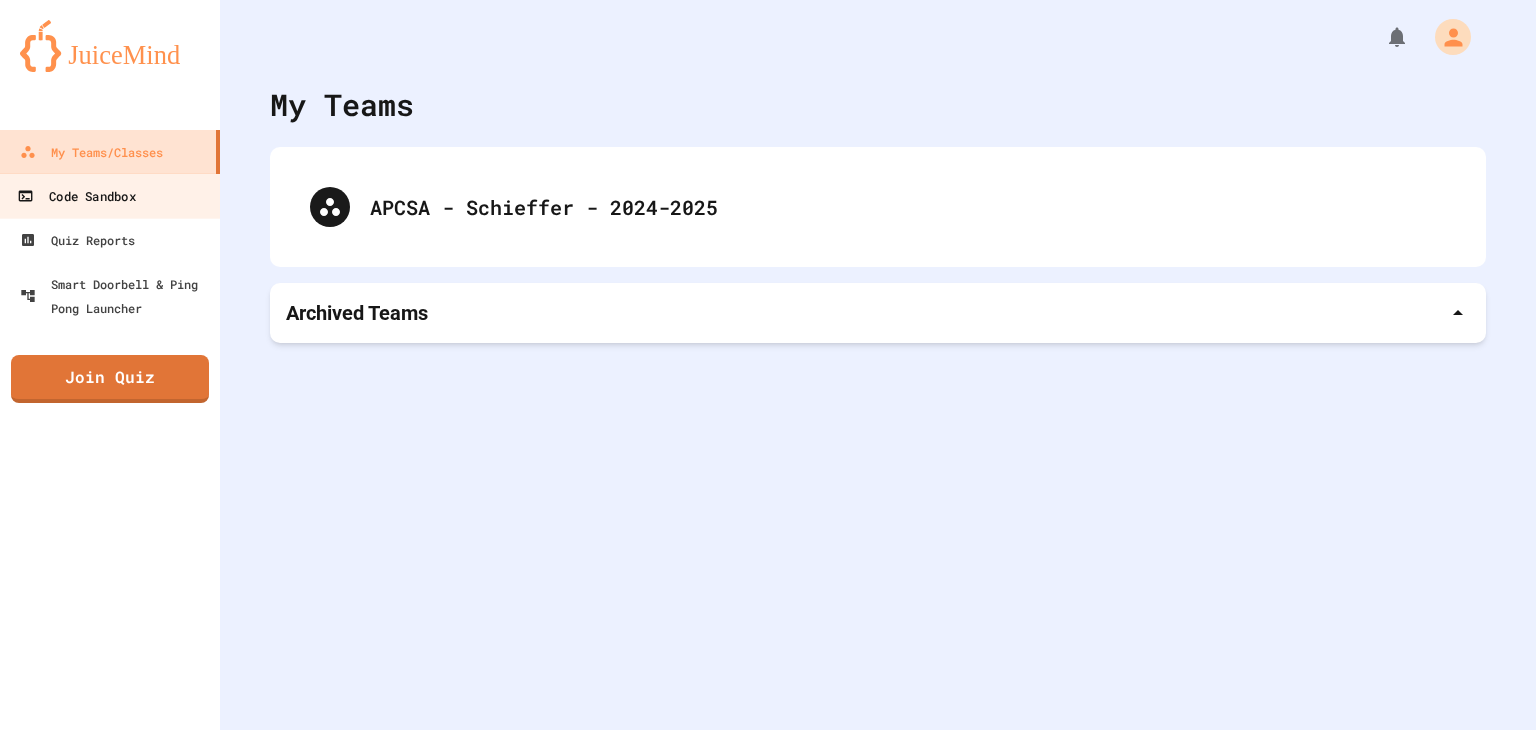 click on "Code Sandbox" at bounding box center (110, 195) 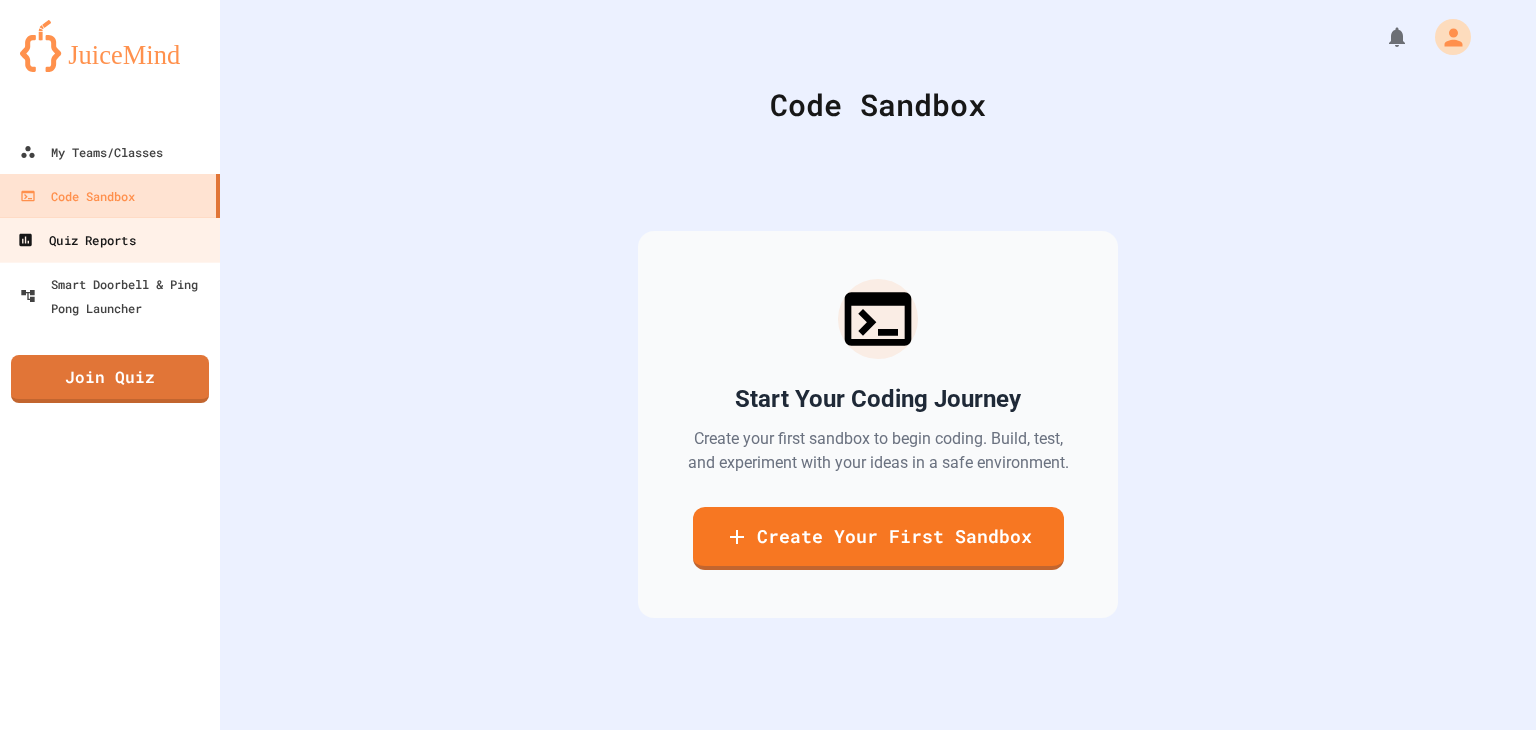 click on "Quiz Reports" at bounding box center [110, 239] 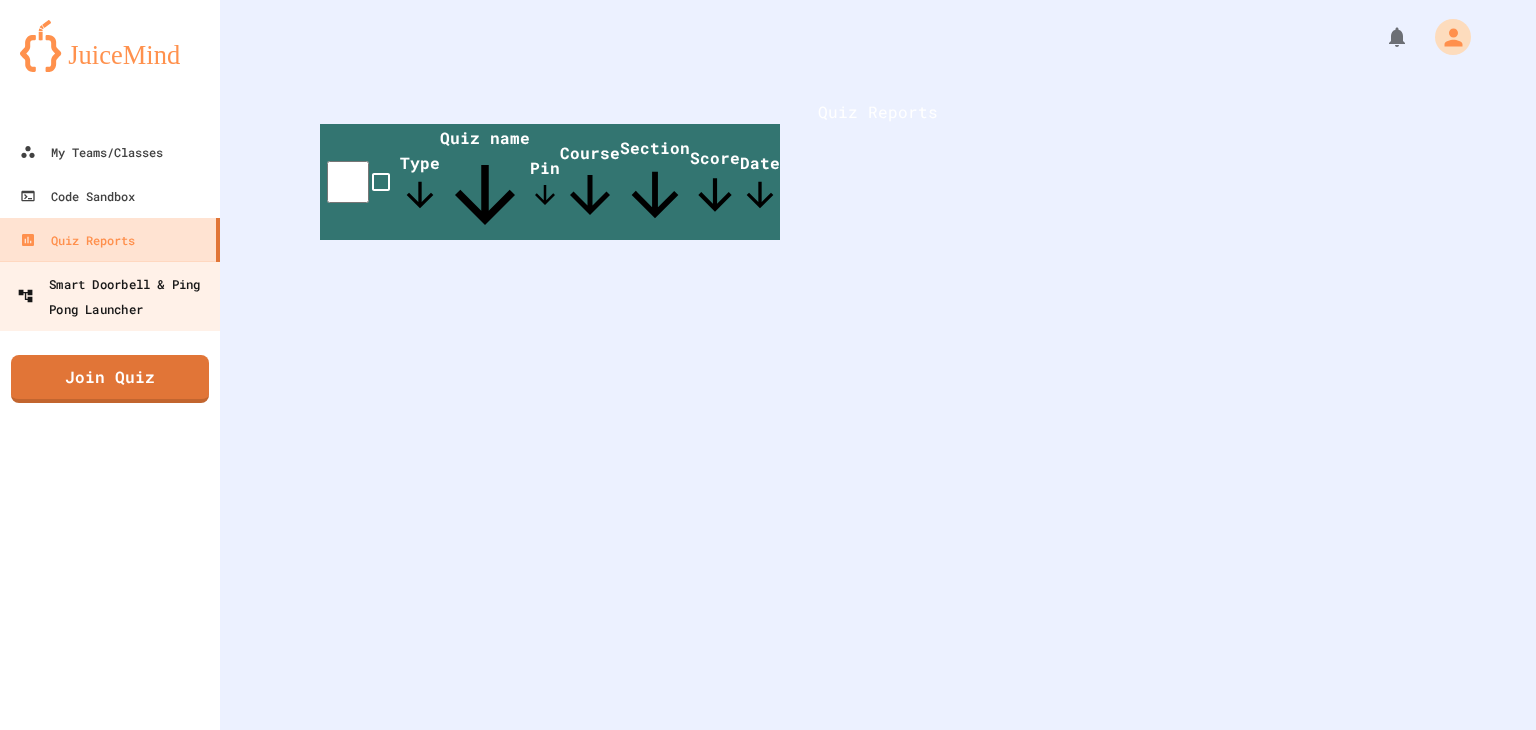 click on "Smart Doorbell & Ping Pong Launcher" at bounding box center (116, 295) 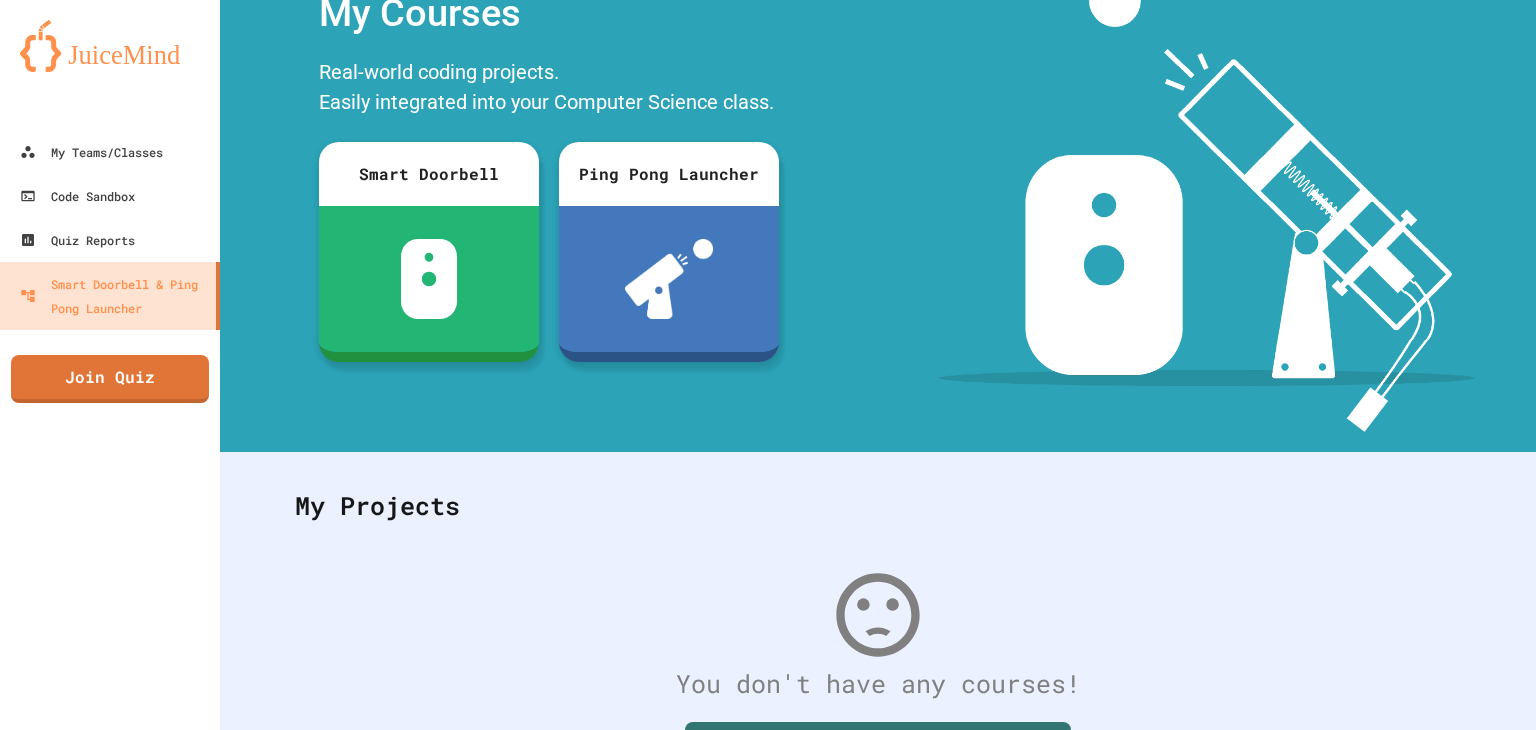 scroll, scrollTop: 88, scrollLeft: 0, axis: vertical 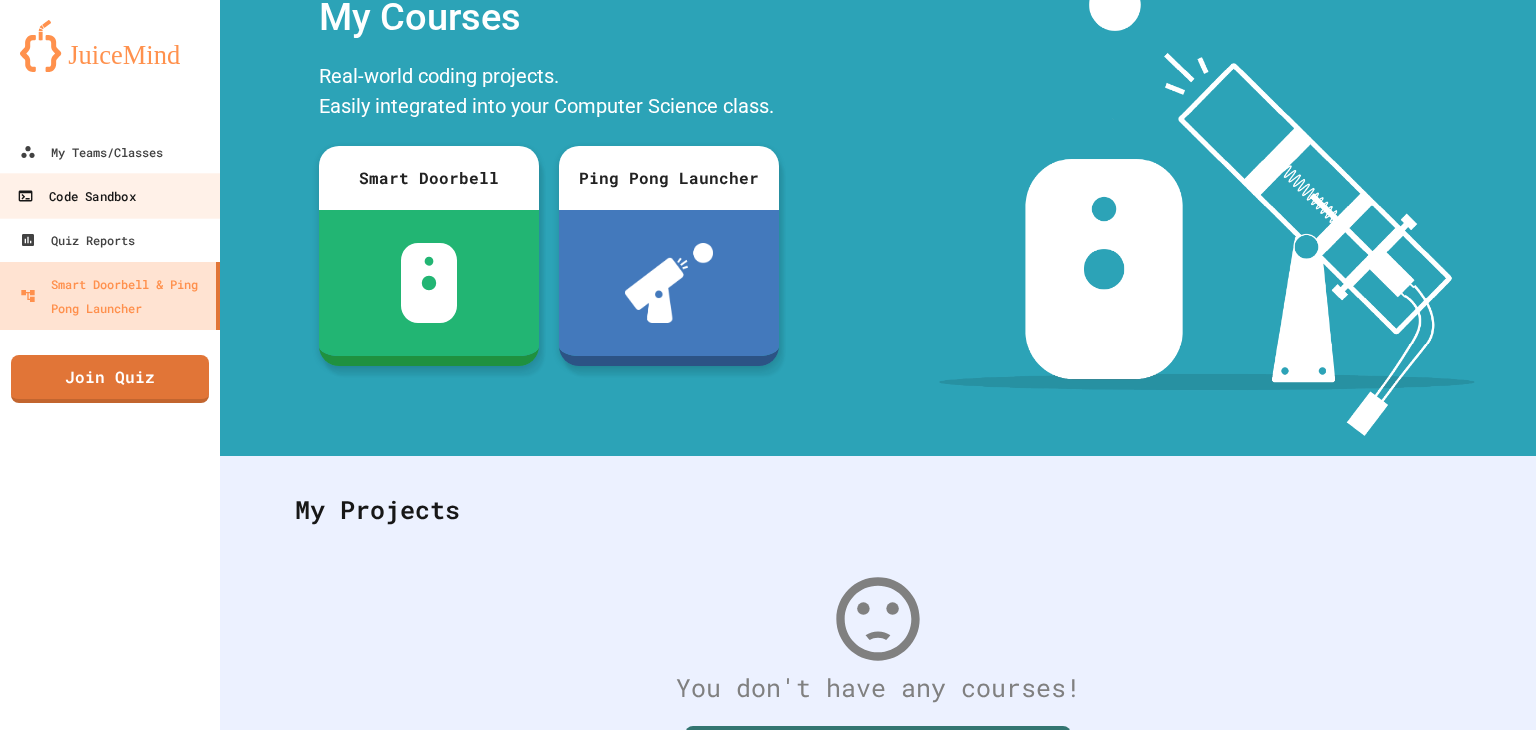 click on "Code Sandbox" at bounding box center [110, 195] 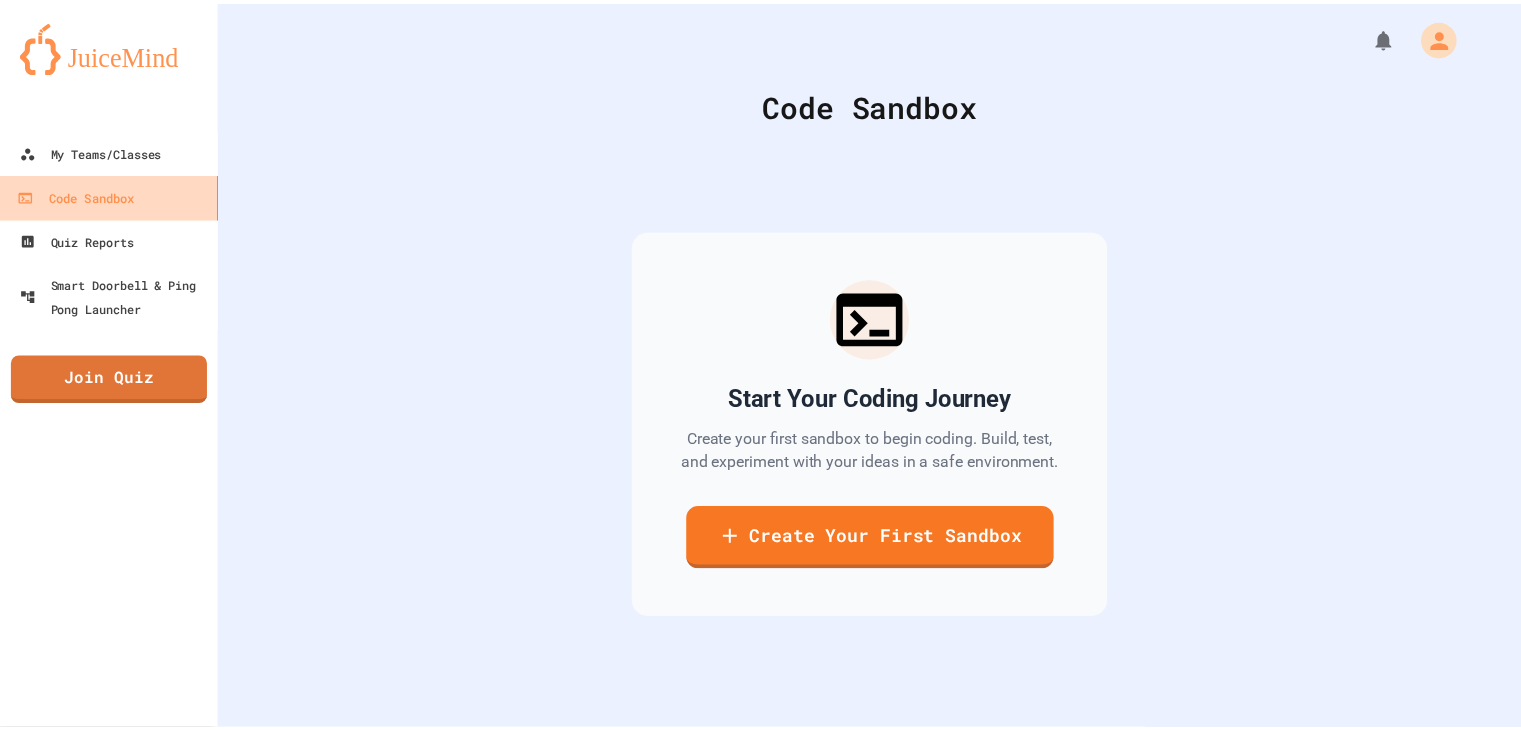 scroll, scrollTop: 0, scrollLeft: 0, axis: both 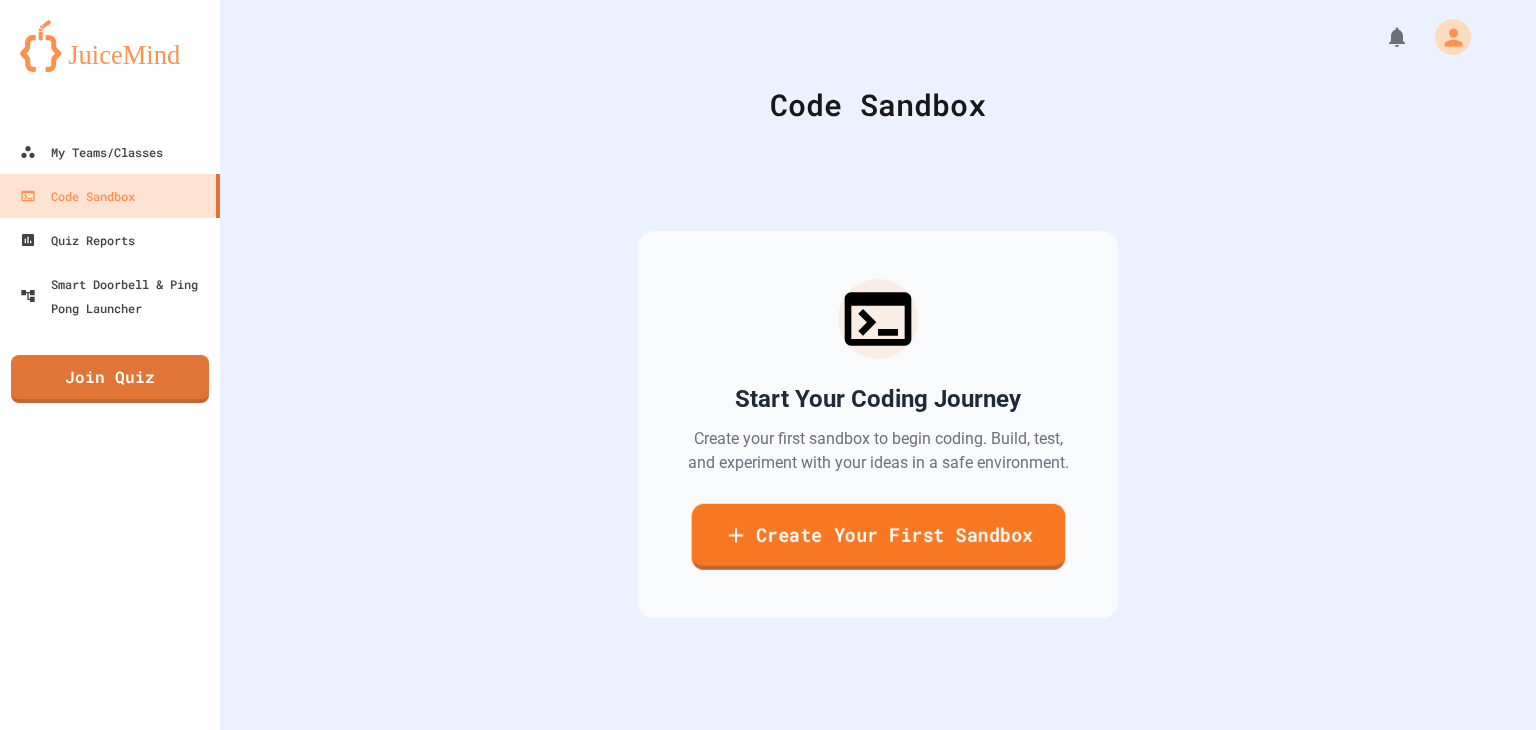 click on "Create Your First Sandbox" at bounding box center [878, 537] 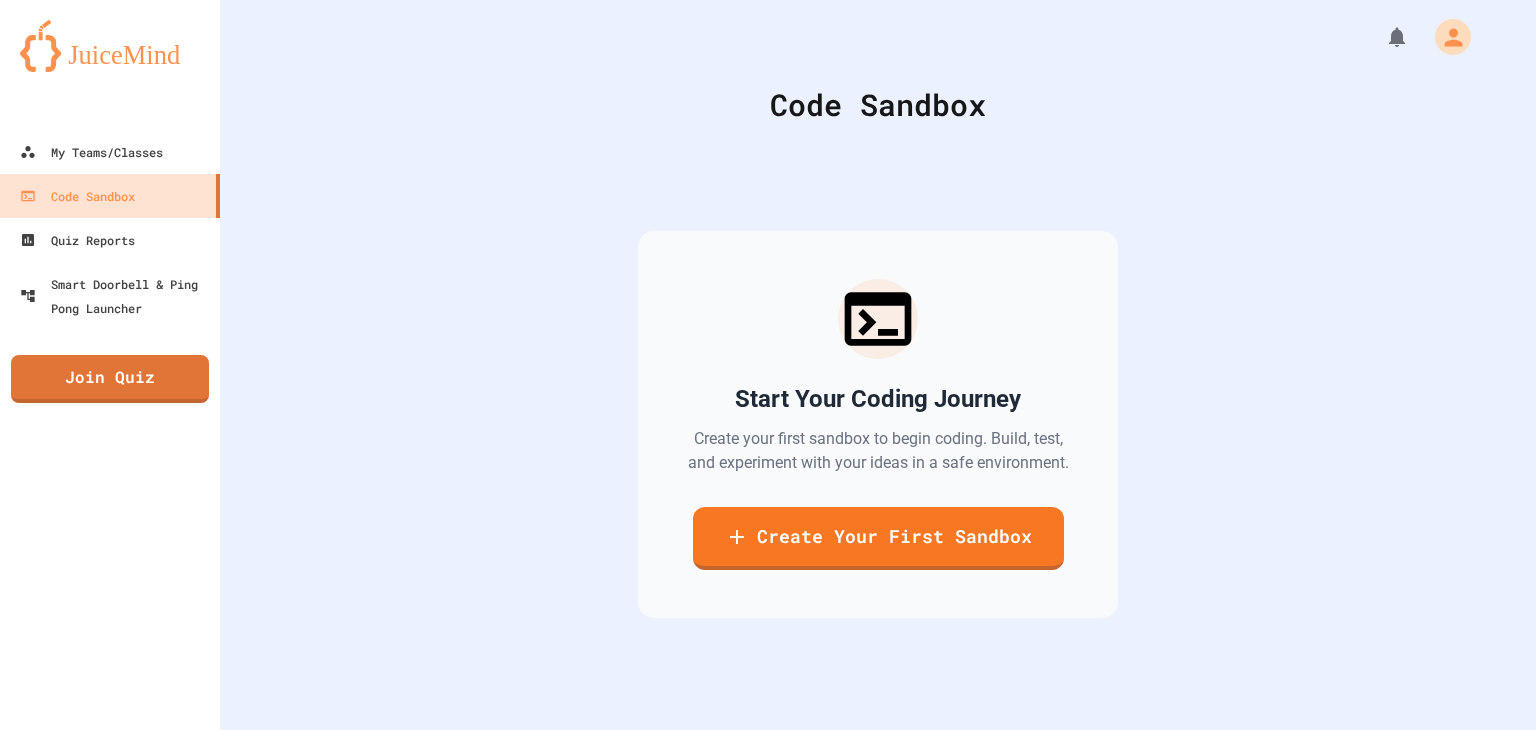 click at bounding box center (768, 827) 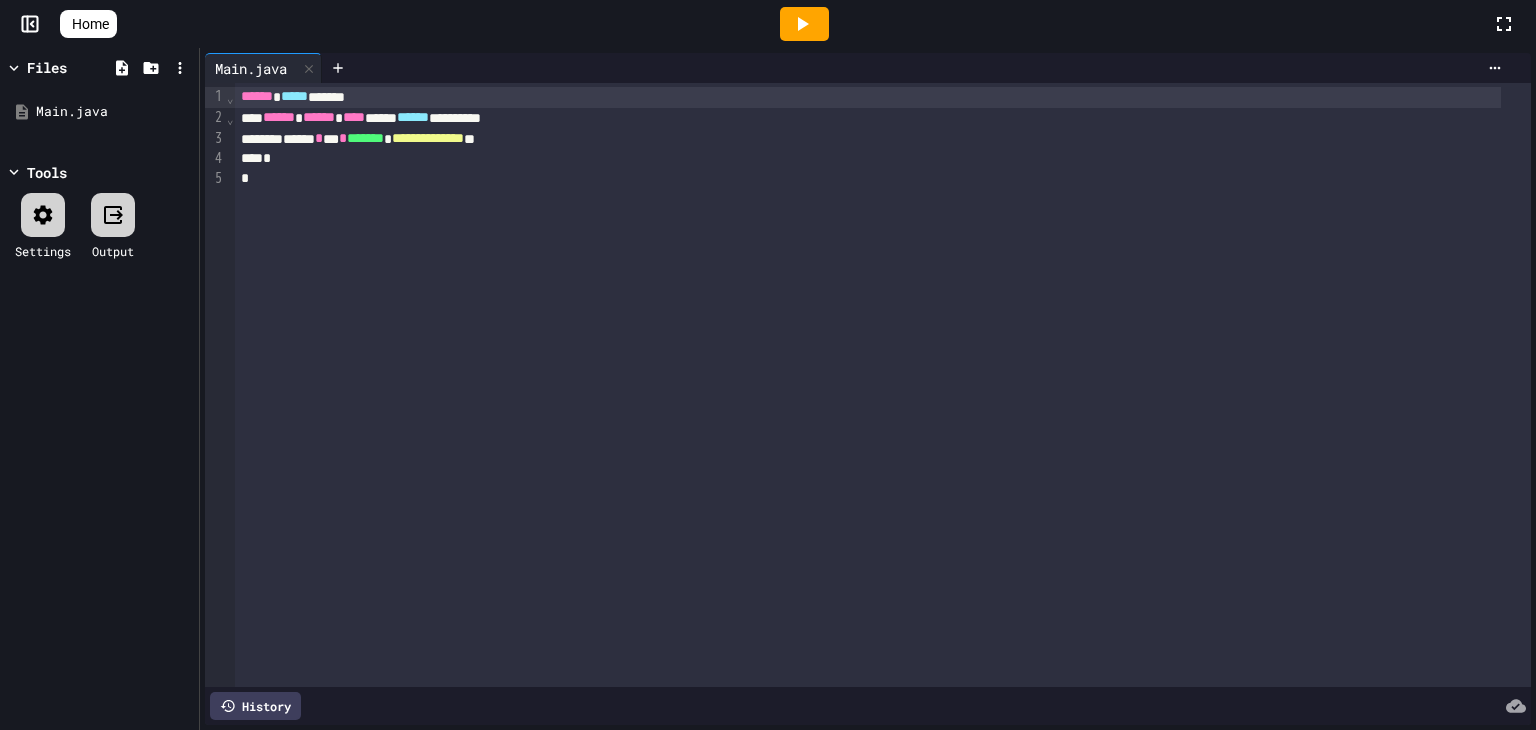 click 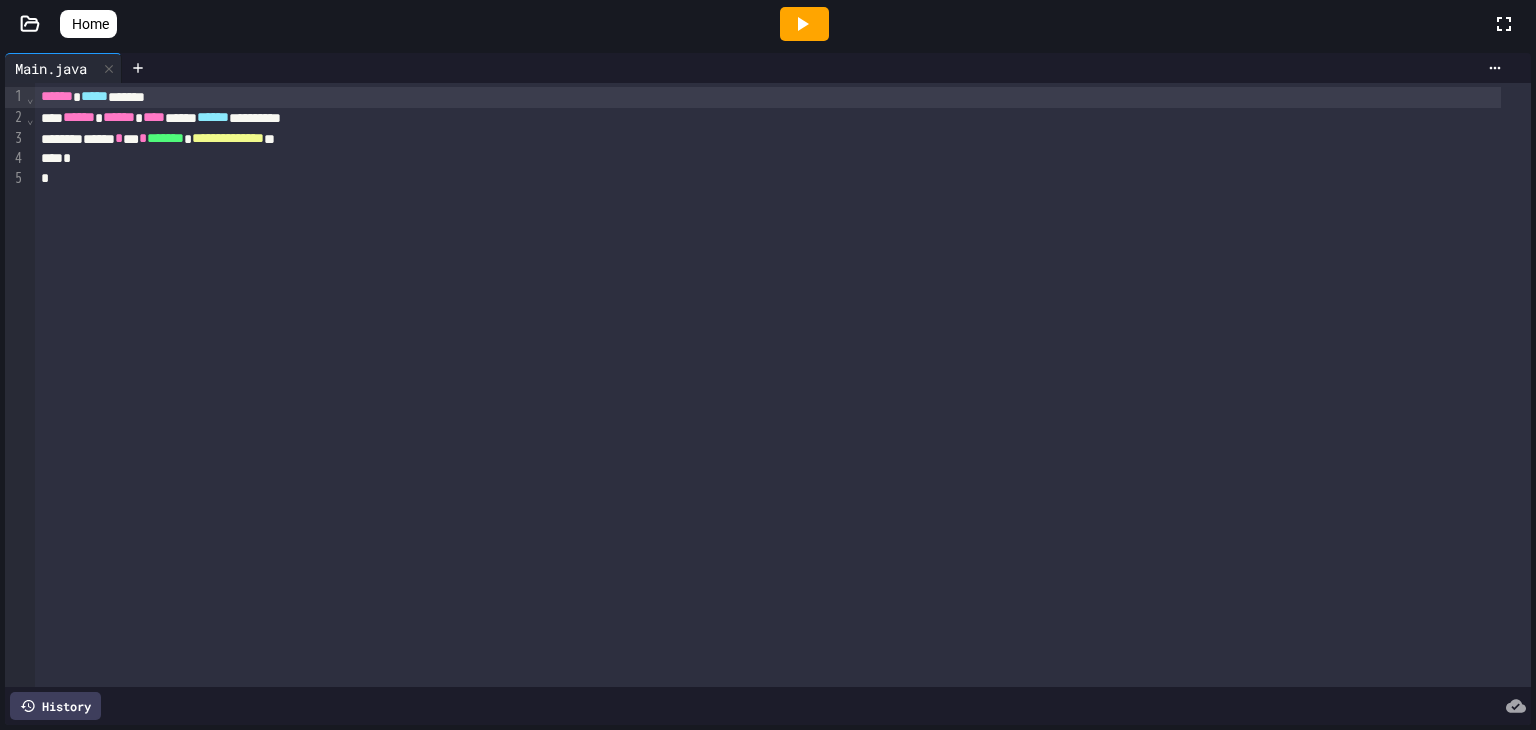 click 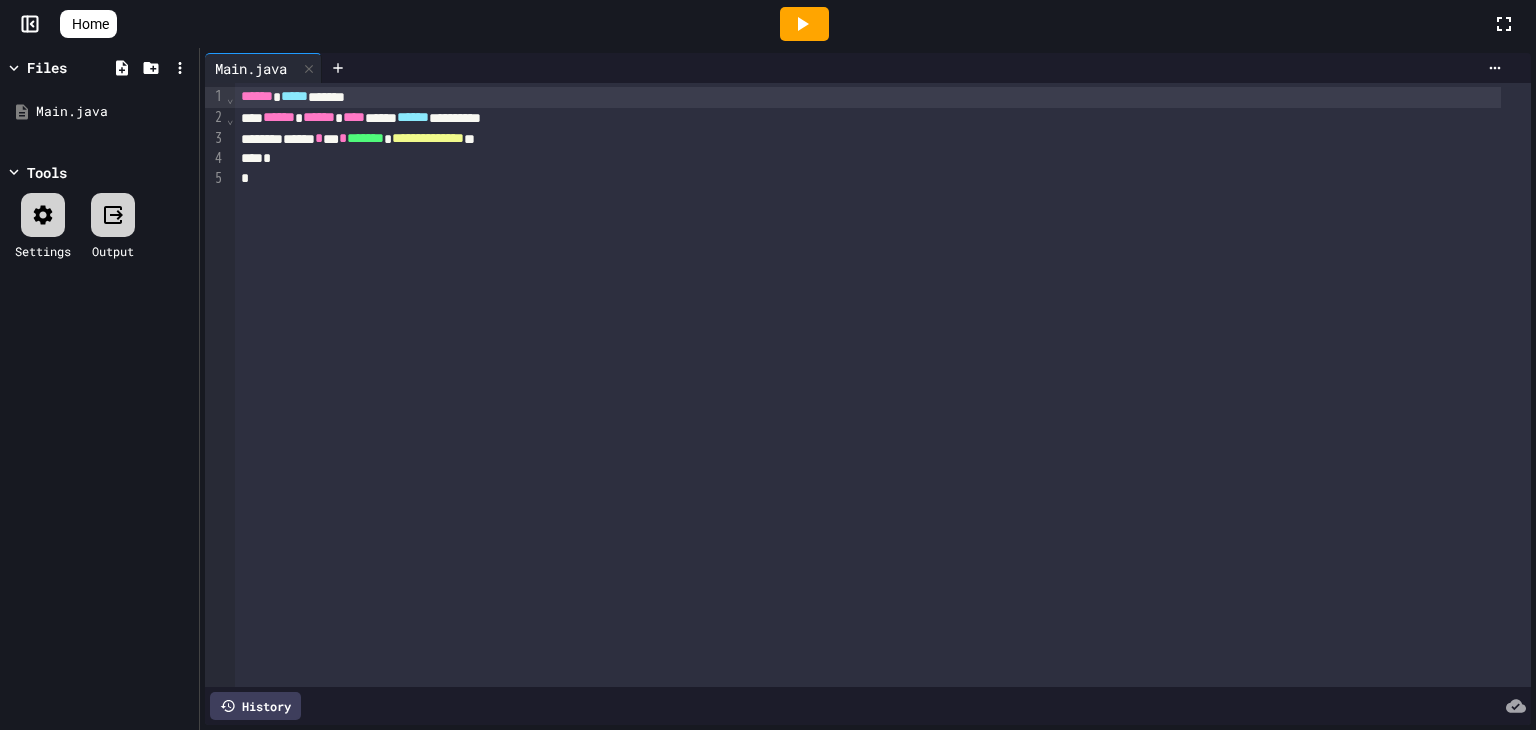 click 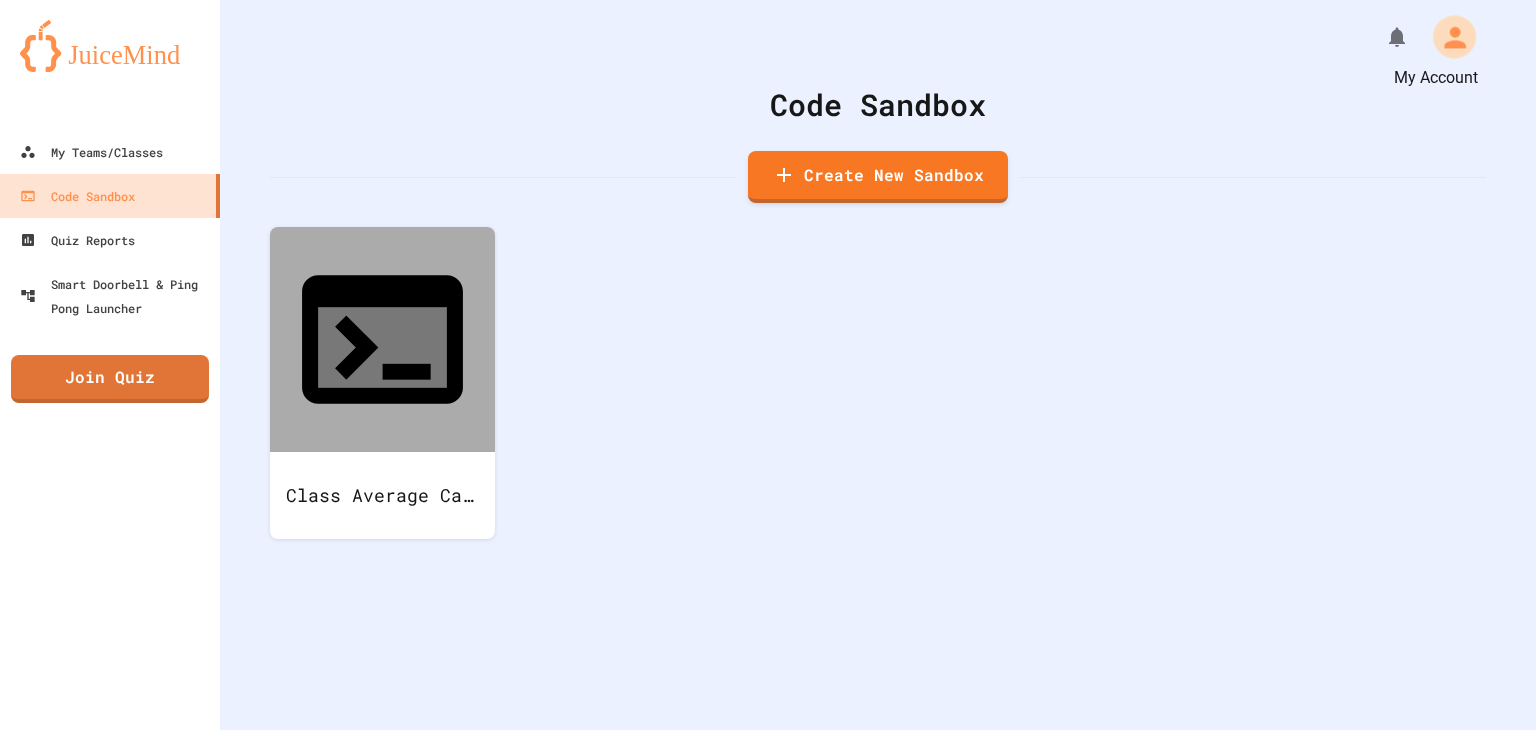 click 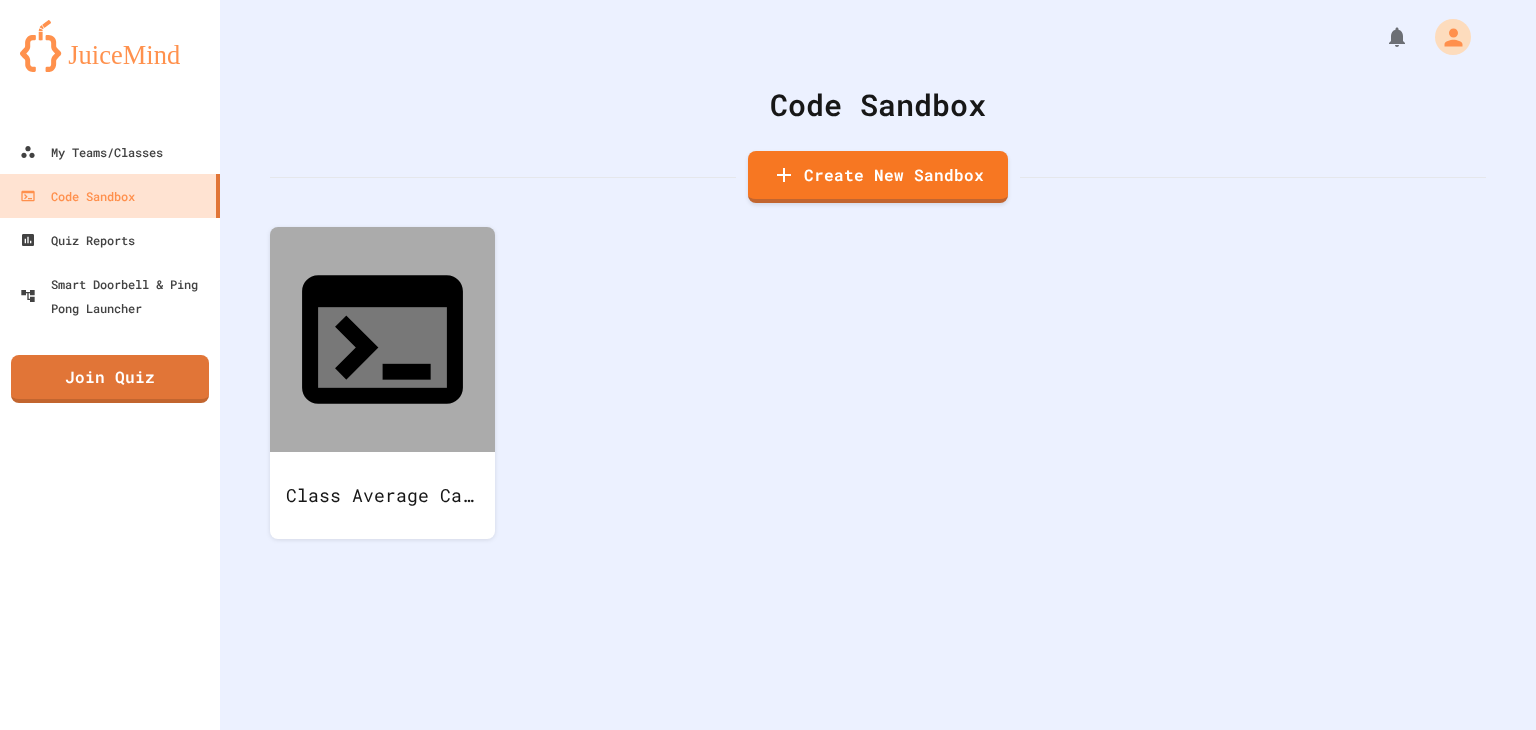 click on "Settings" at bounding box center (778, 1990) 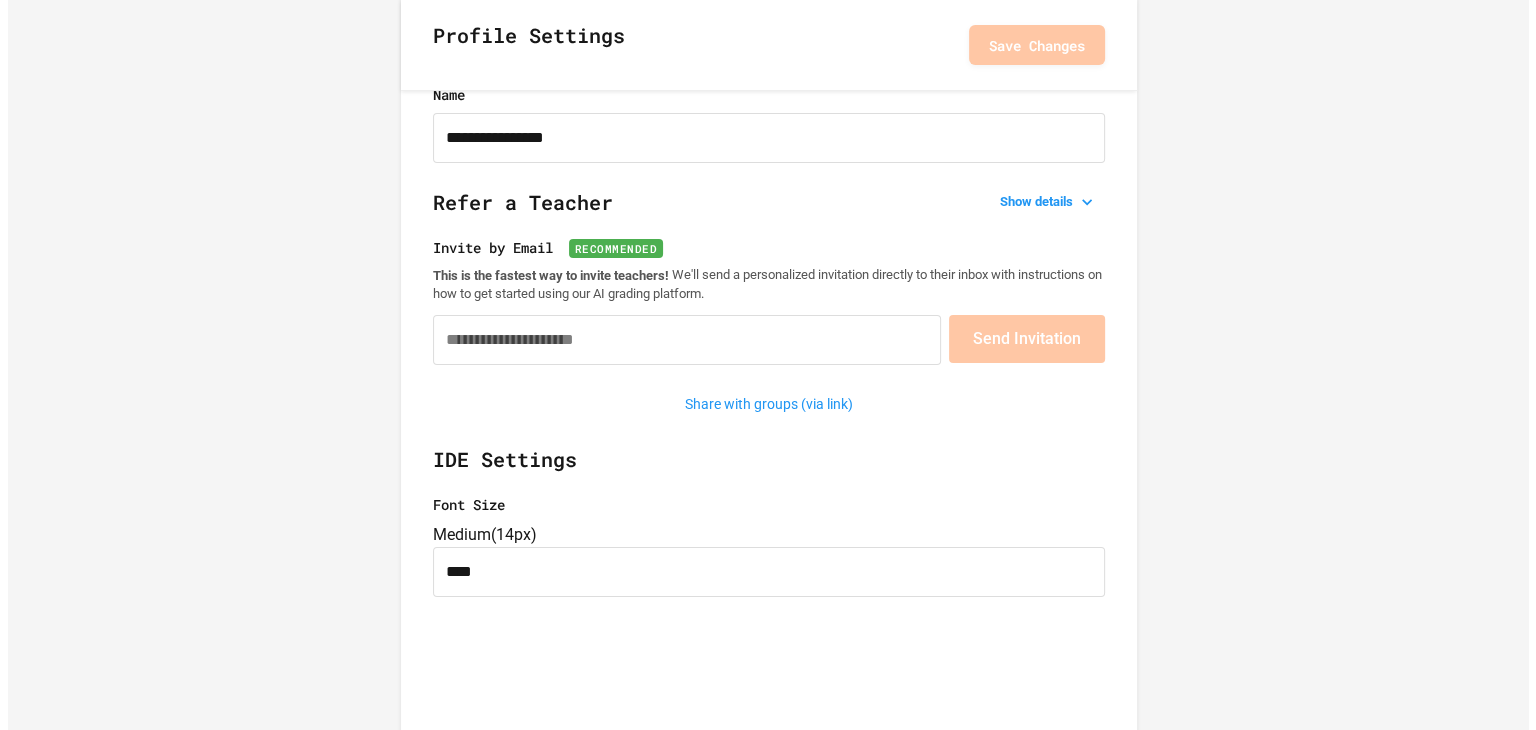 scroll, scrollTop: 0, scrollLeft: 0, axis: both 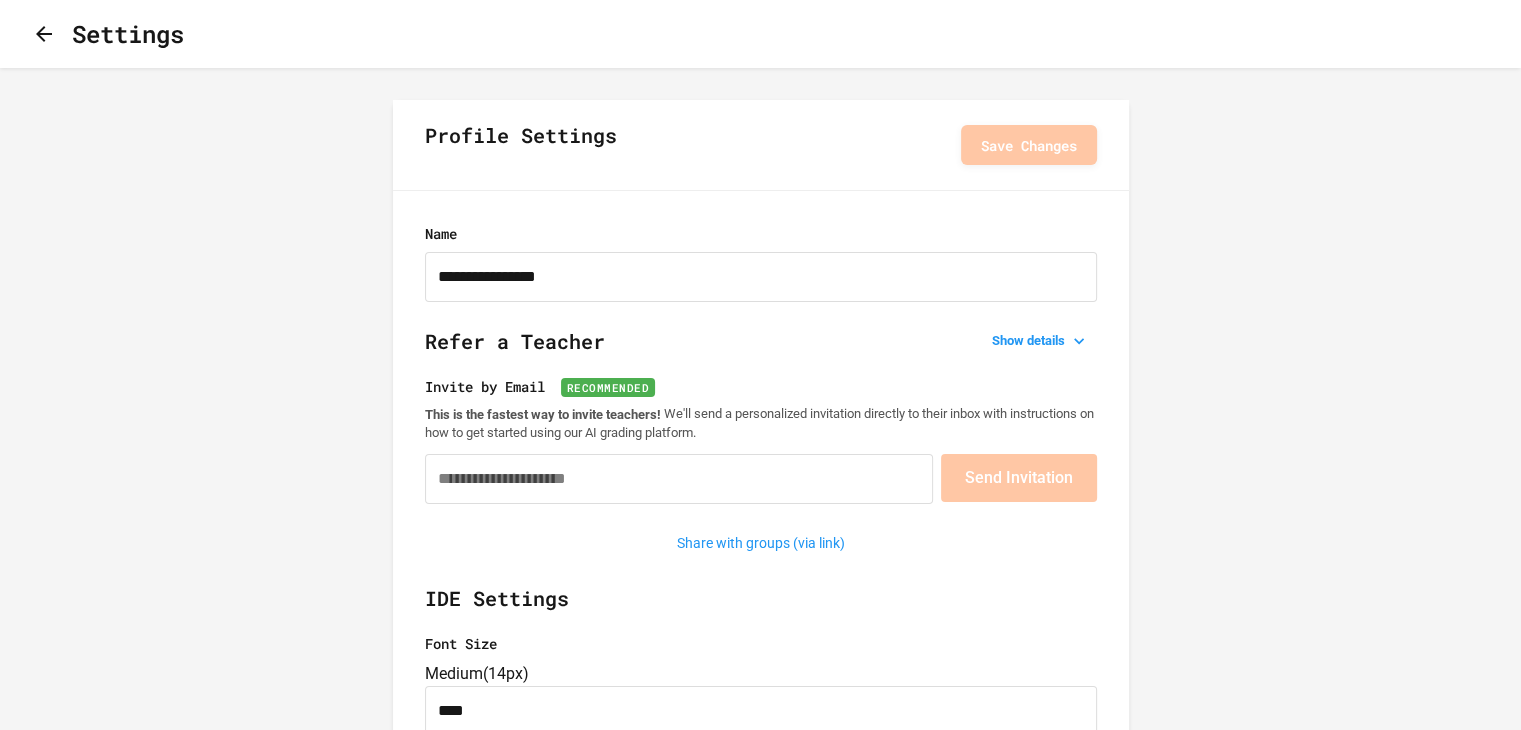 click 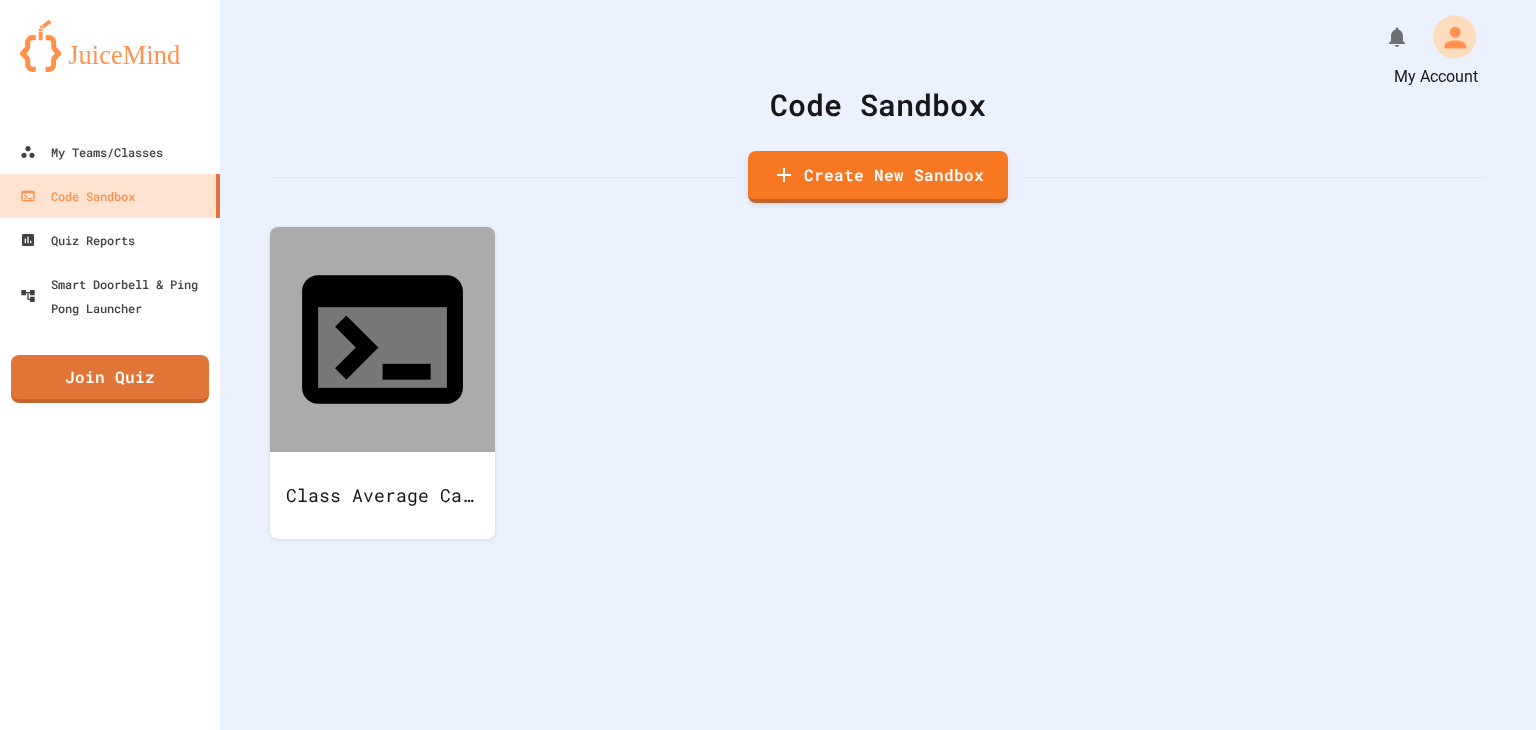 click 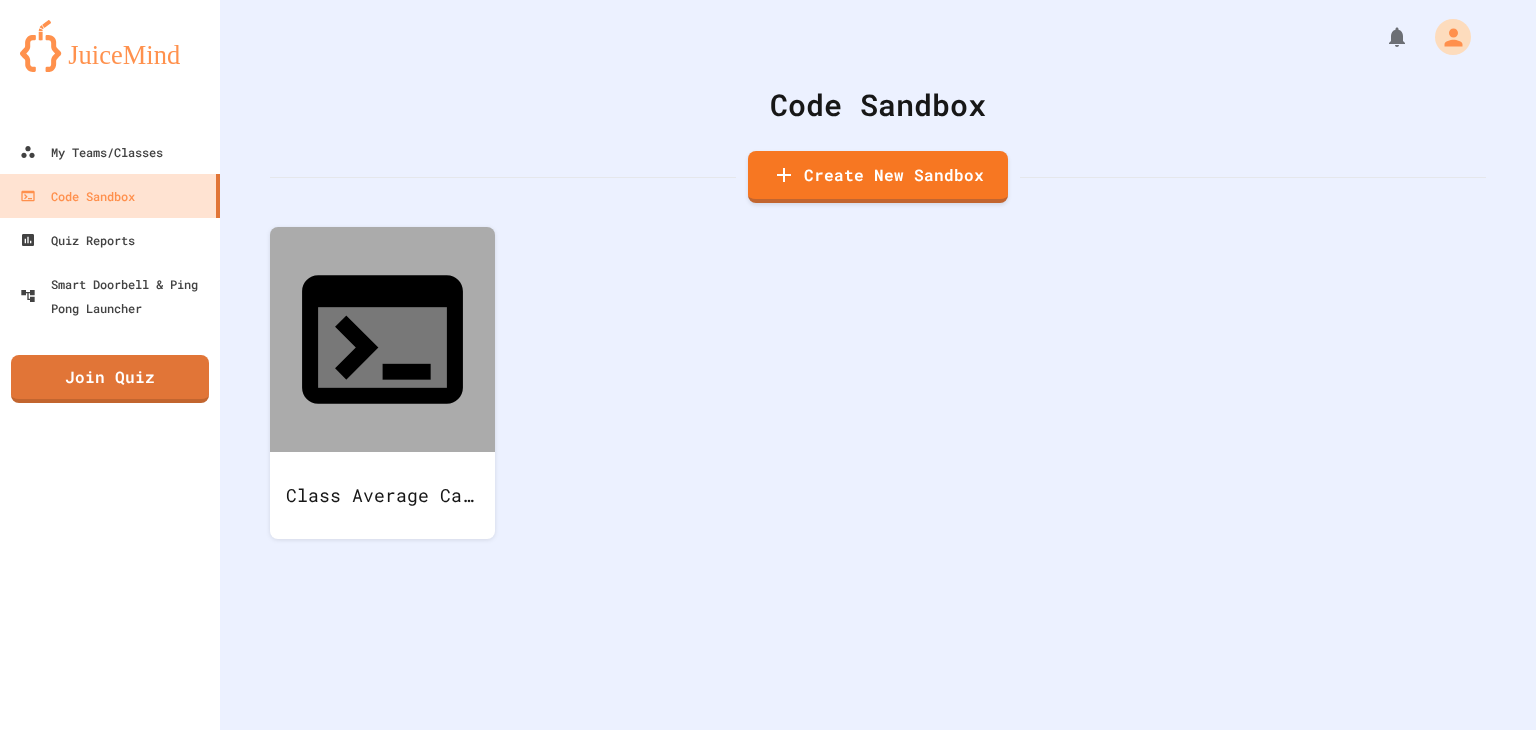 click at bounding box center (768, 730) 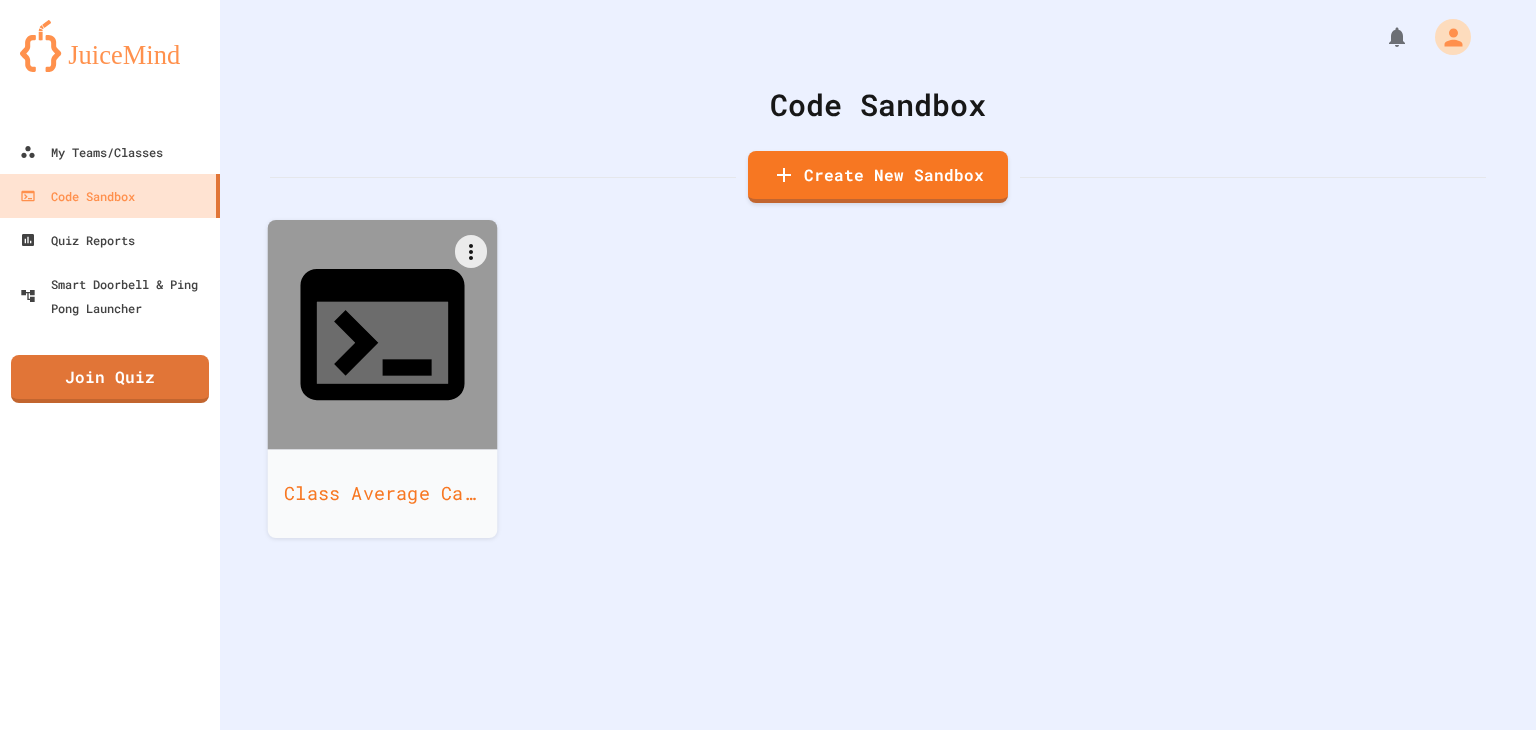 click at bounding box center (383, 335) 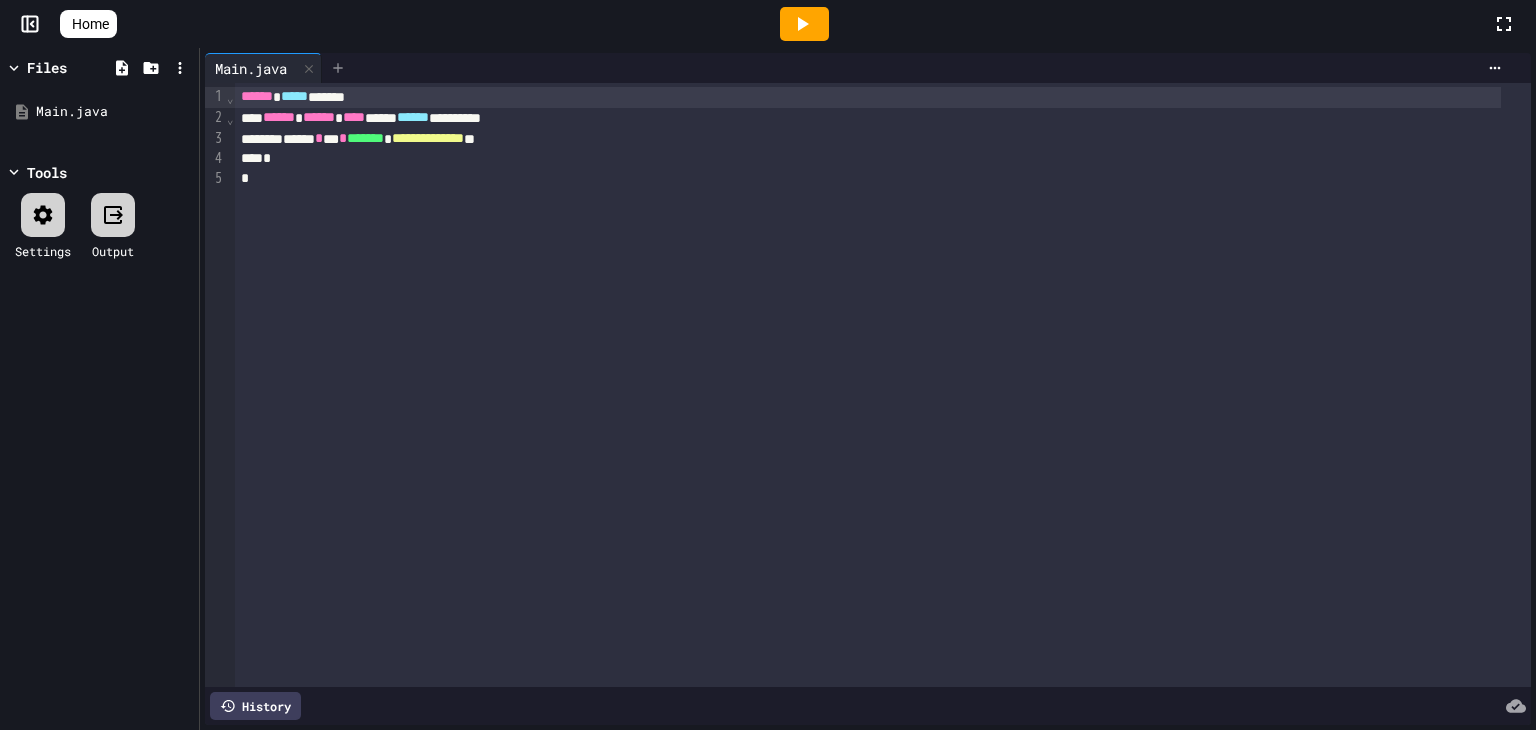 click 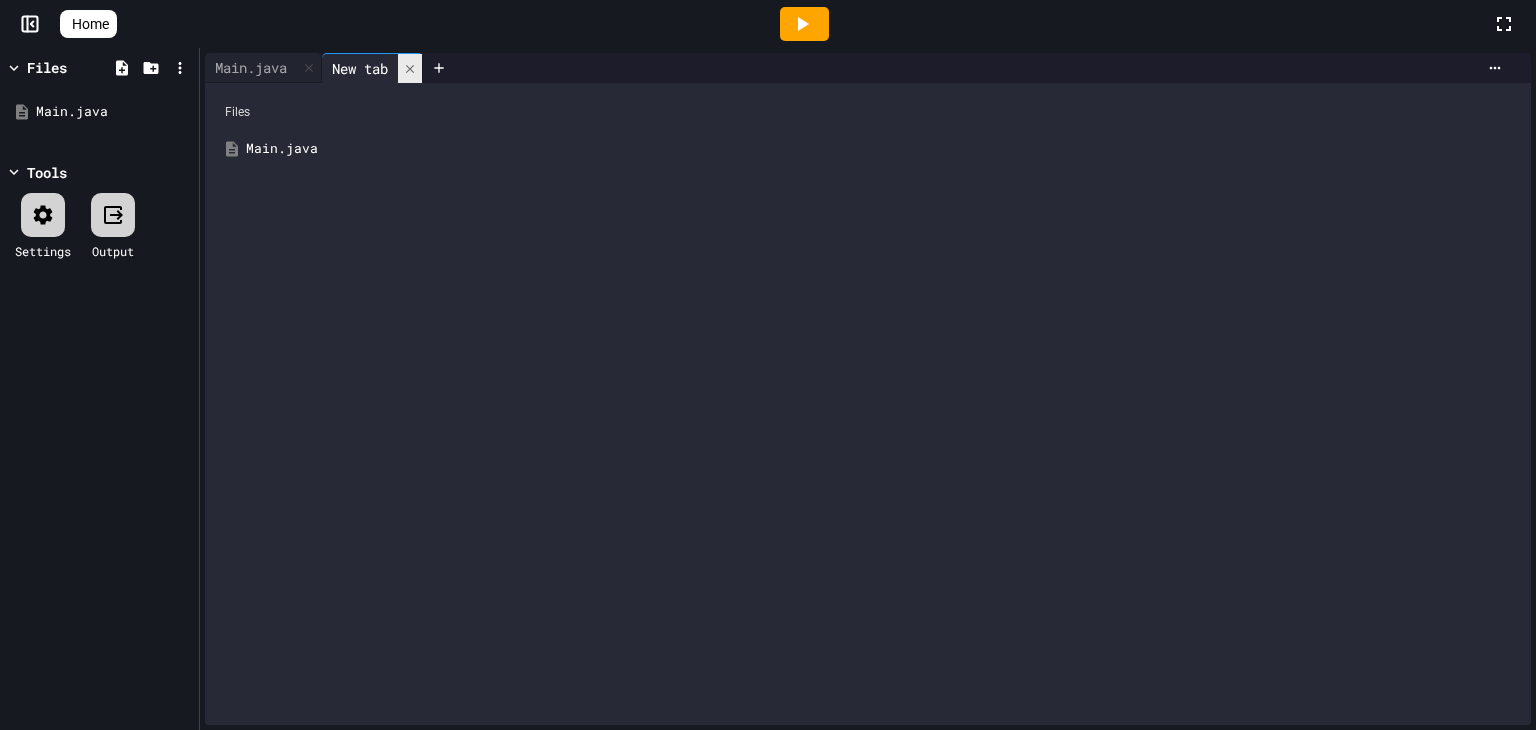 click at bounding box center [410, 68] 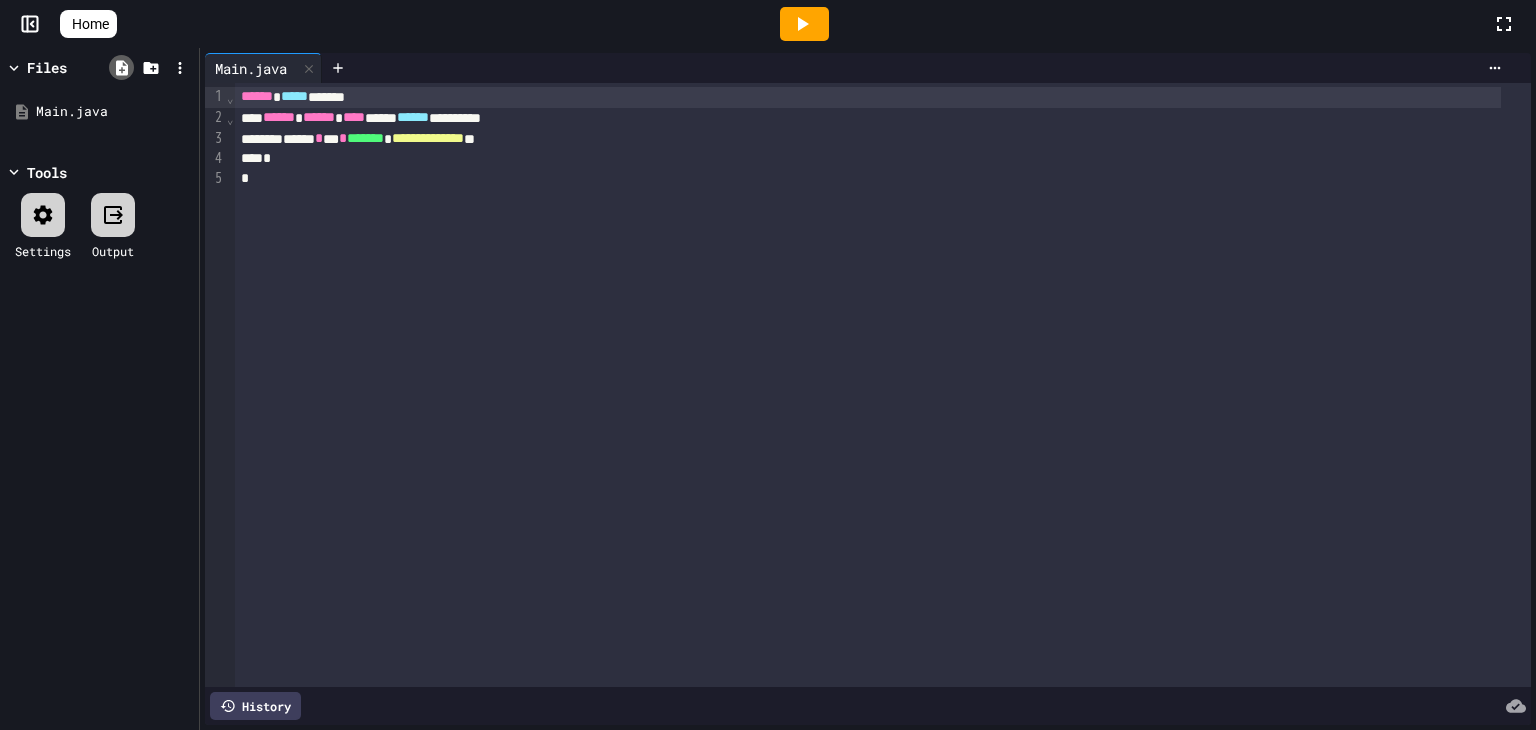click 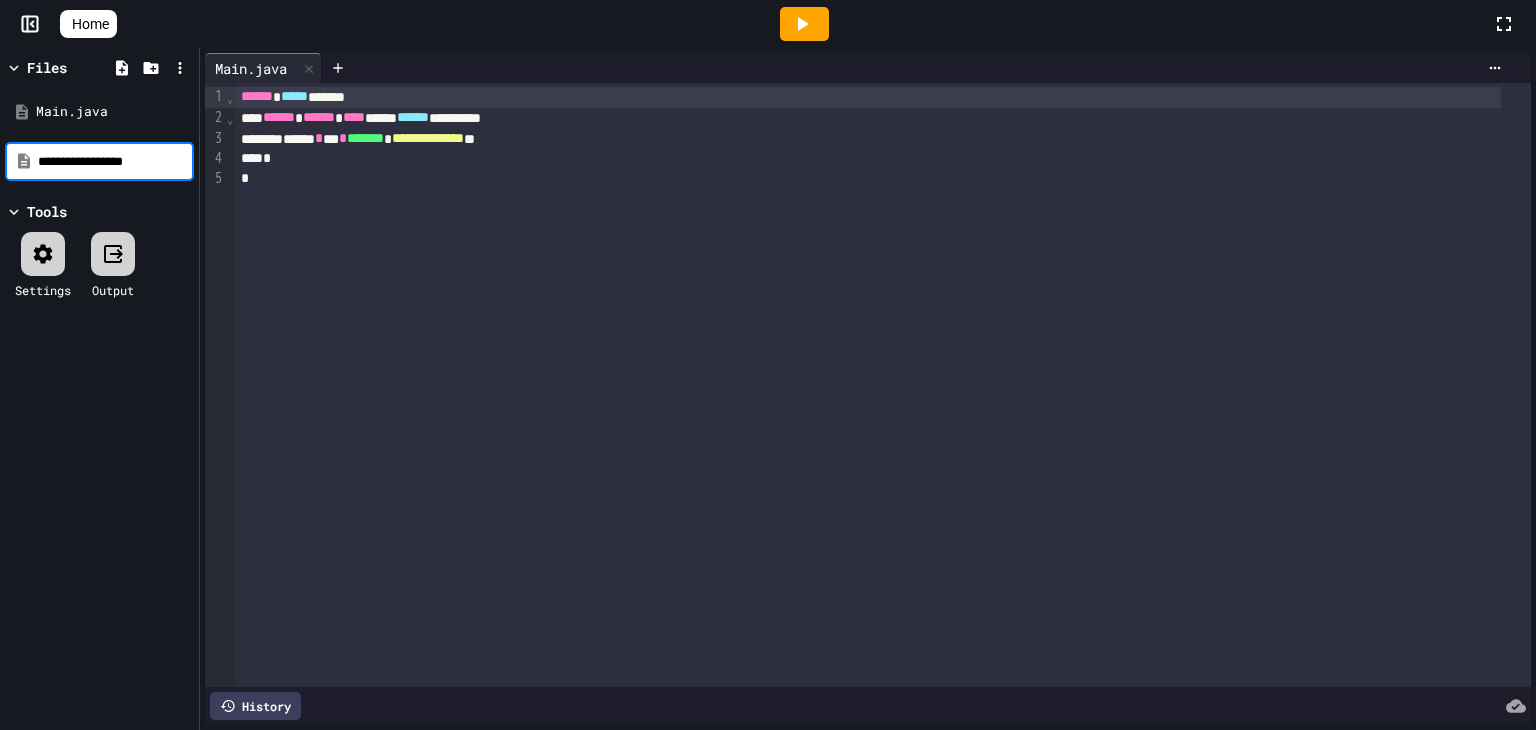 type on "**********" 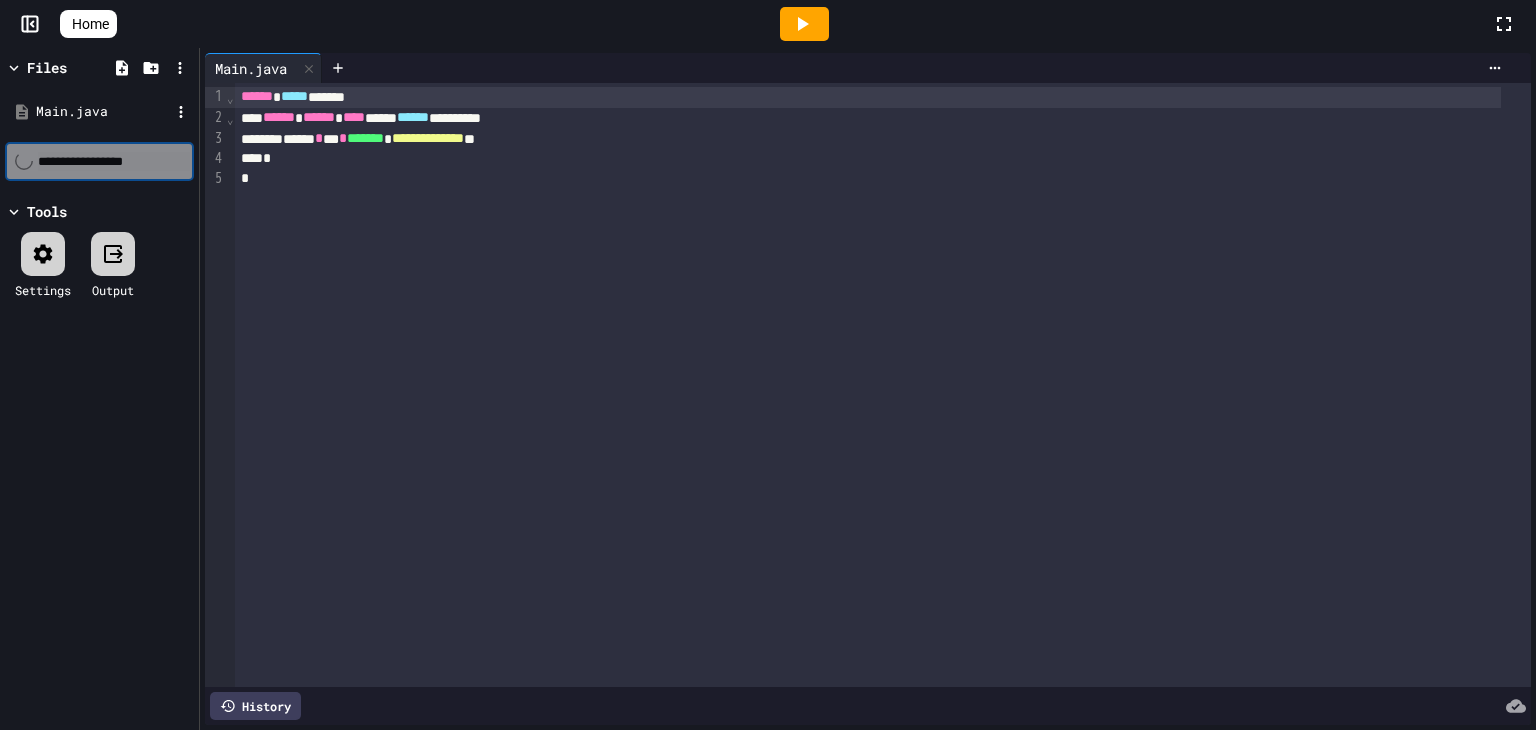 click on "Main.java" at bounding box center (103, 112) 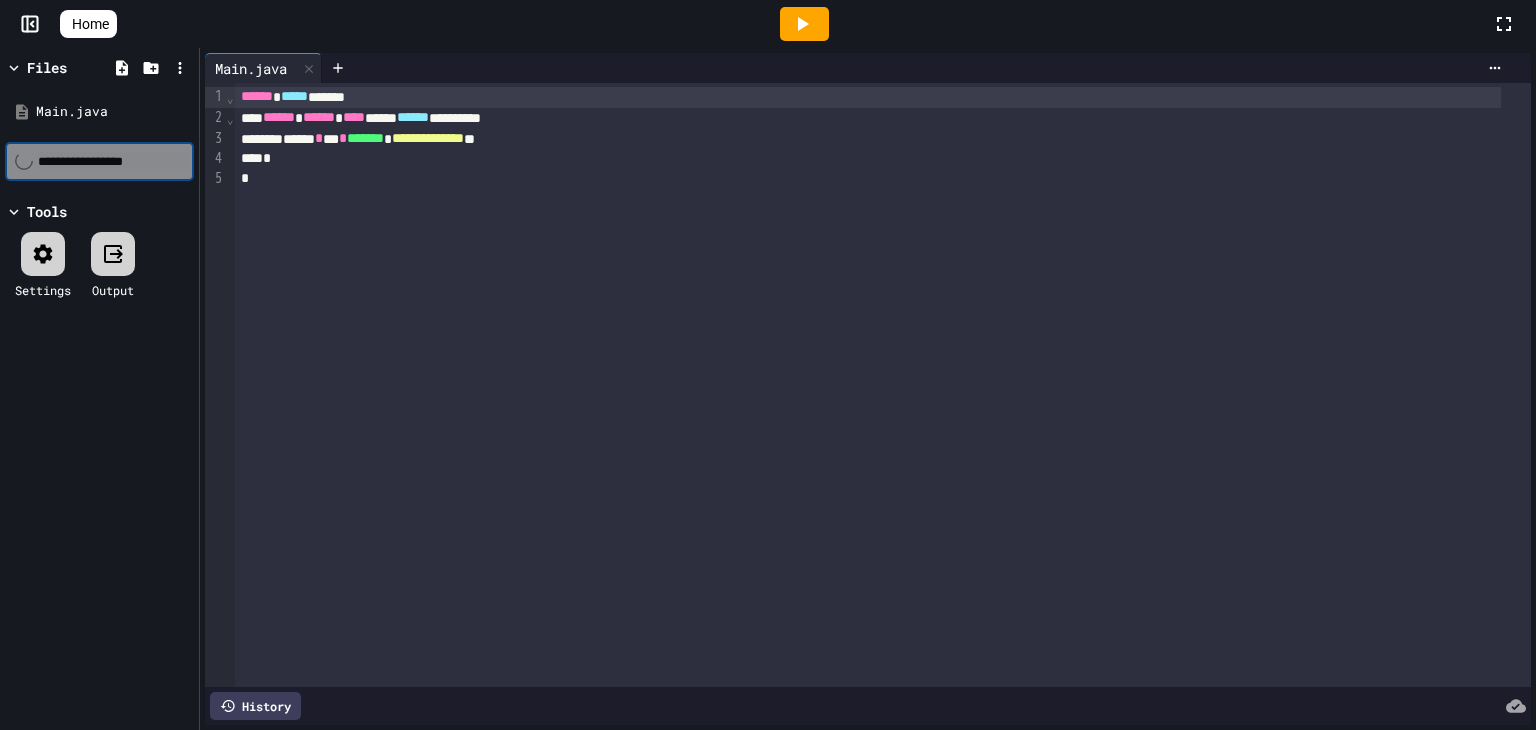 click 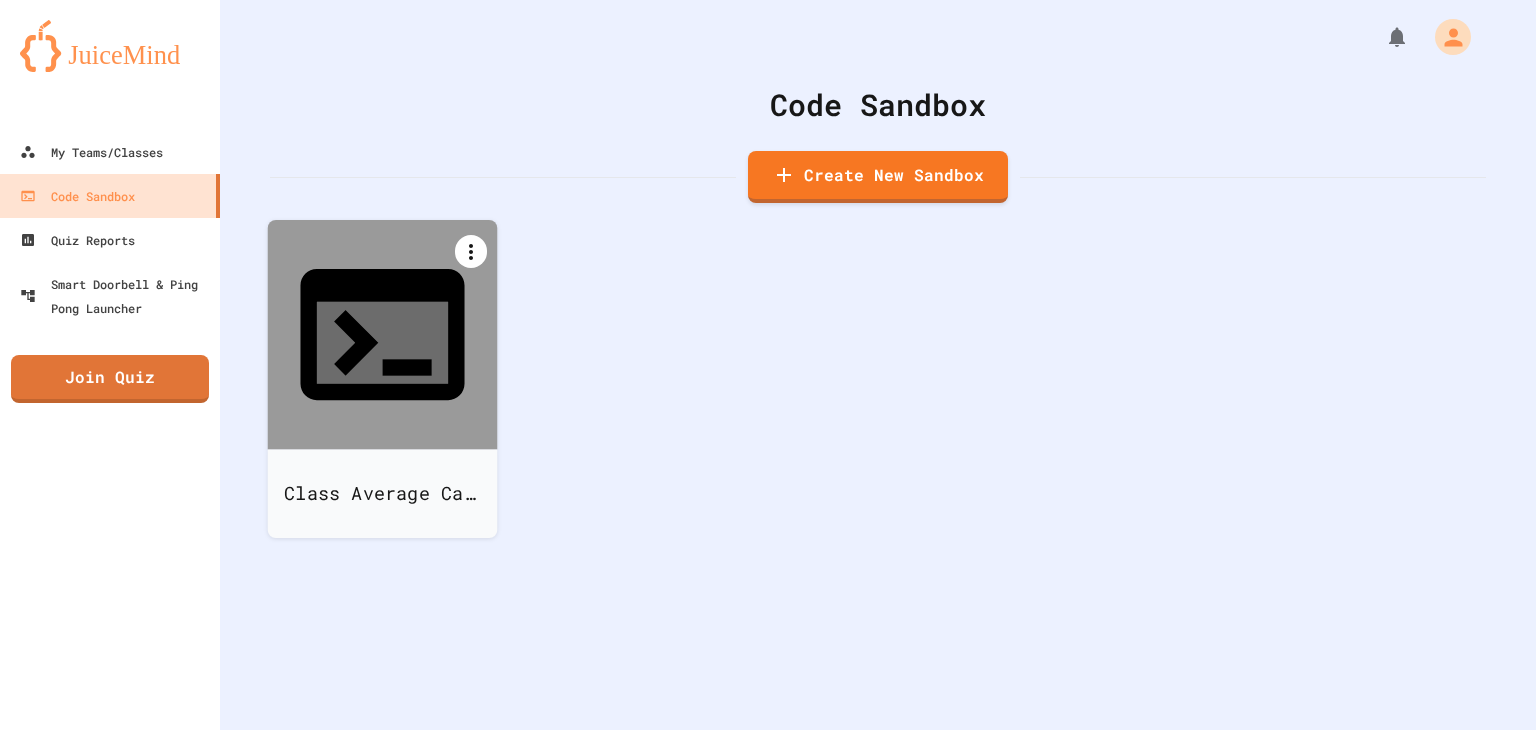 click 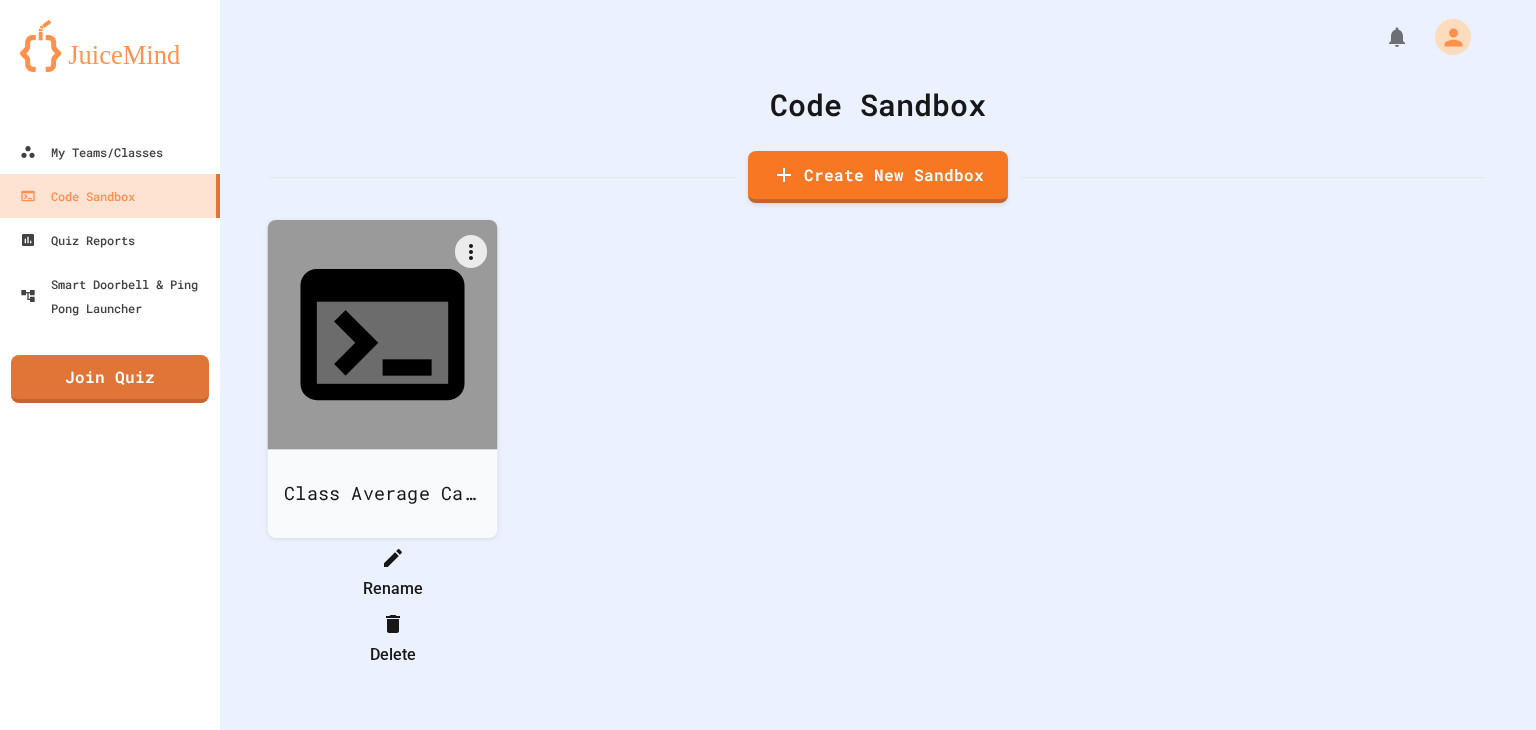 click at bounding box center (382, 541) 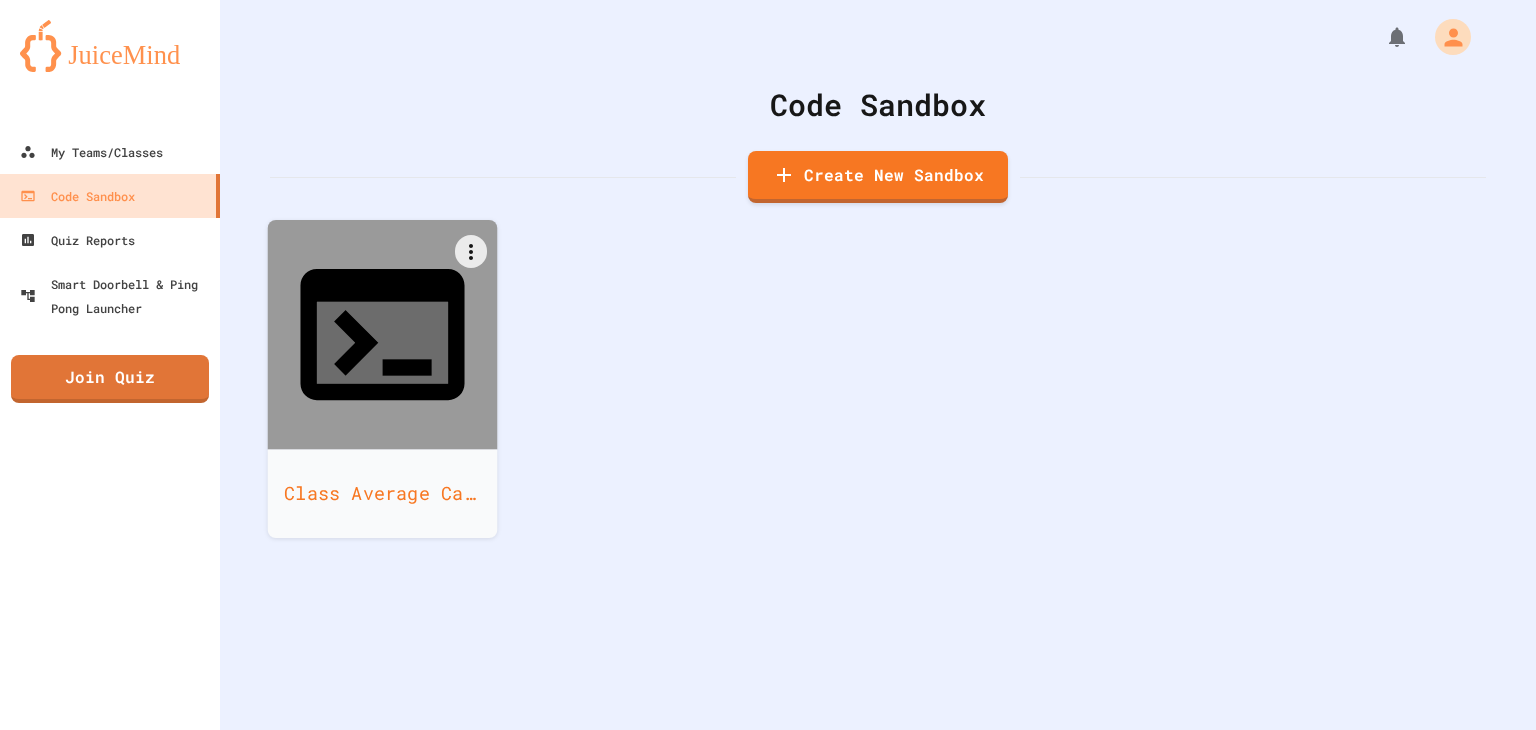 click on "Class Average Calculator" at bounding box center (383, 493) 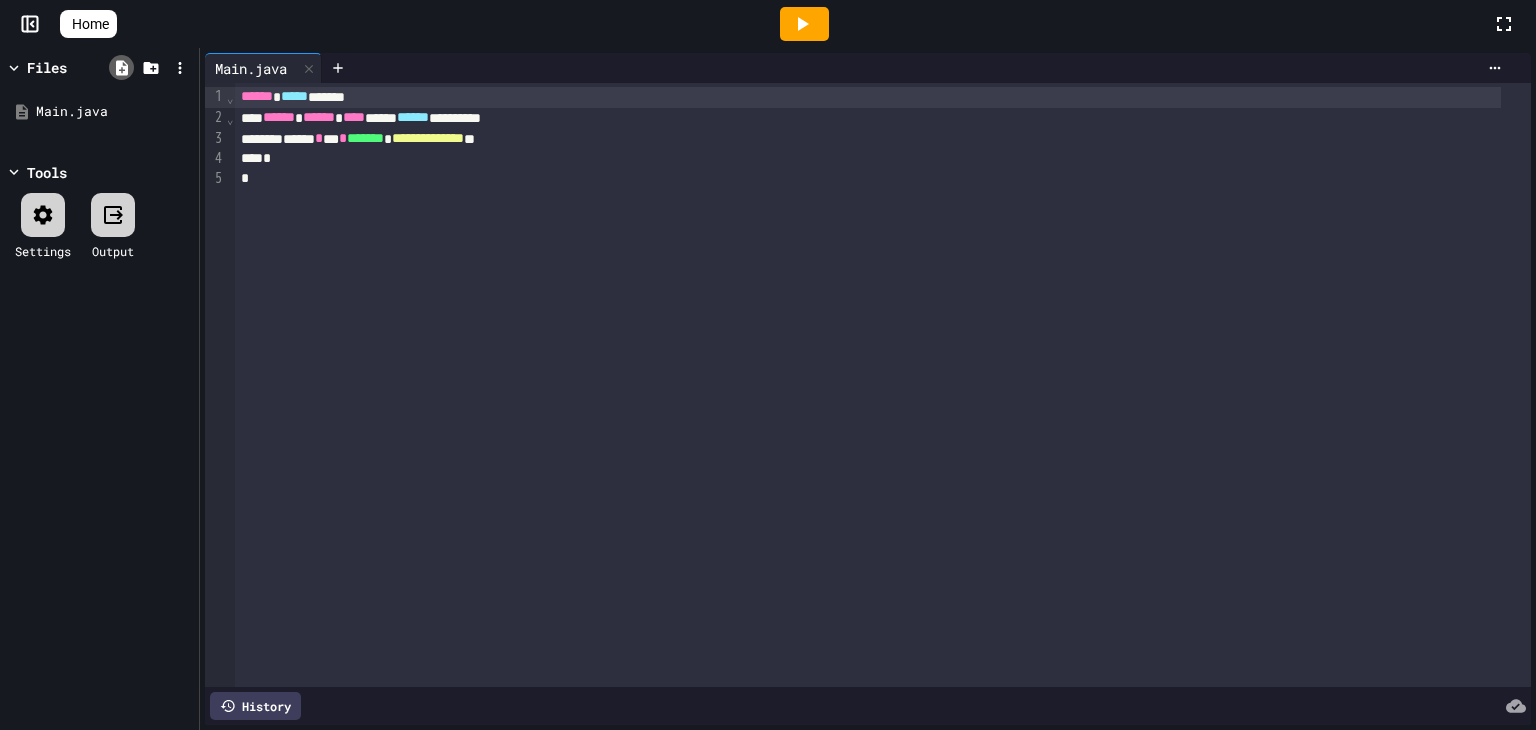 click 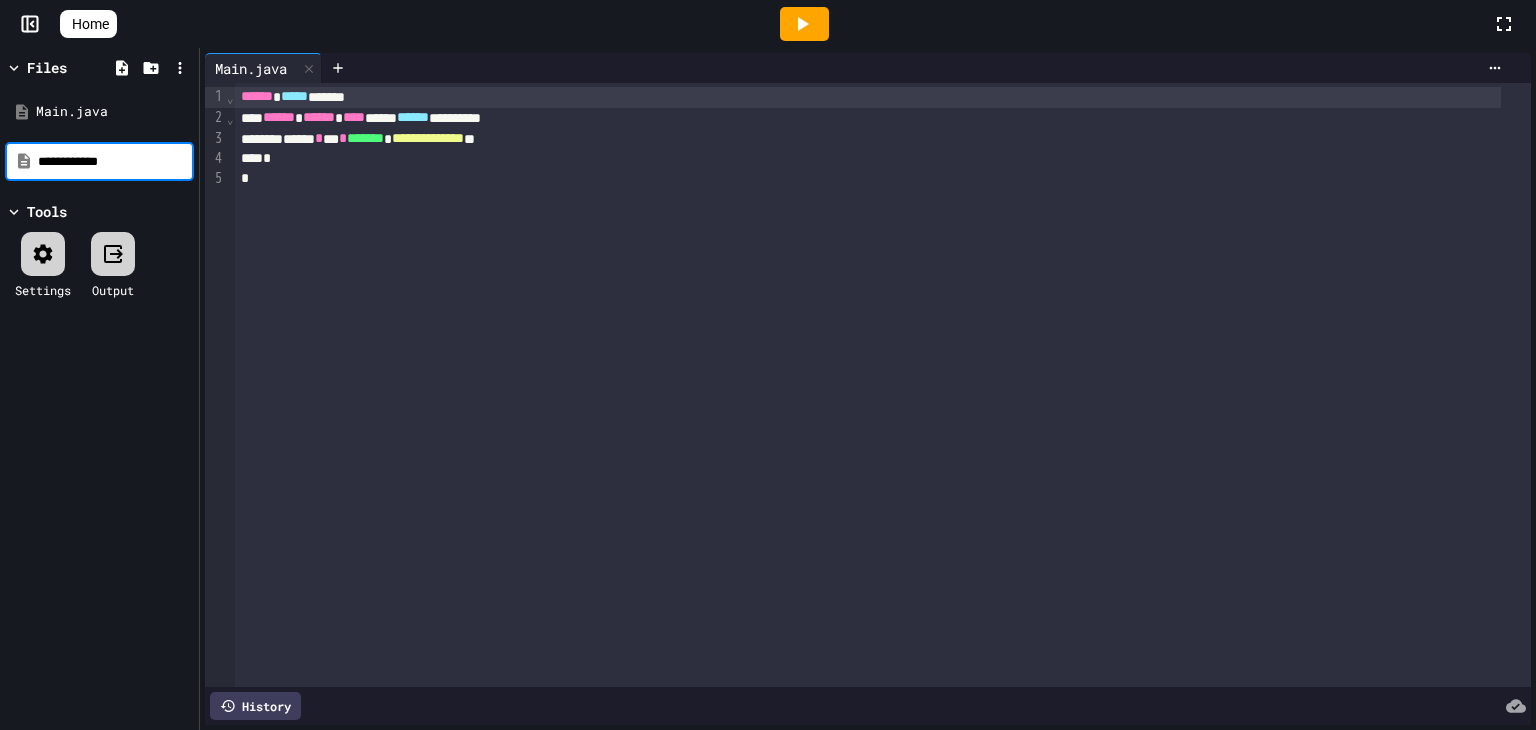 type on "**********" 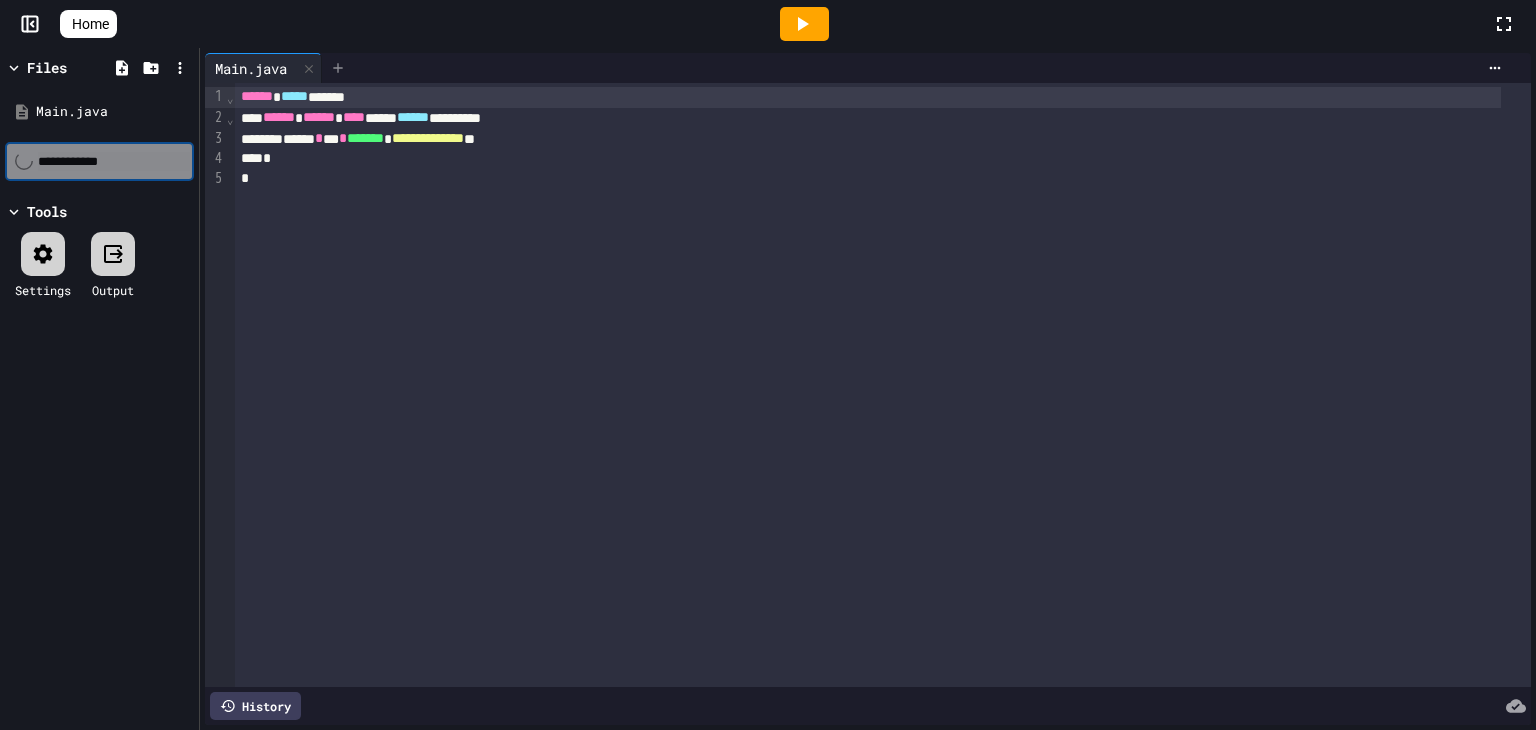 click 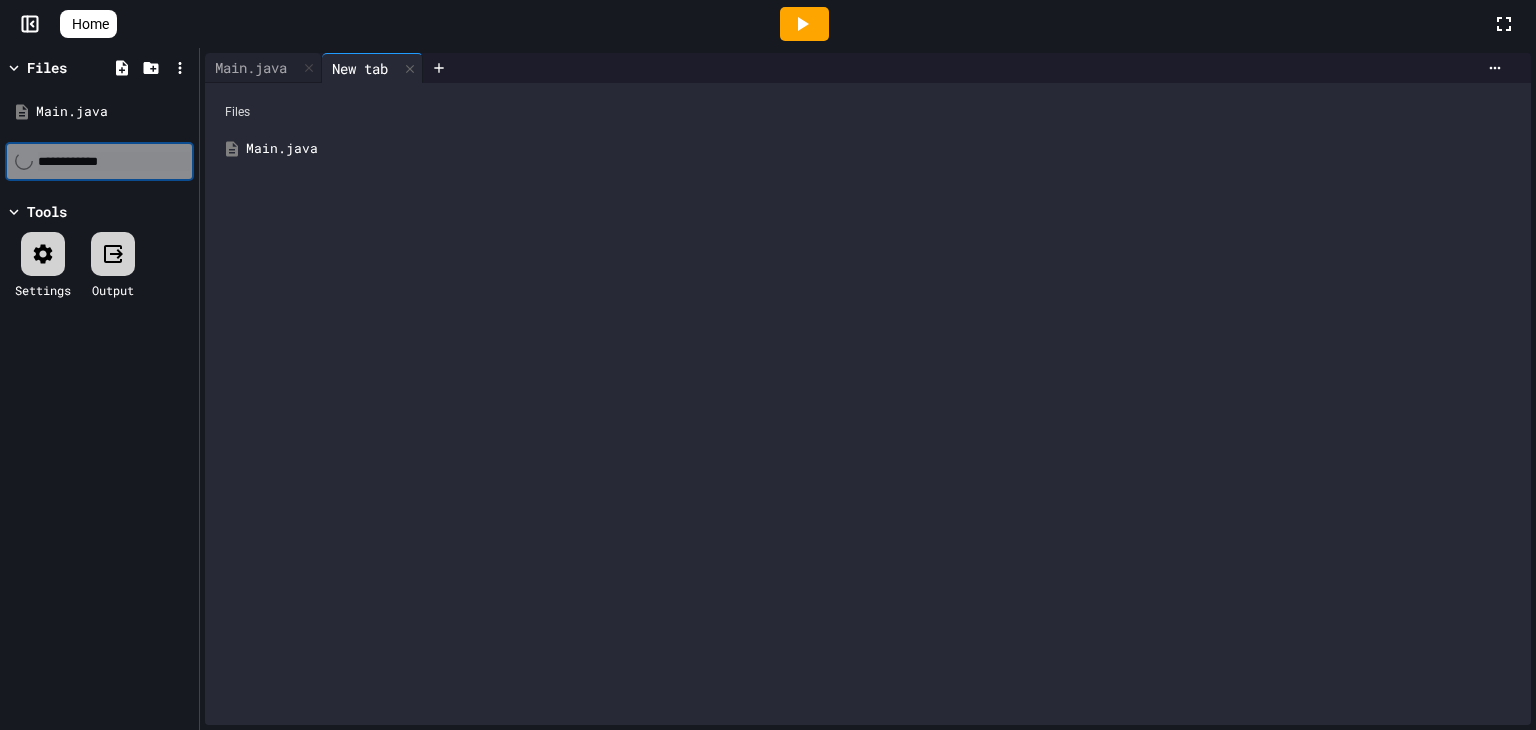 click on "Main.java" at bounding box center (882, 149) 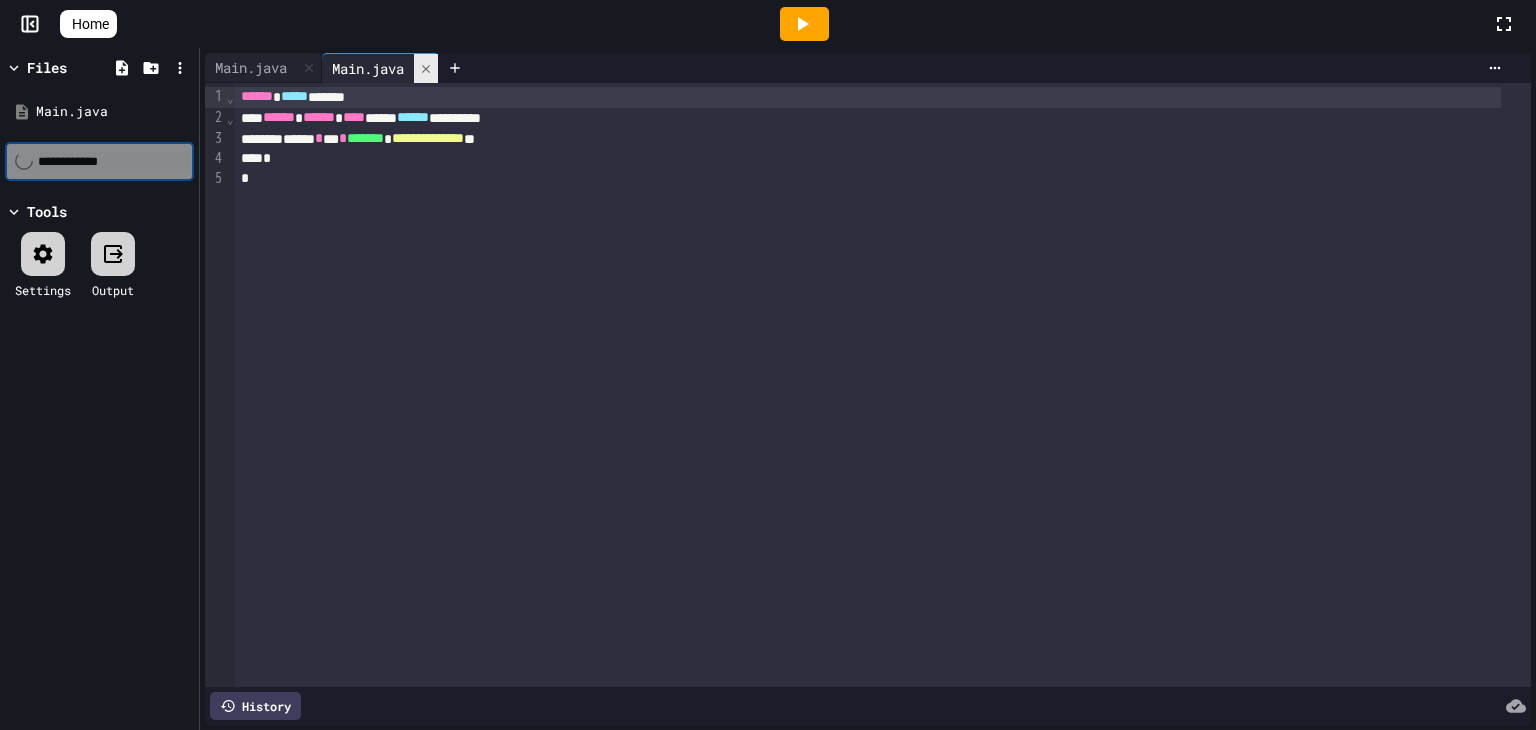 click 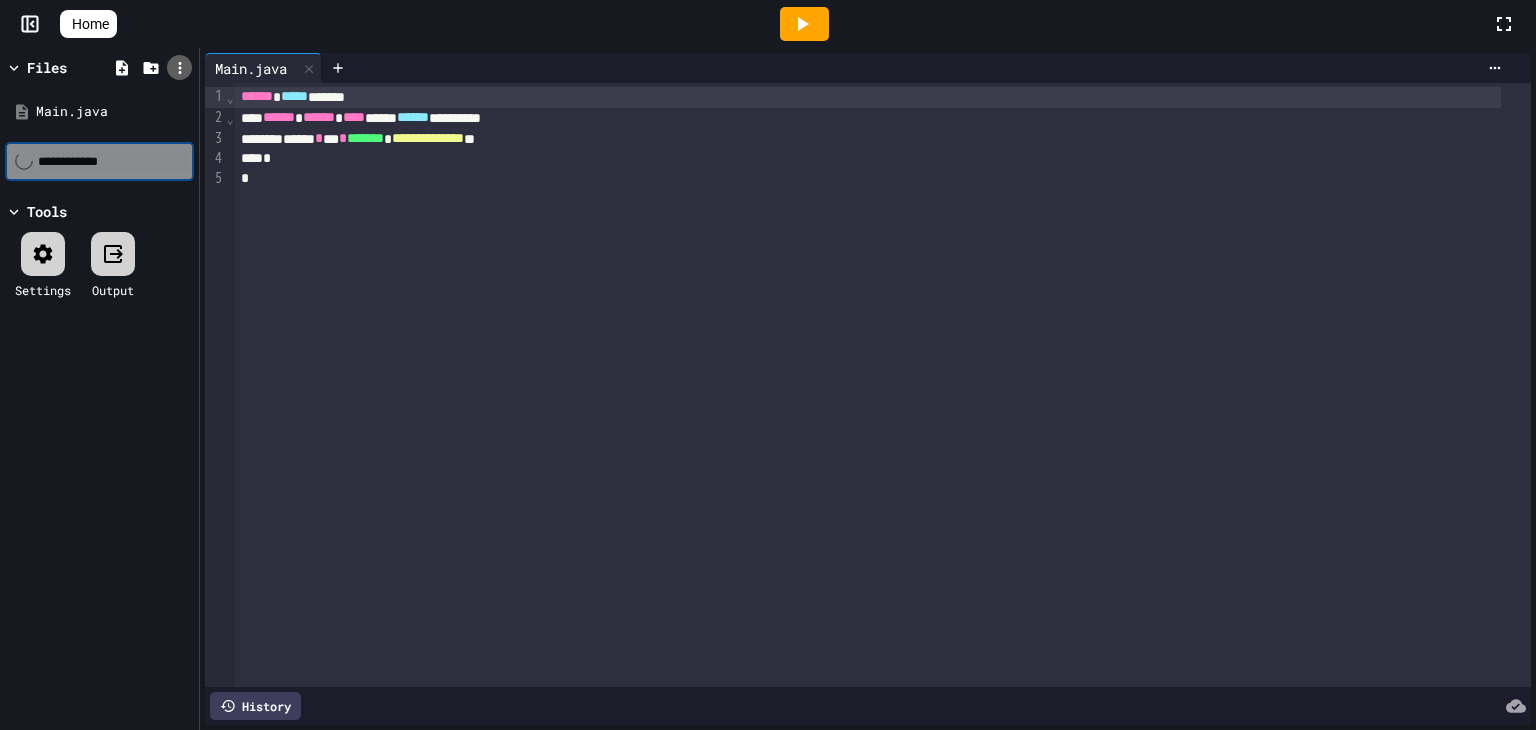 click 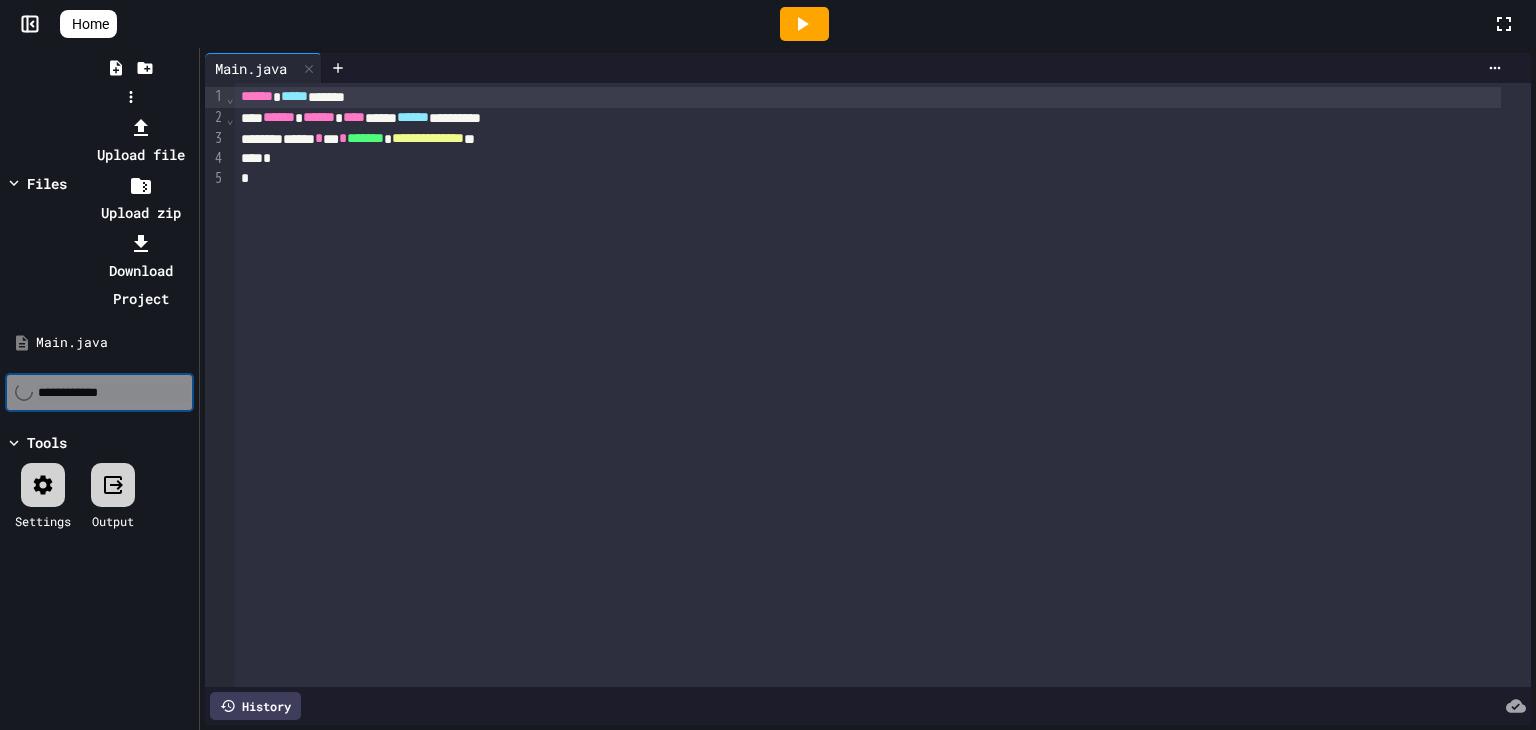 click at bounding box center (130, 113) 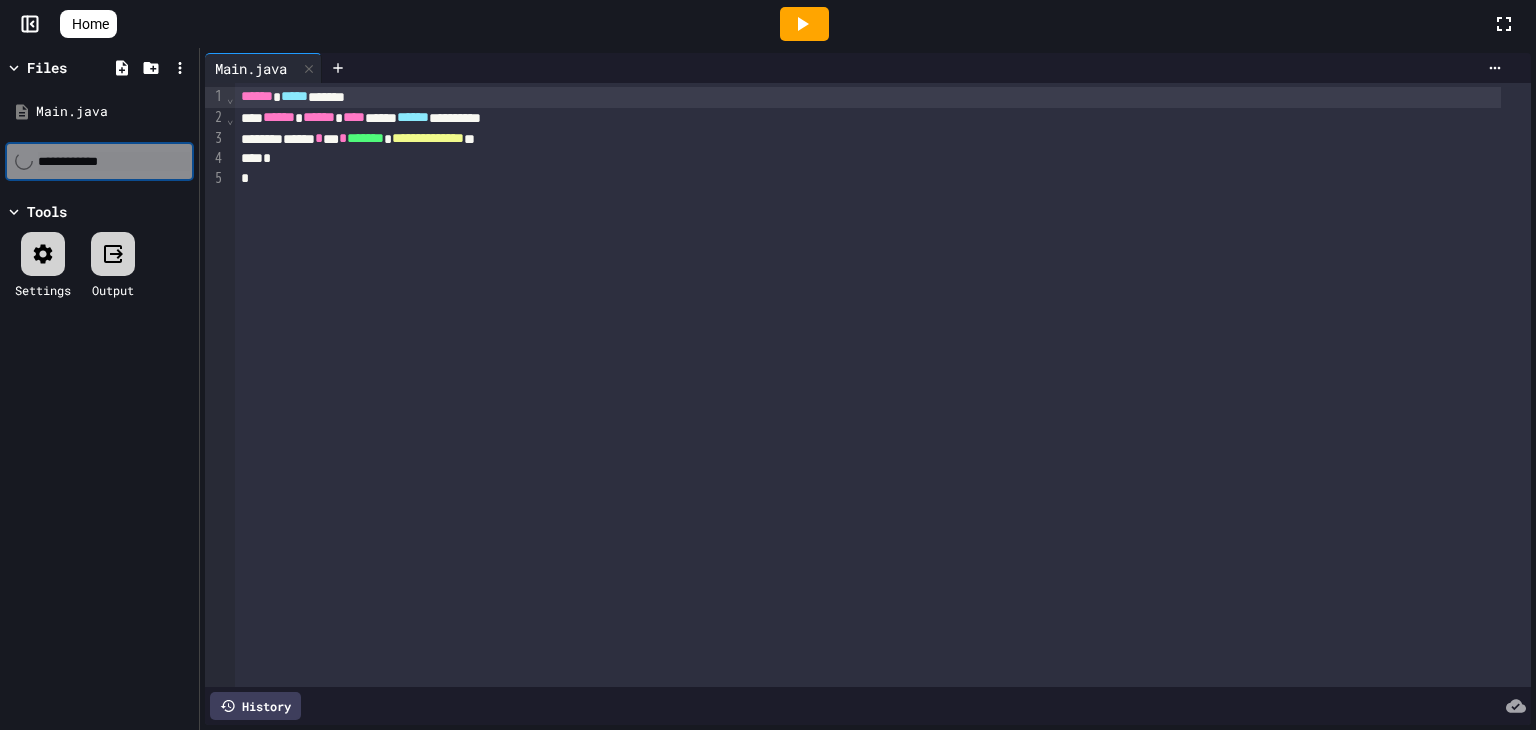 click 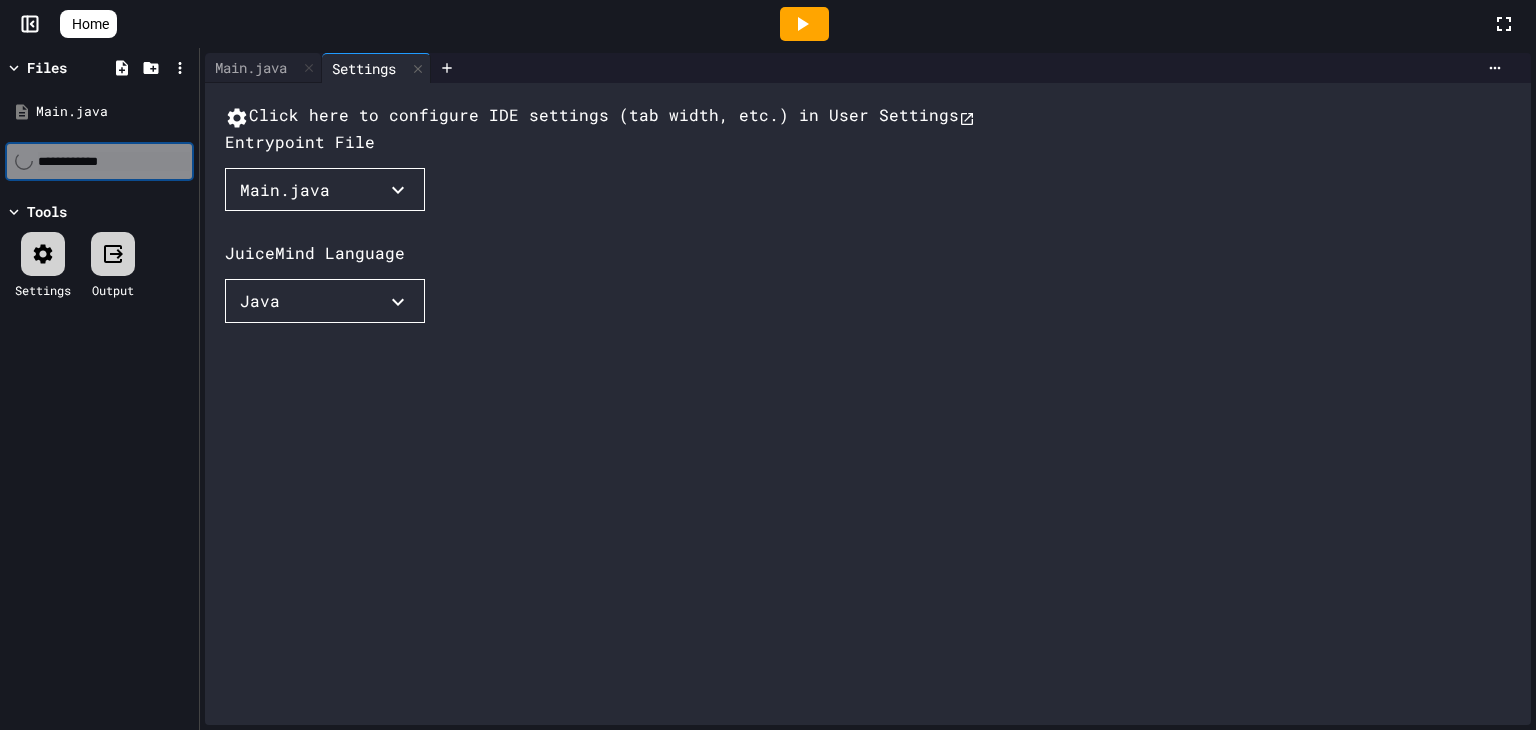 click on "Main.java" at bounding box center [325, 190] 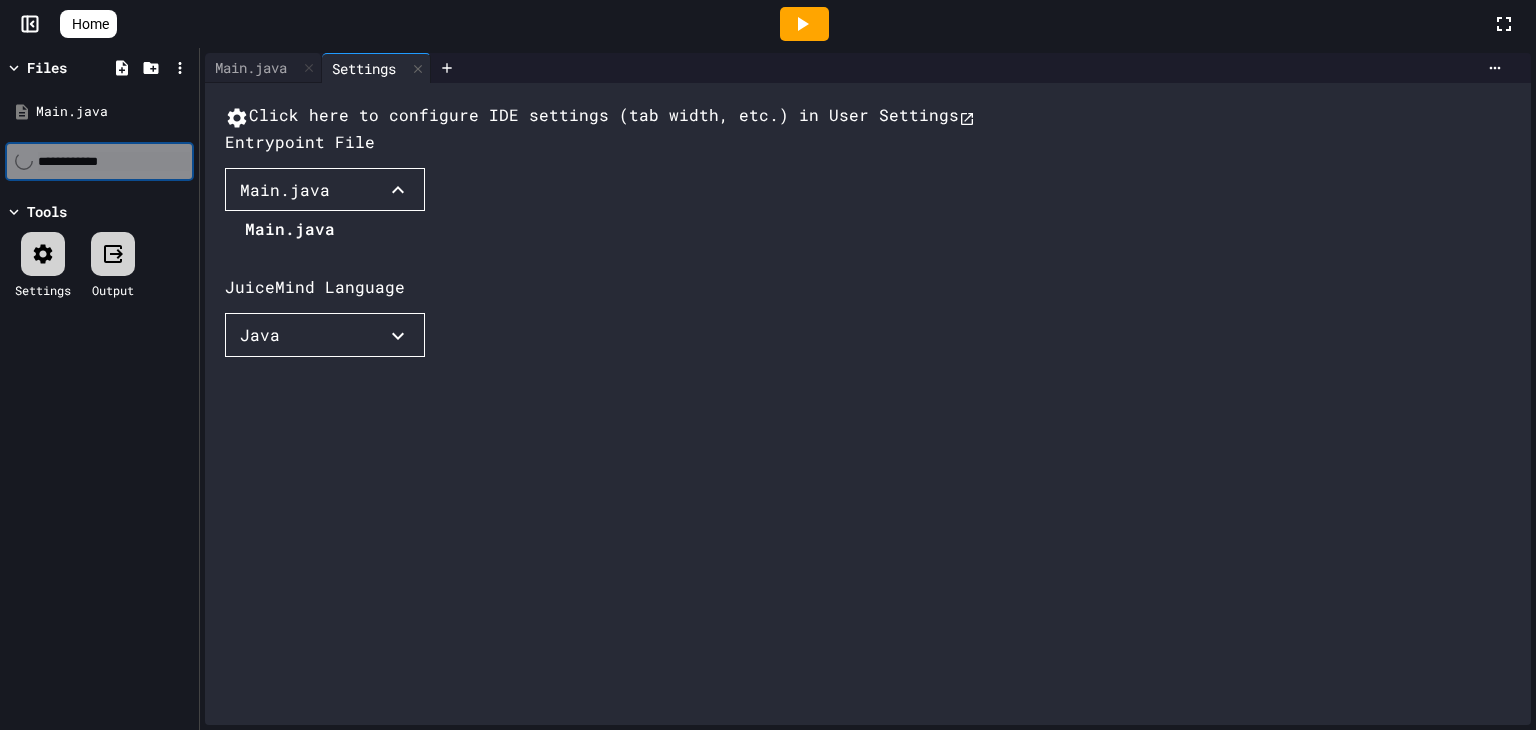 click at bounding box center [280, 213] 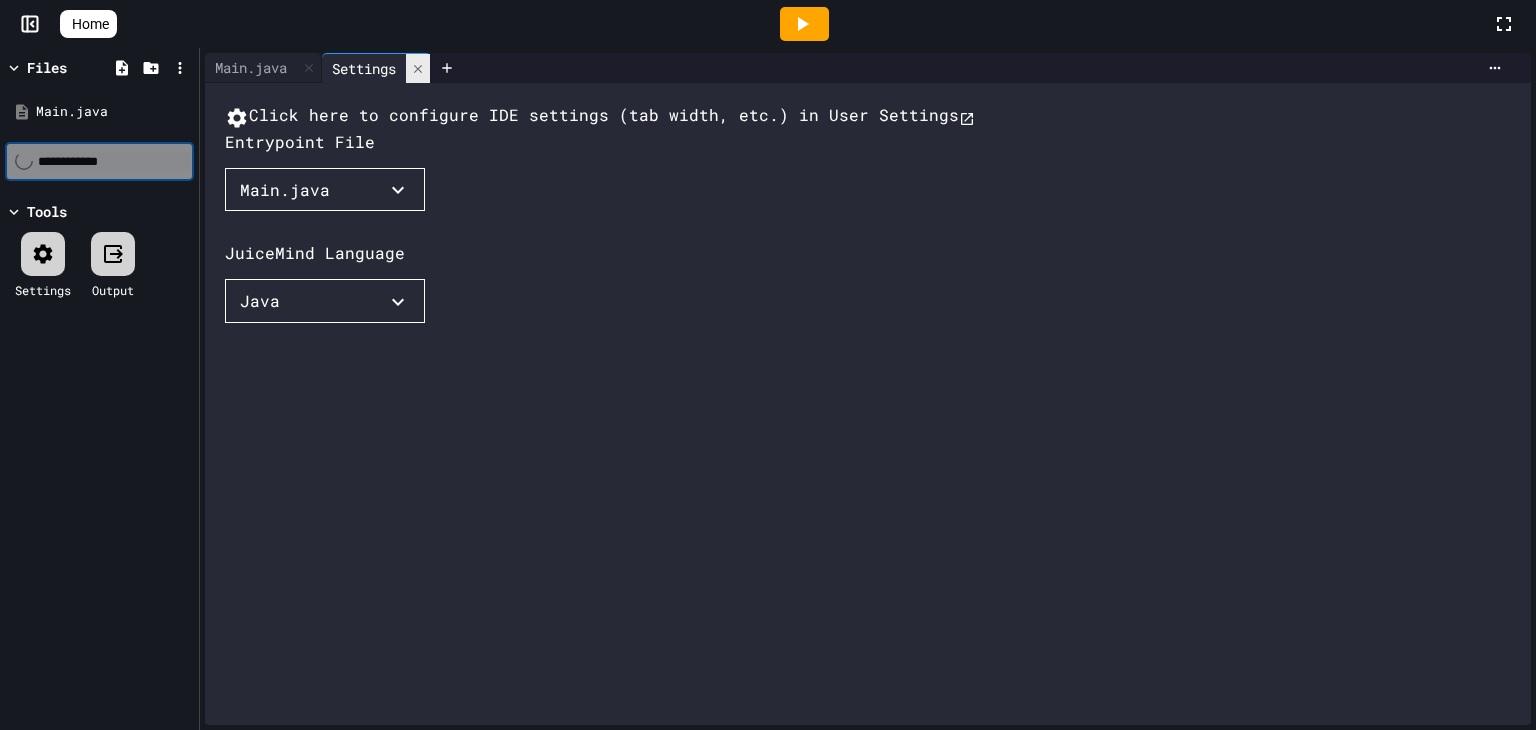 click 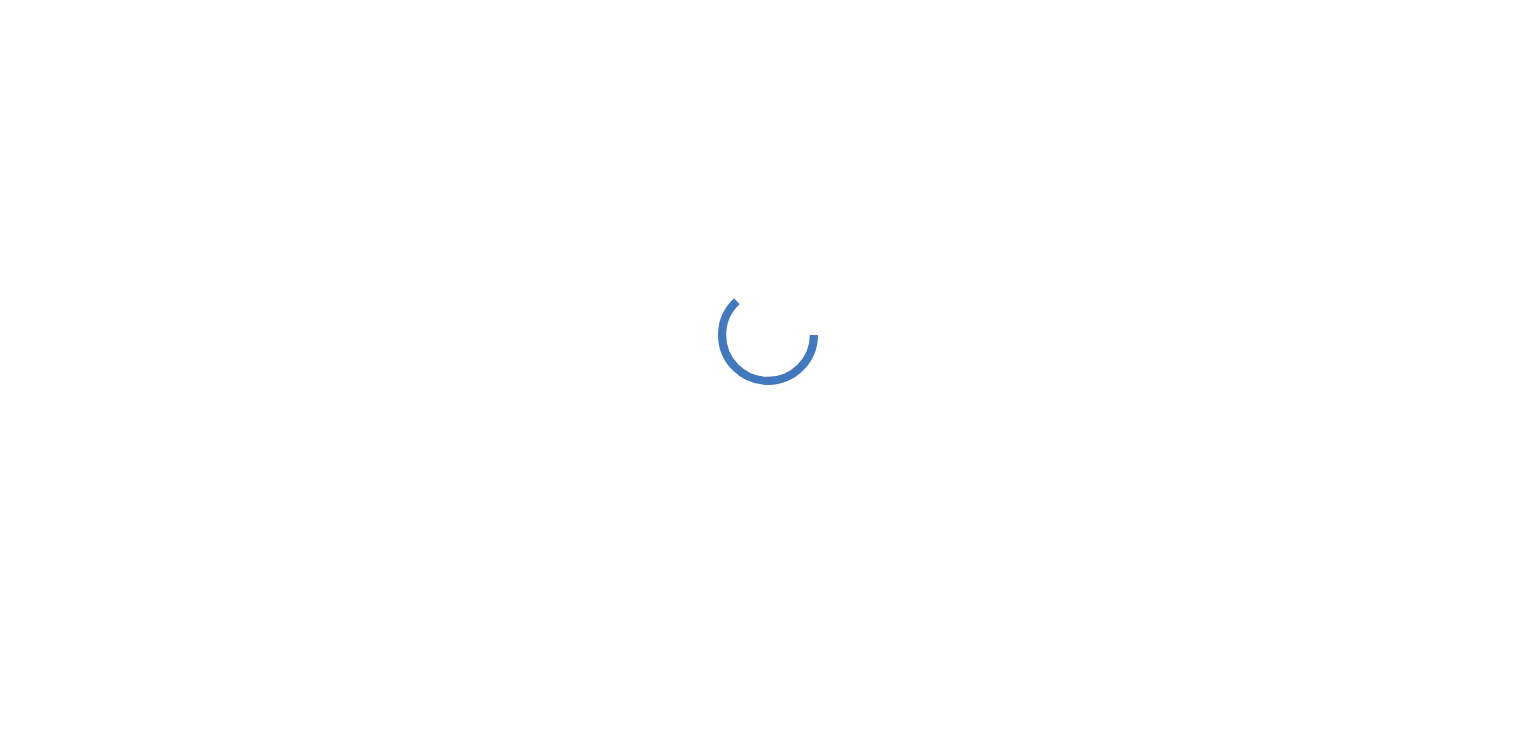 scroll, scrollTop: 0, scrollLeft: 0, axis: both 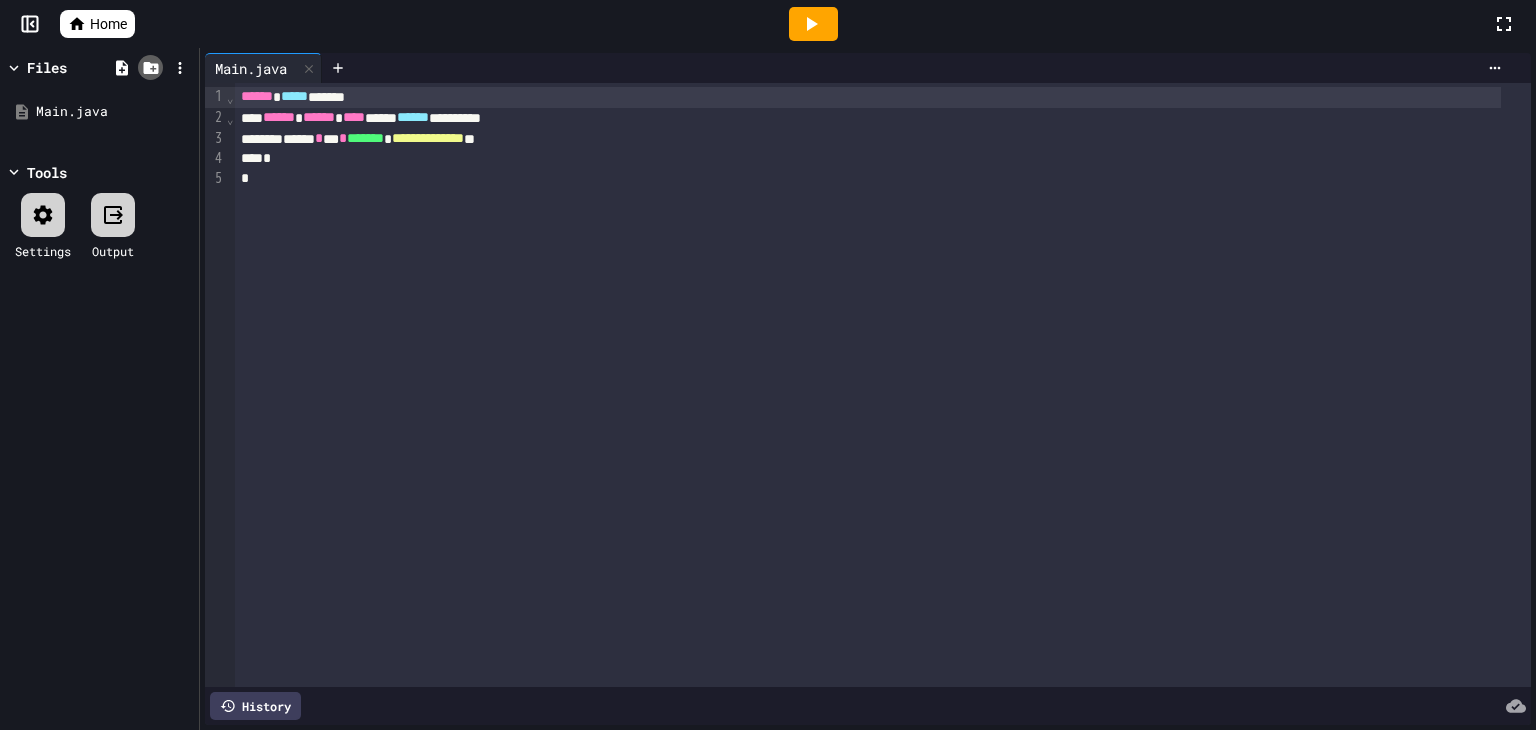 click 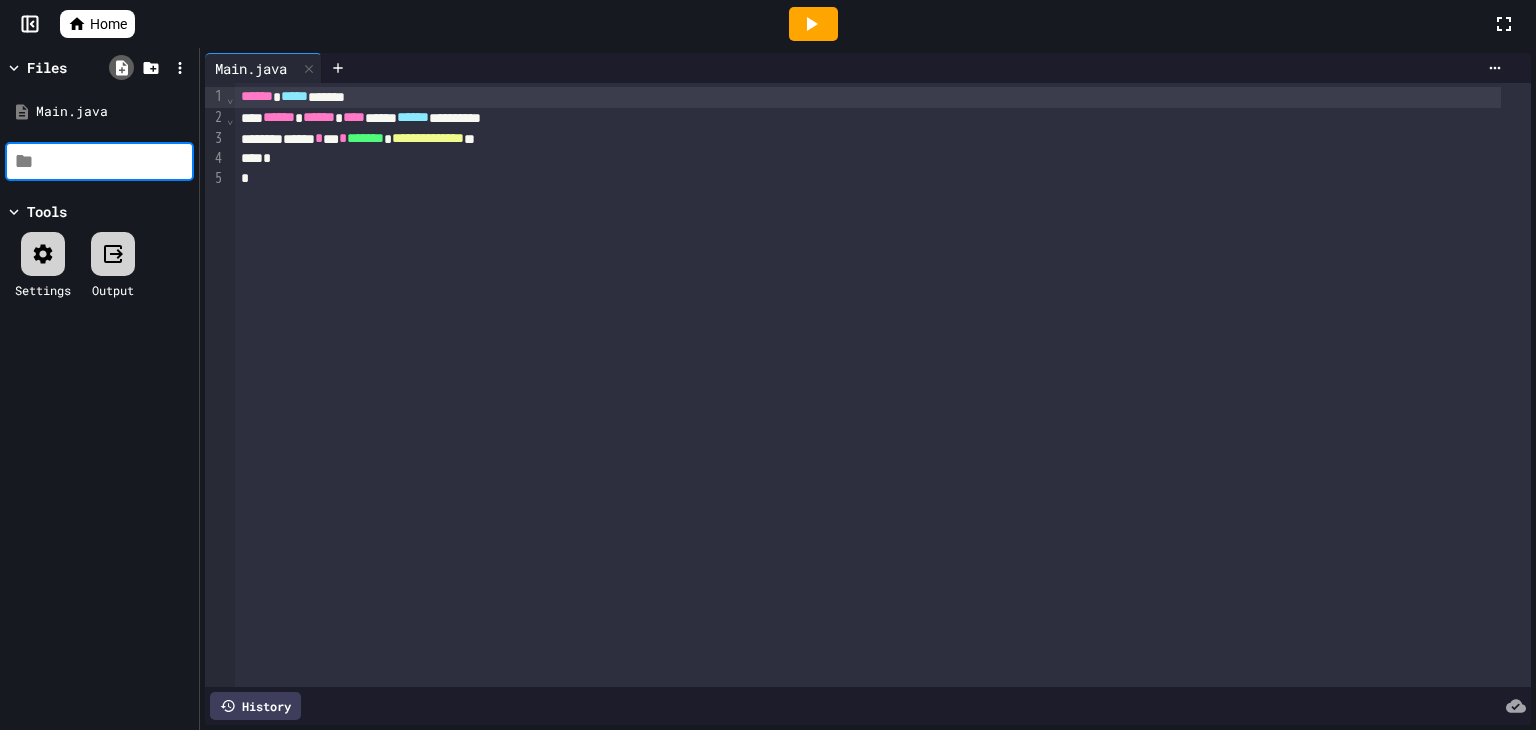 click 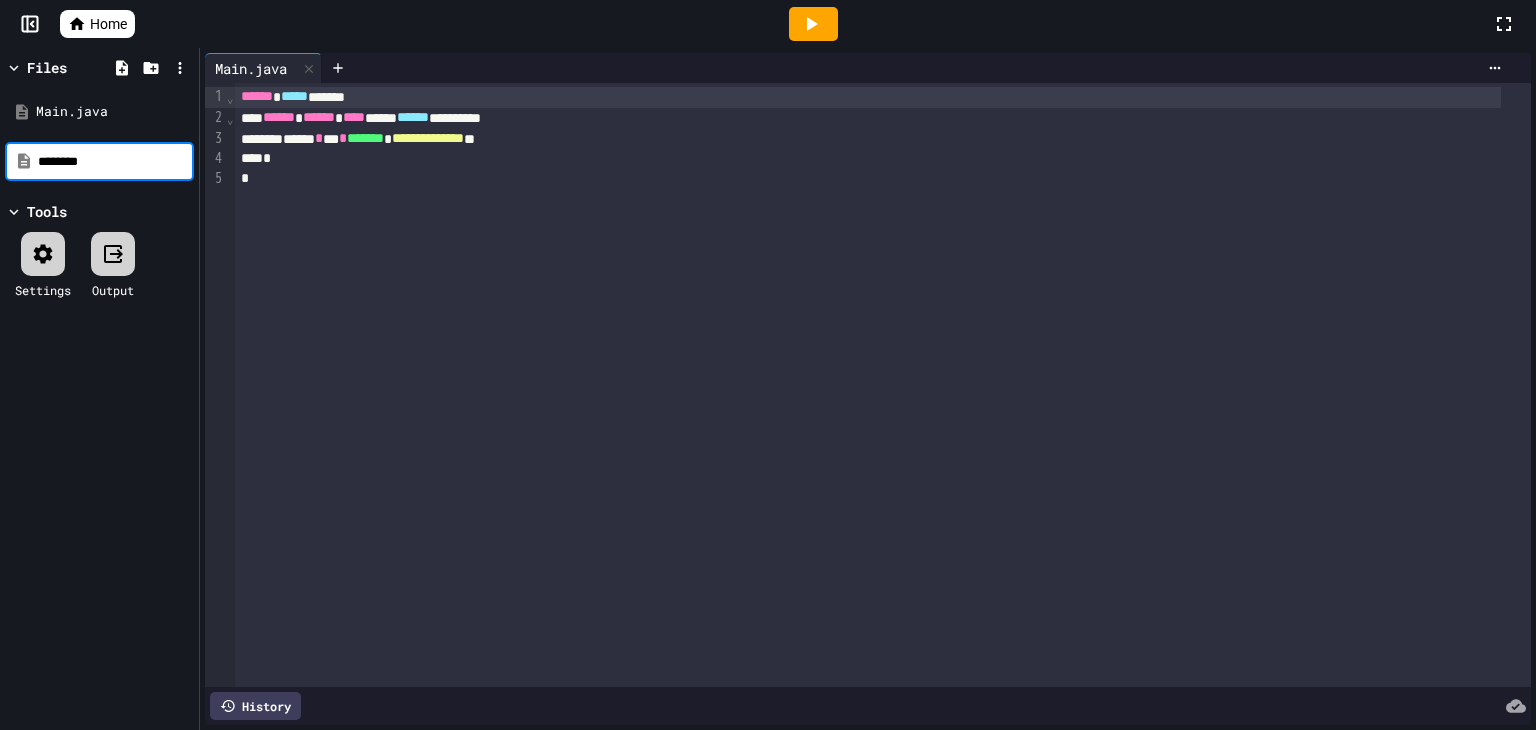 type on "********" 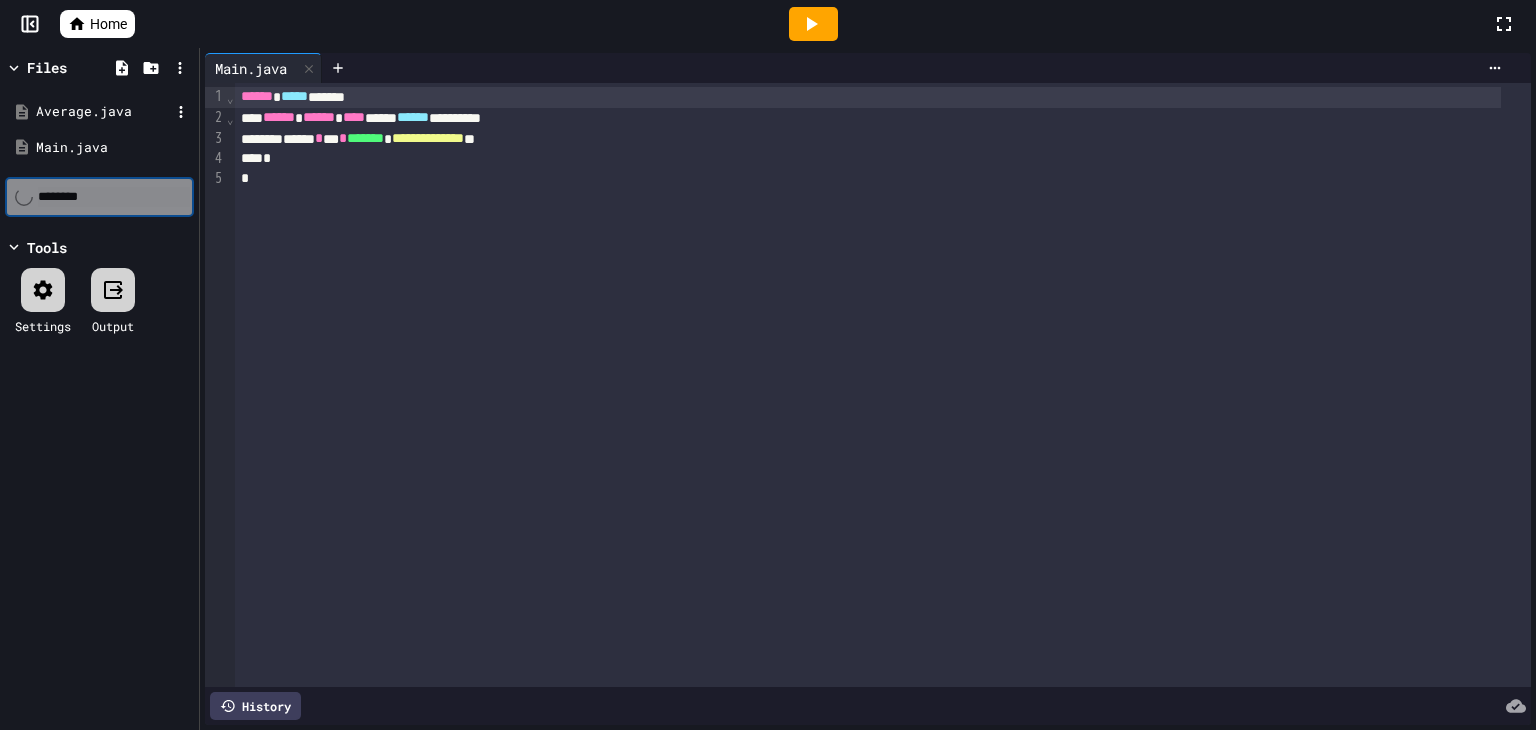 click on "Average.java" at bounding box center [103, 112] 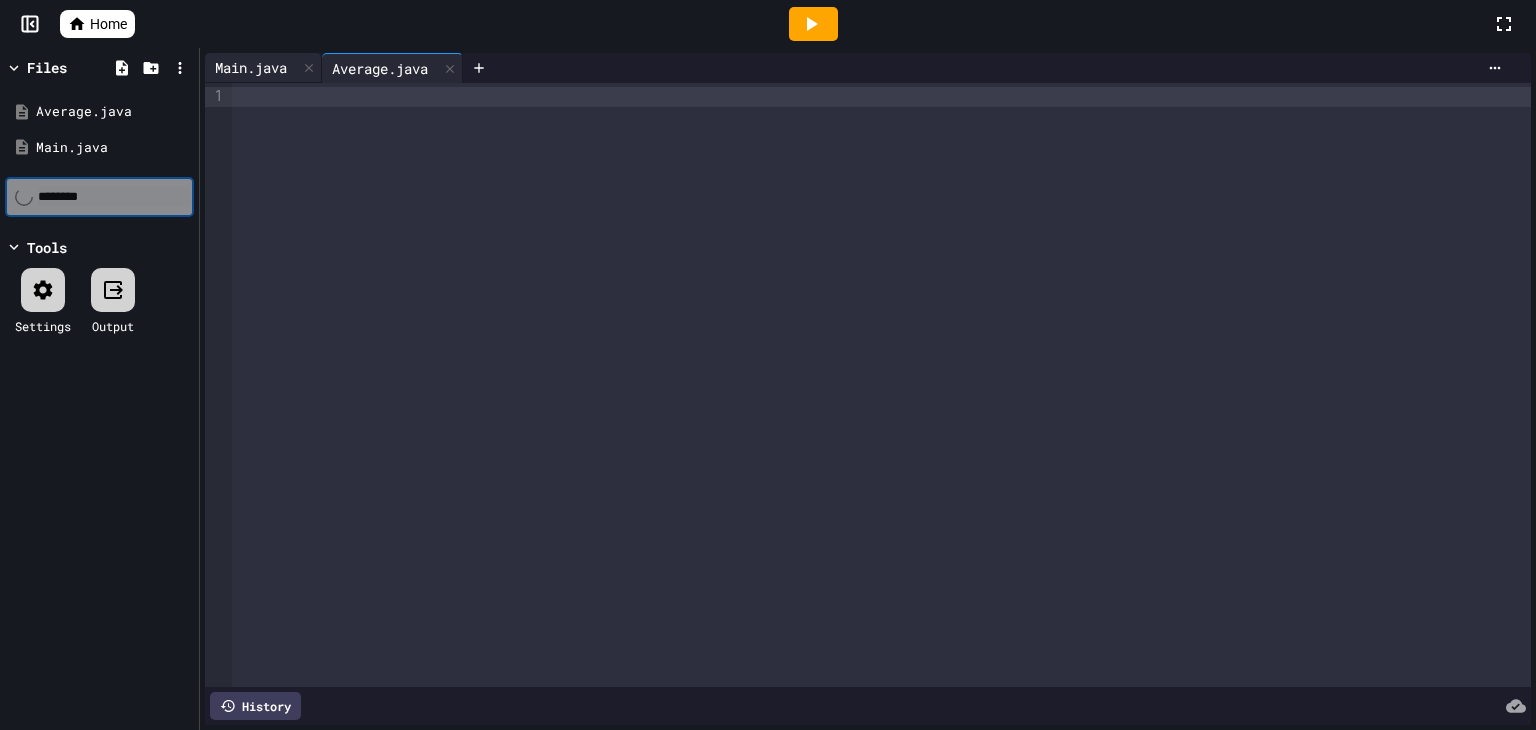 click on "Main.java" at bounding box center [263, 68] 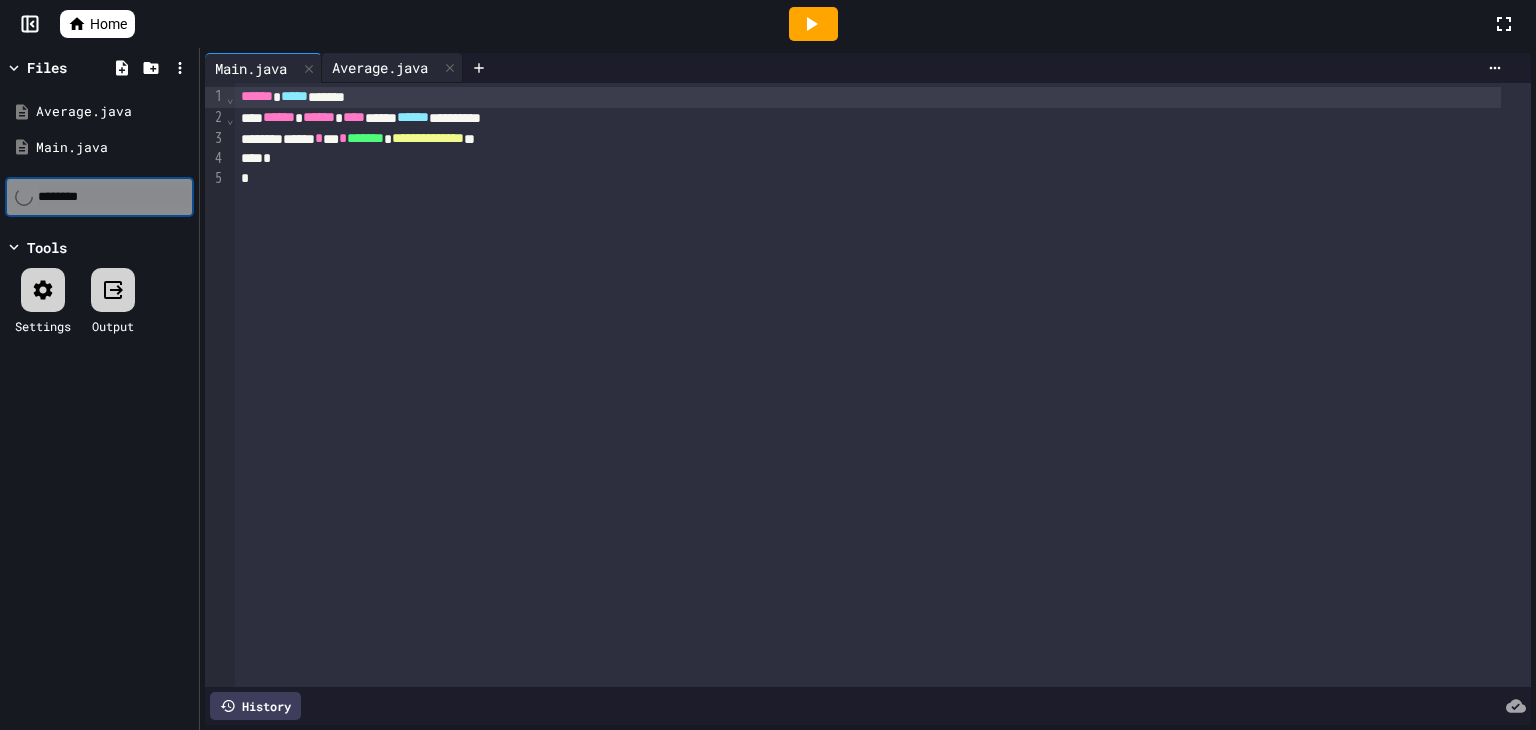 click on "Average.java" at bounding box center (380, 67) 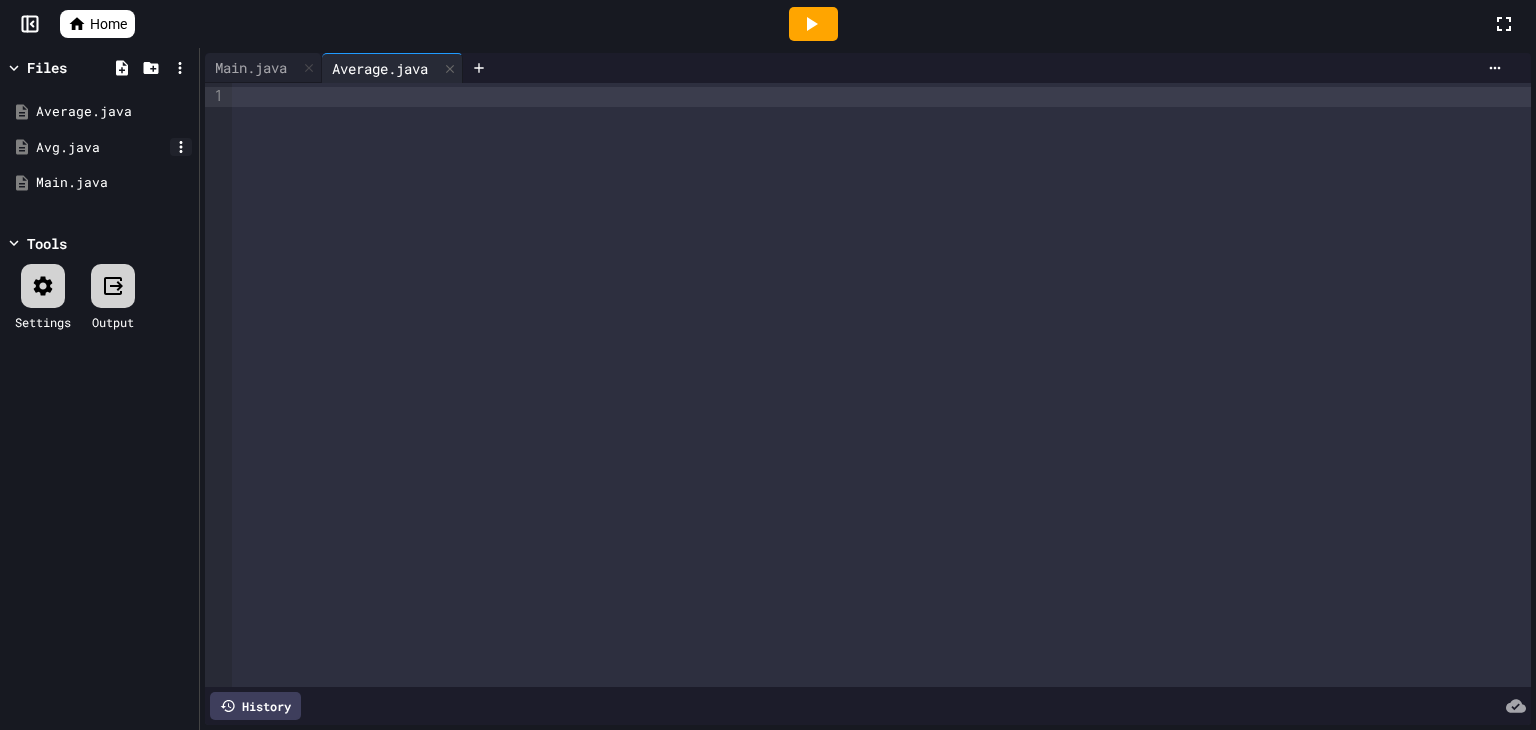 click 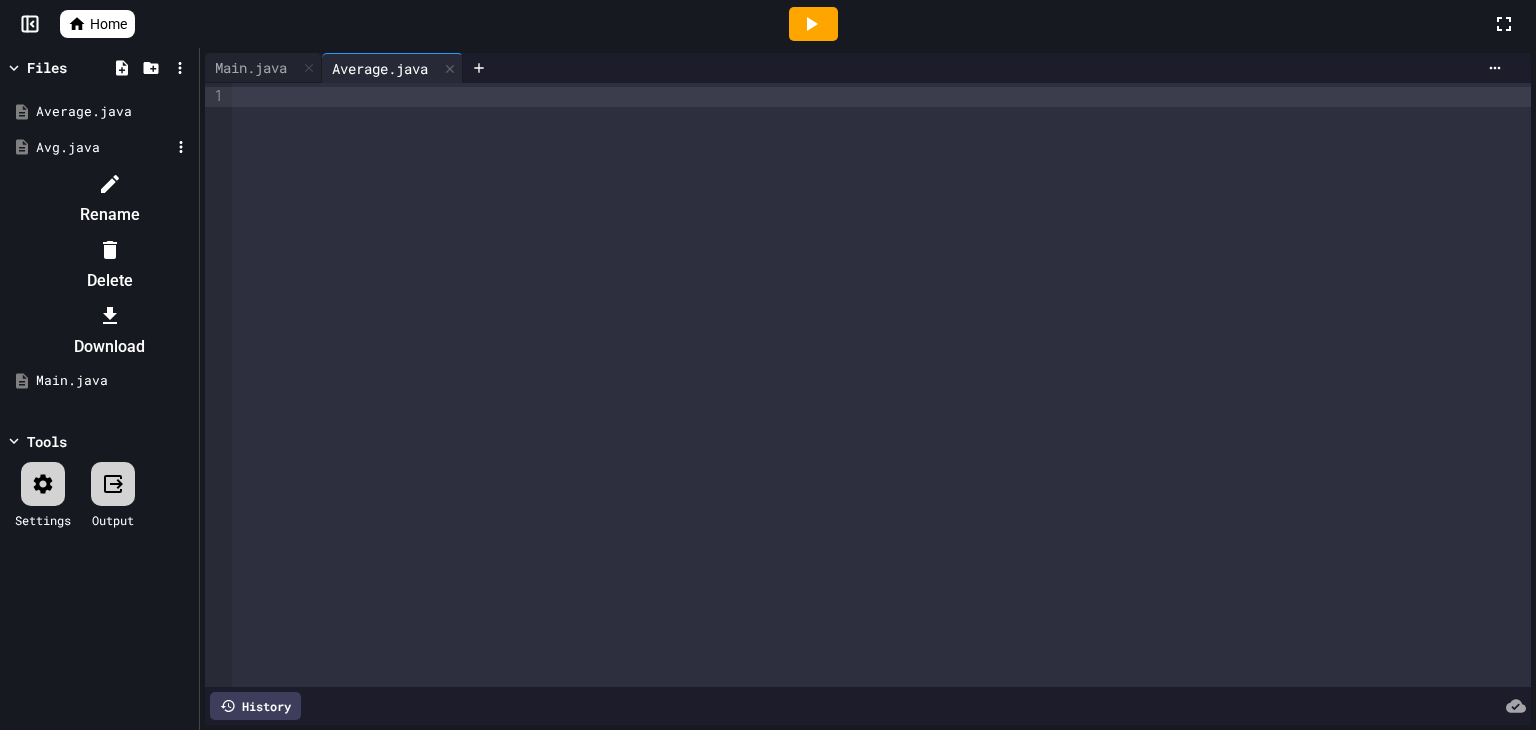 click at bounding box center [109, 249] 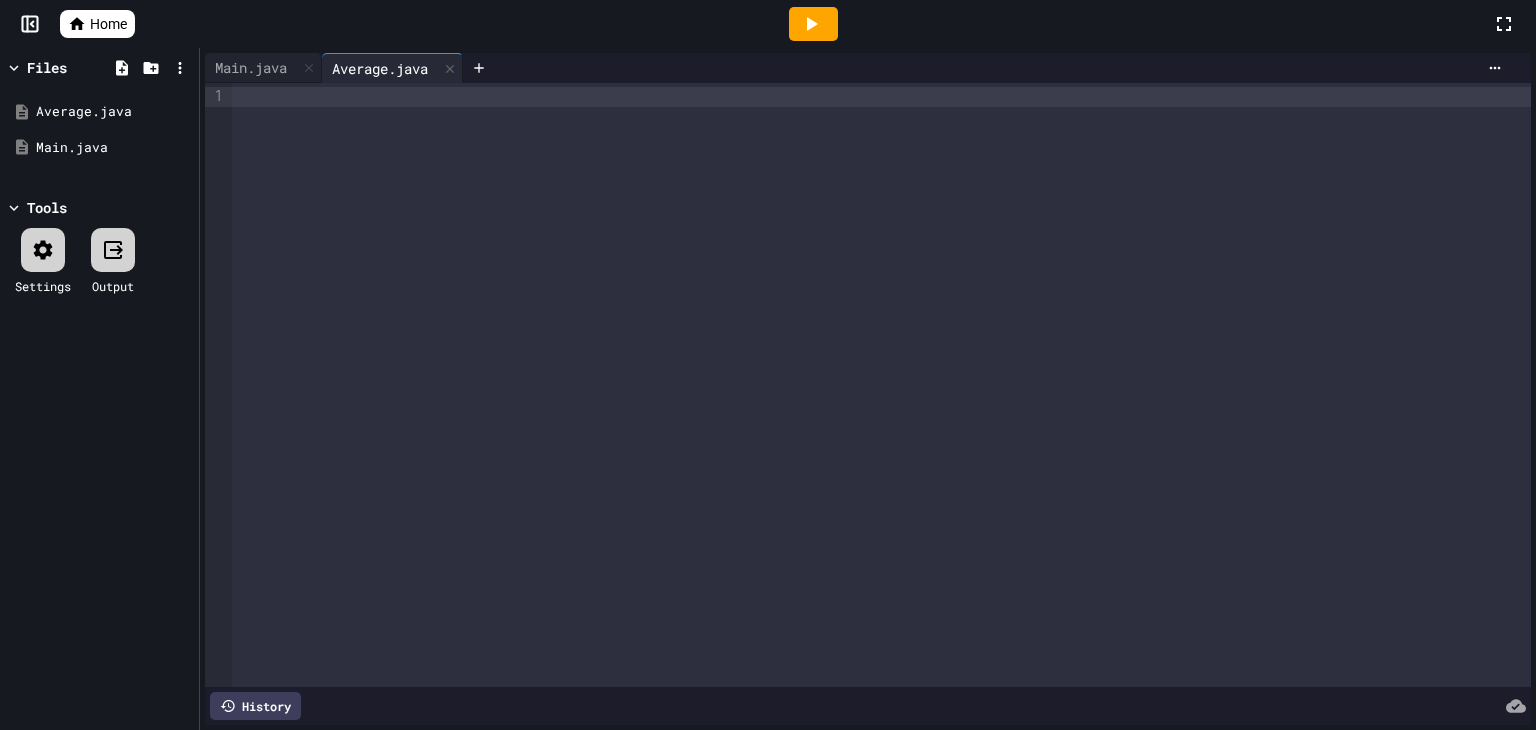 click at bounding box center [881, 385] 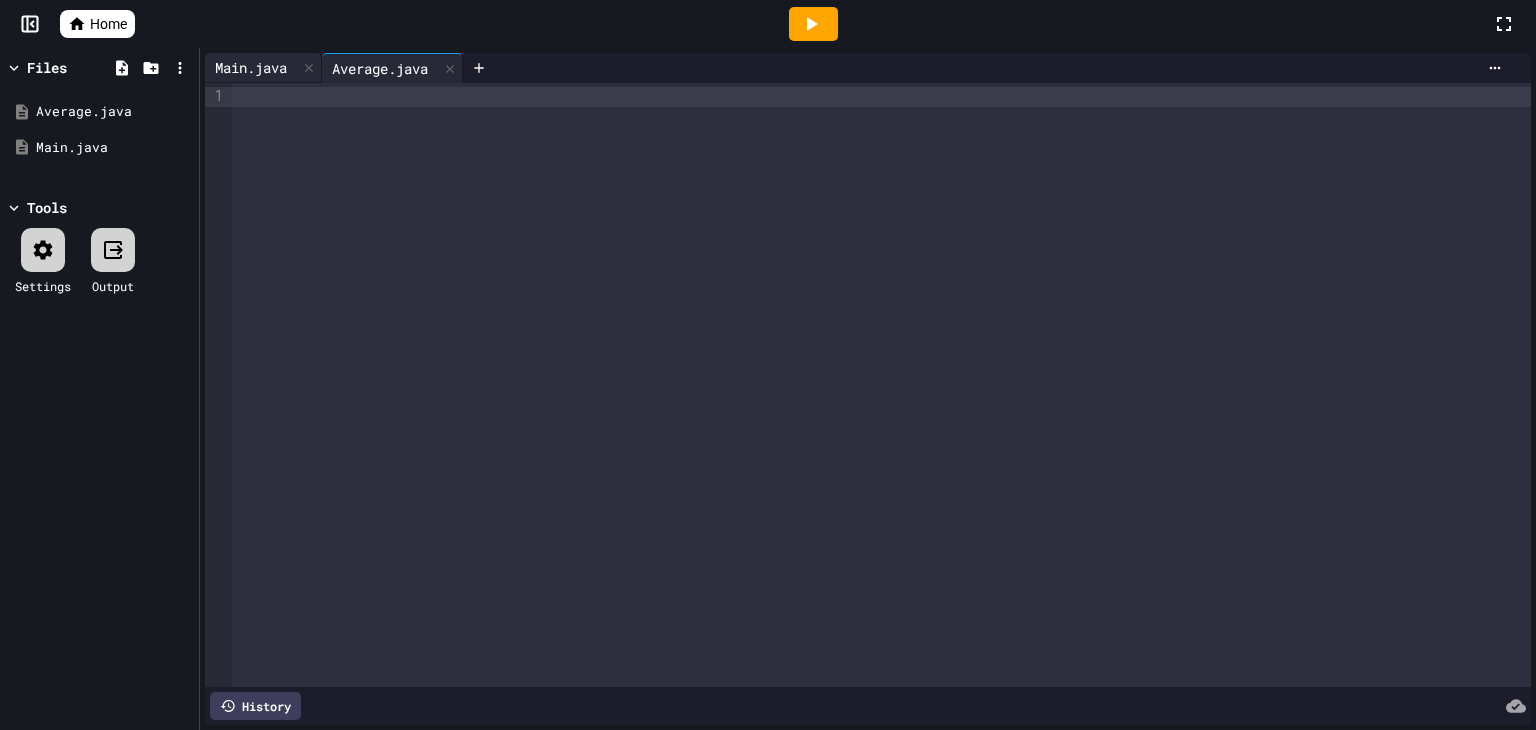 click on "Main.java" at bounding box center (251, 67) 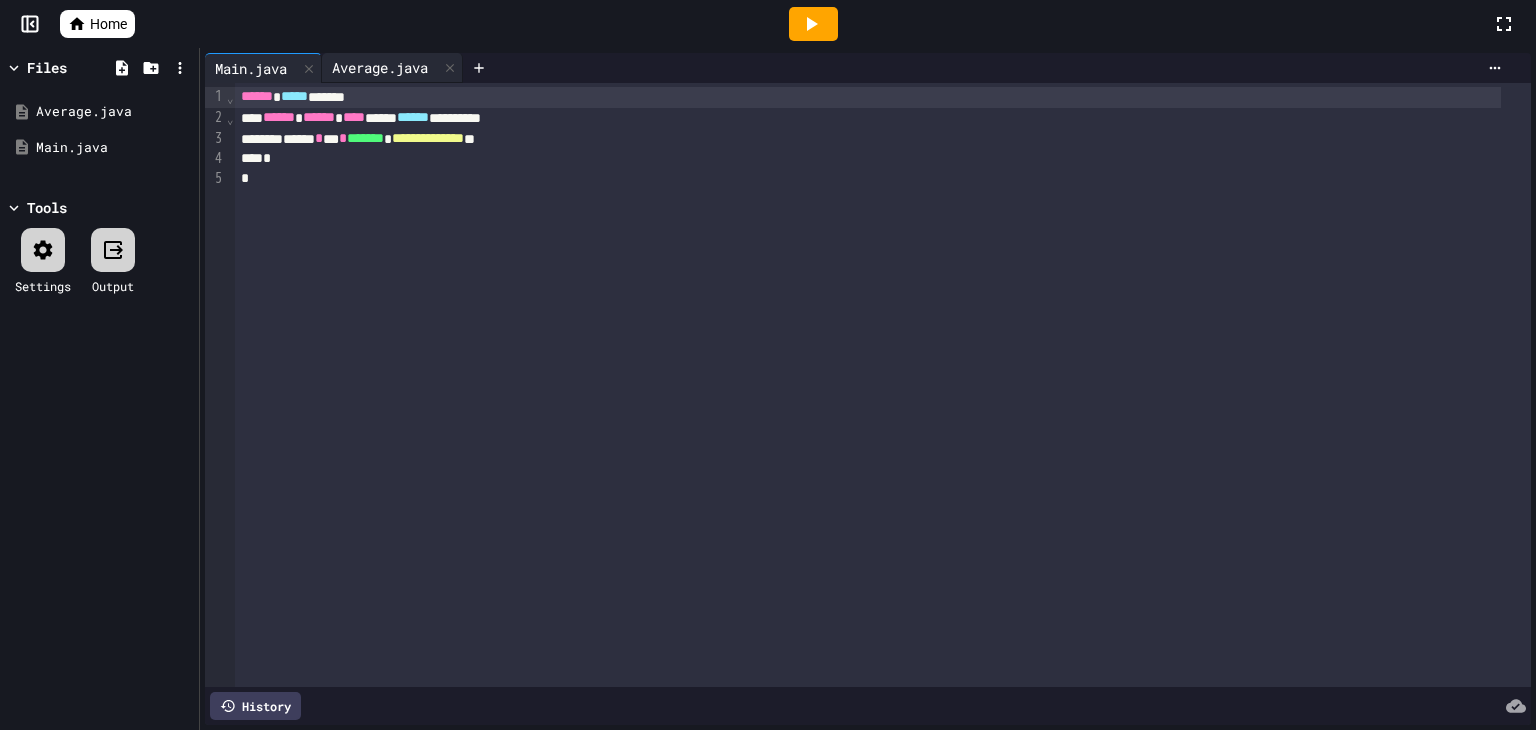 click on "Average.java" at bounding box center (380, 67) 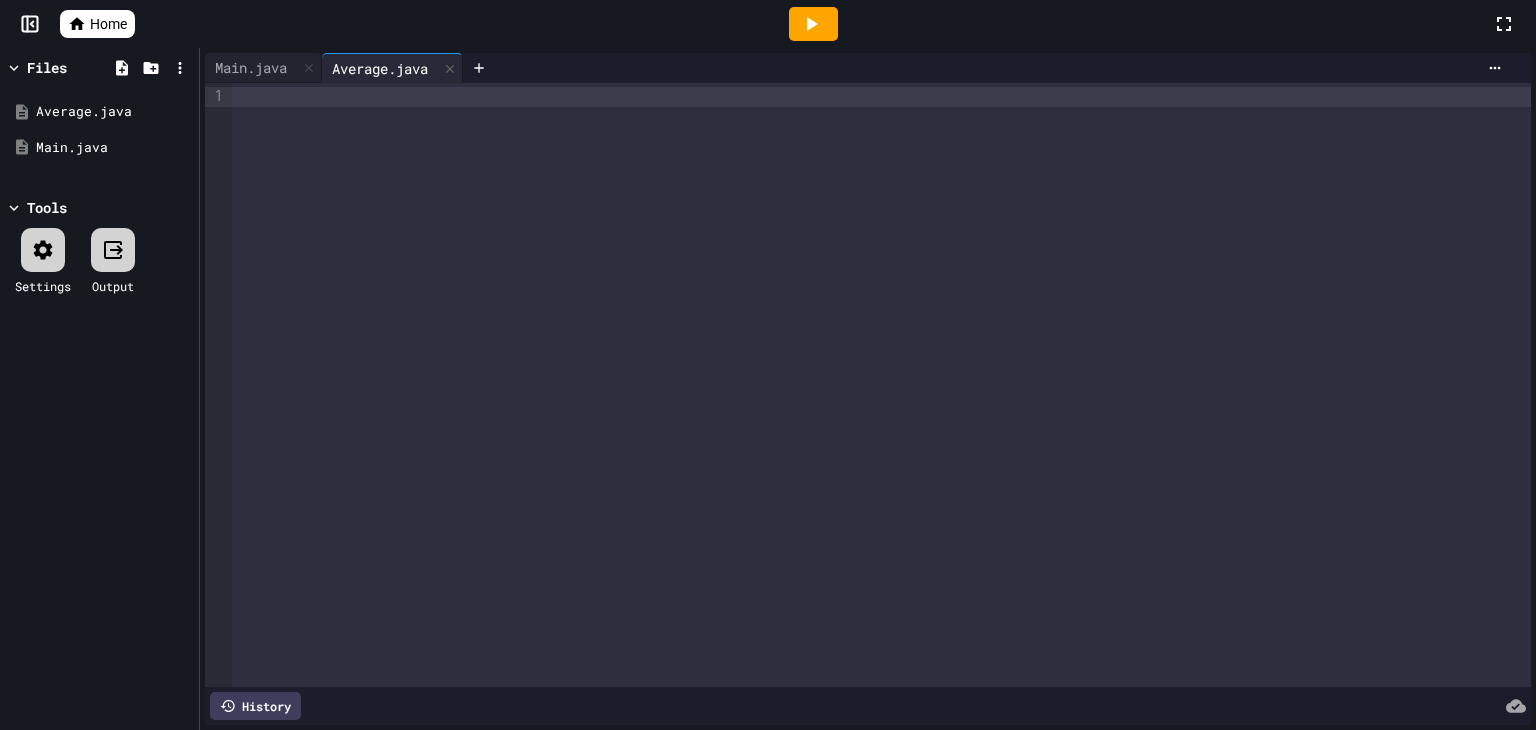 click at bounding box center (881, 385) 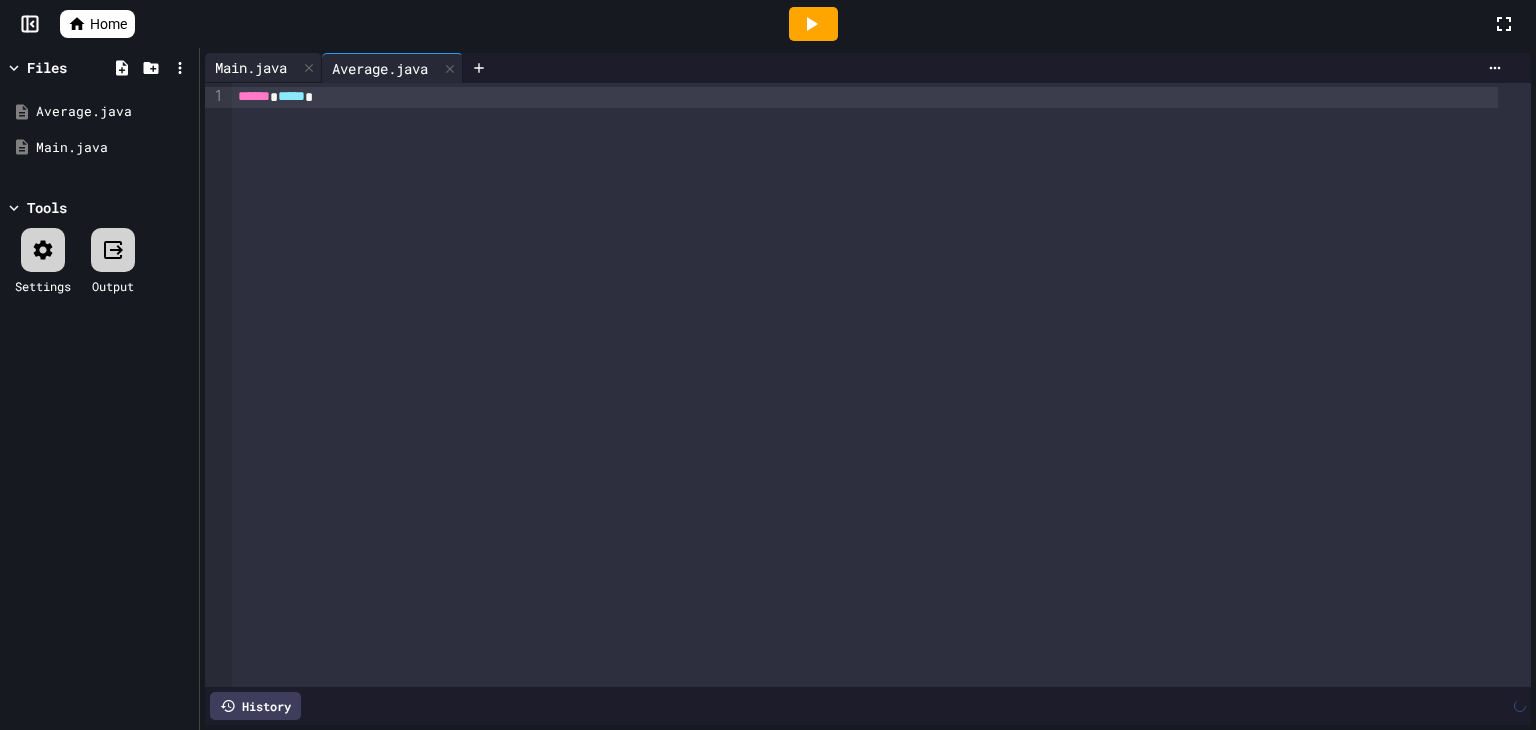 click on "Main.java" at bounding box center [251, 67] 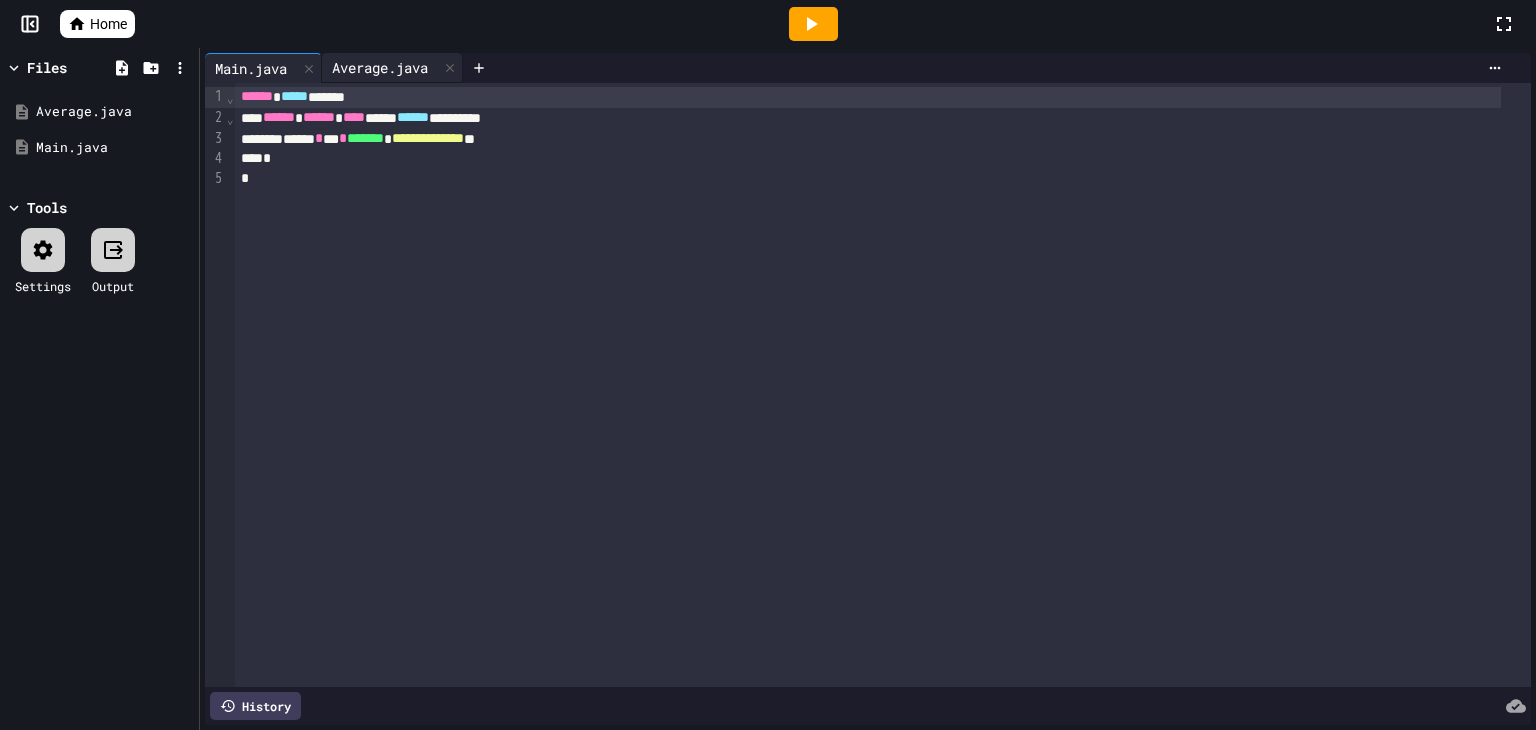 click on "Average.java" at bounding box center (380, 67) 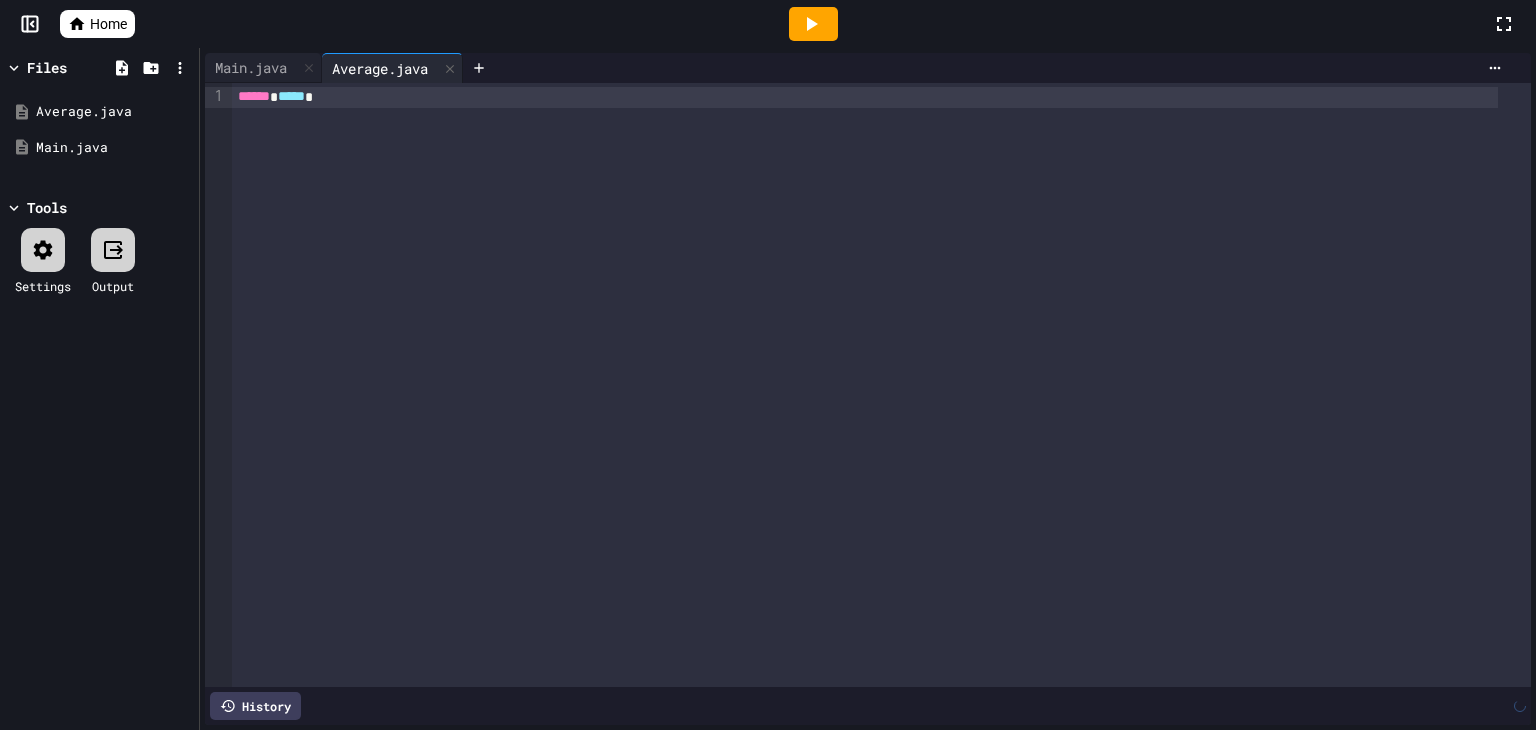 click on "******   *****" at bounding box center [865, 97] 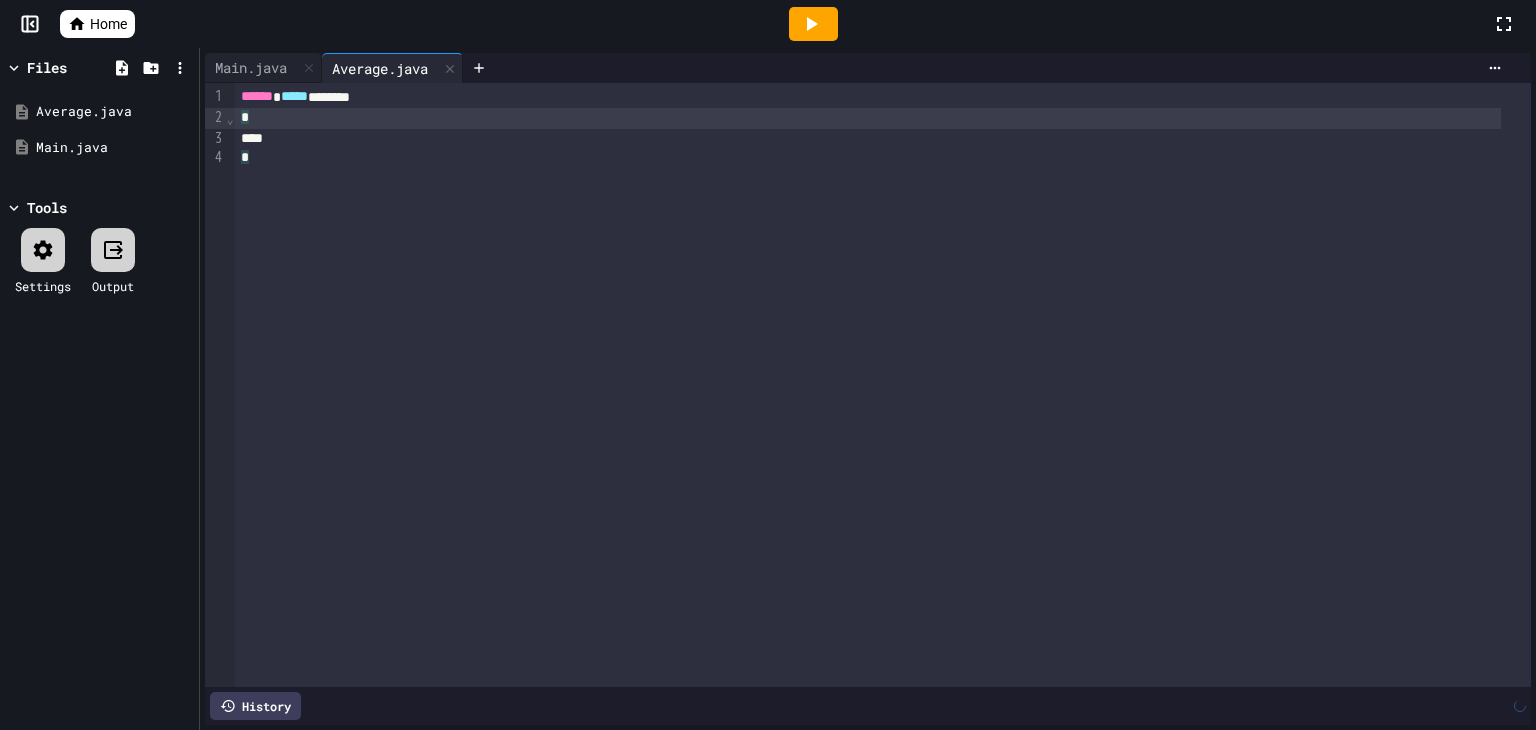 click on "*" at bounding box center [868, 118] 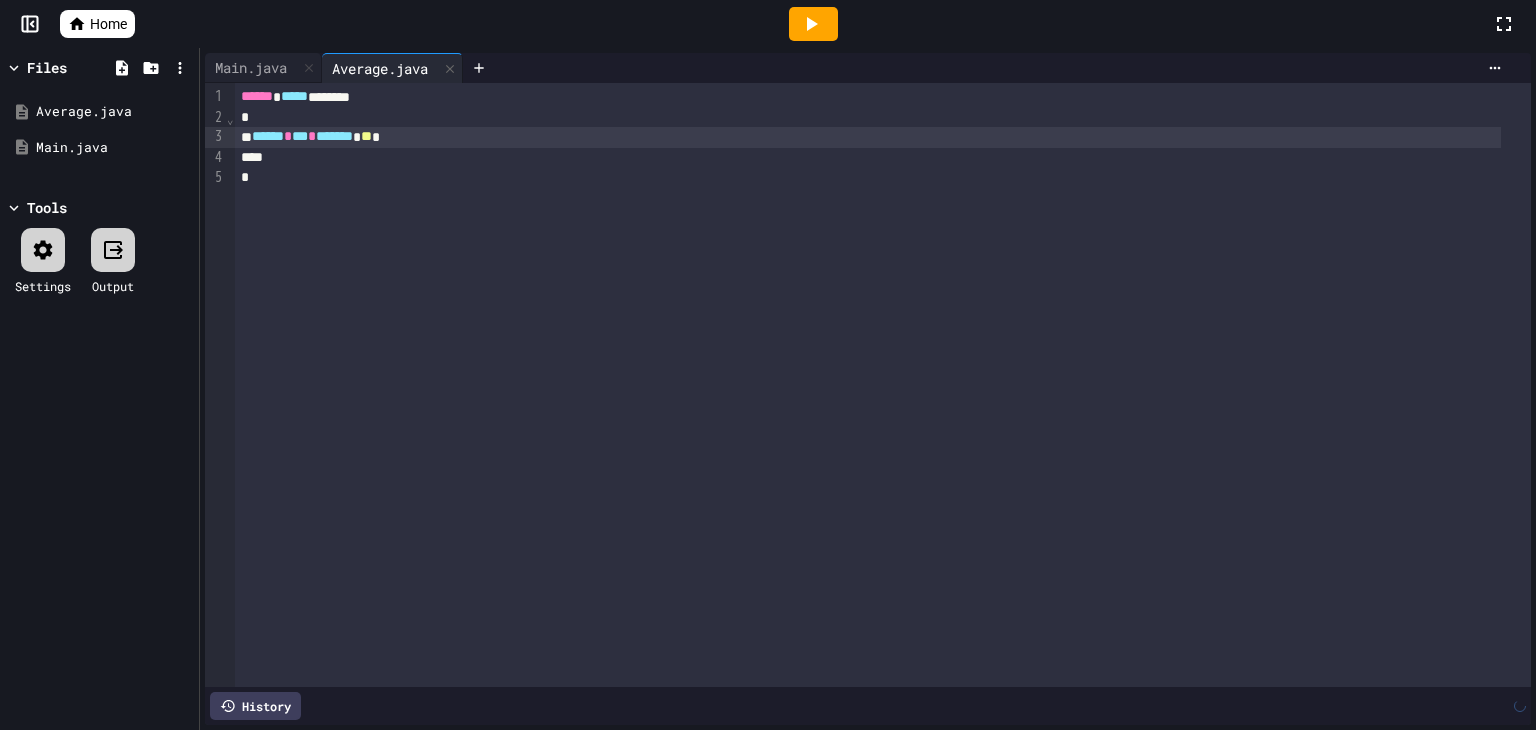 click at bounding box center (868, 158) 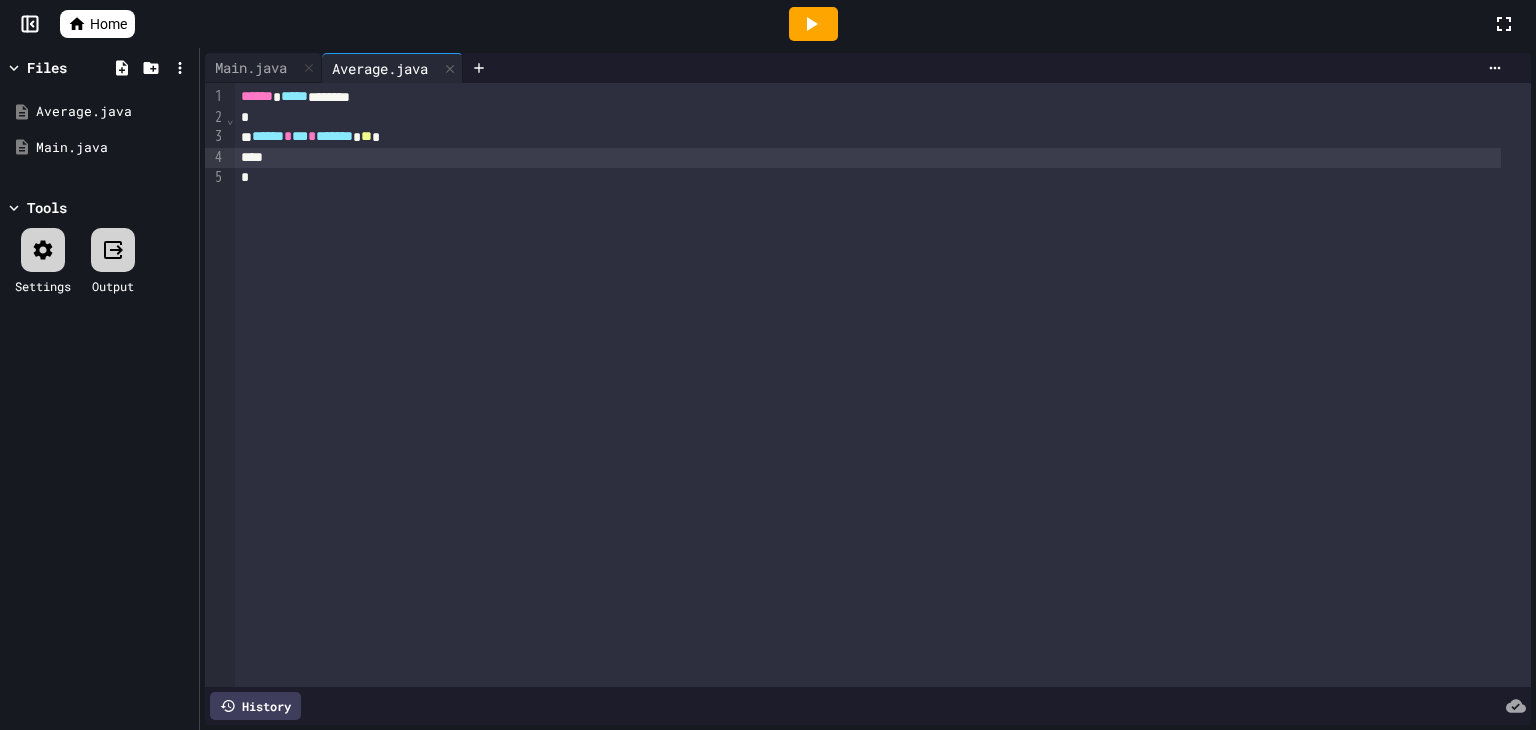 click at bounding box center (868, 158) 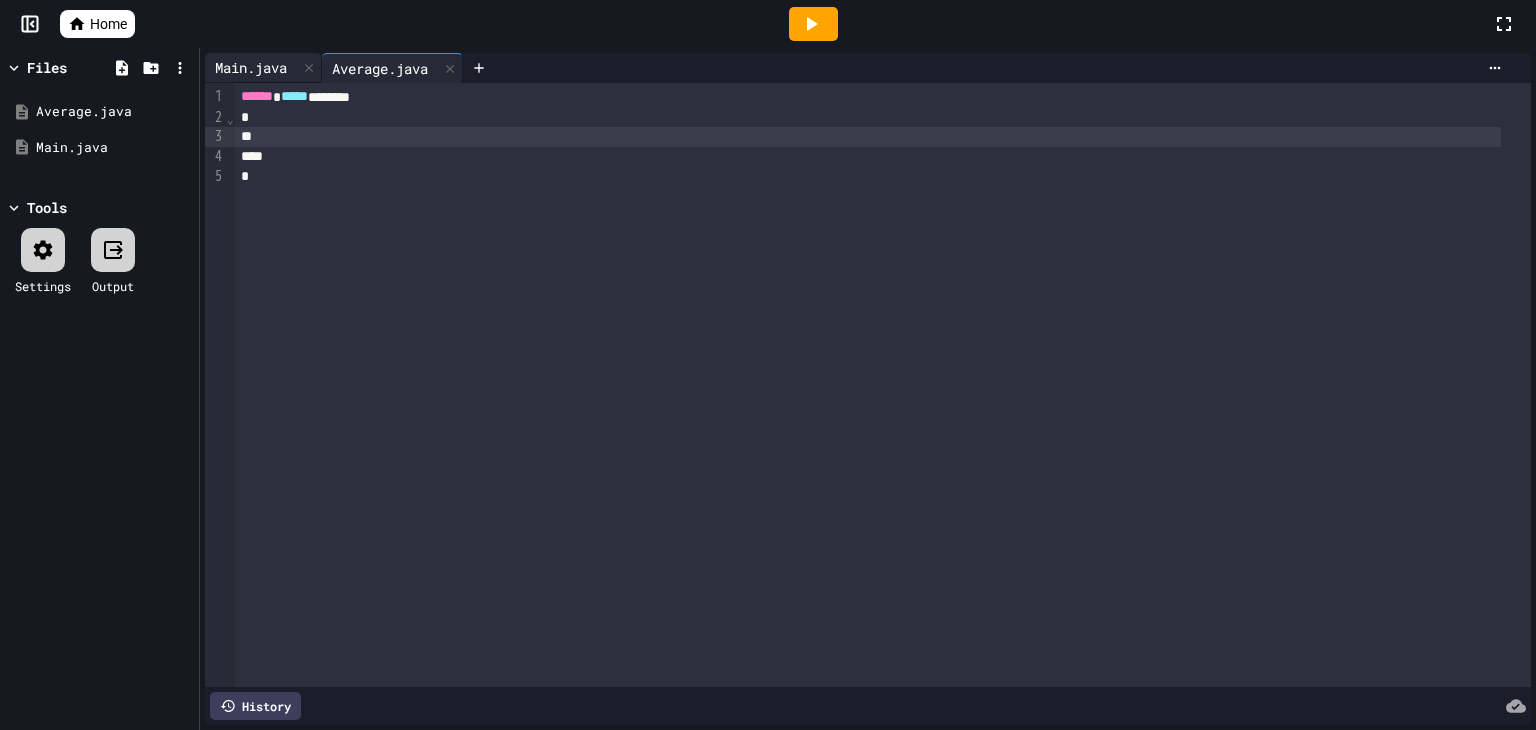 click on "Main.java" at bounding box center (251, 67) 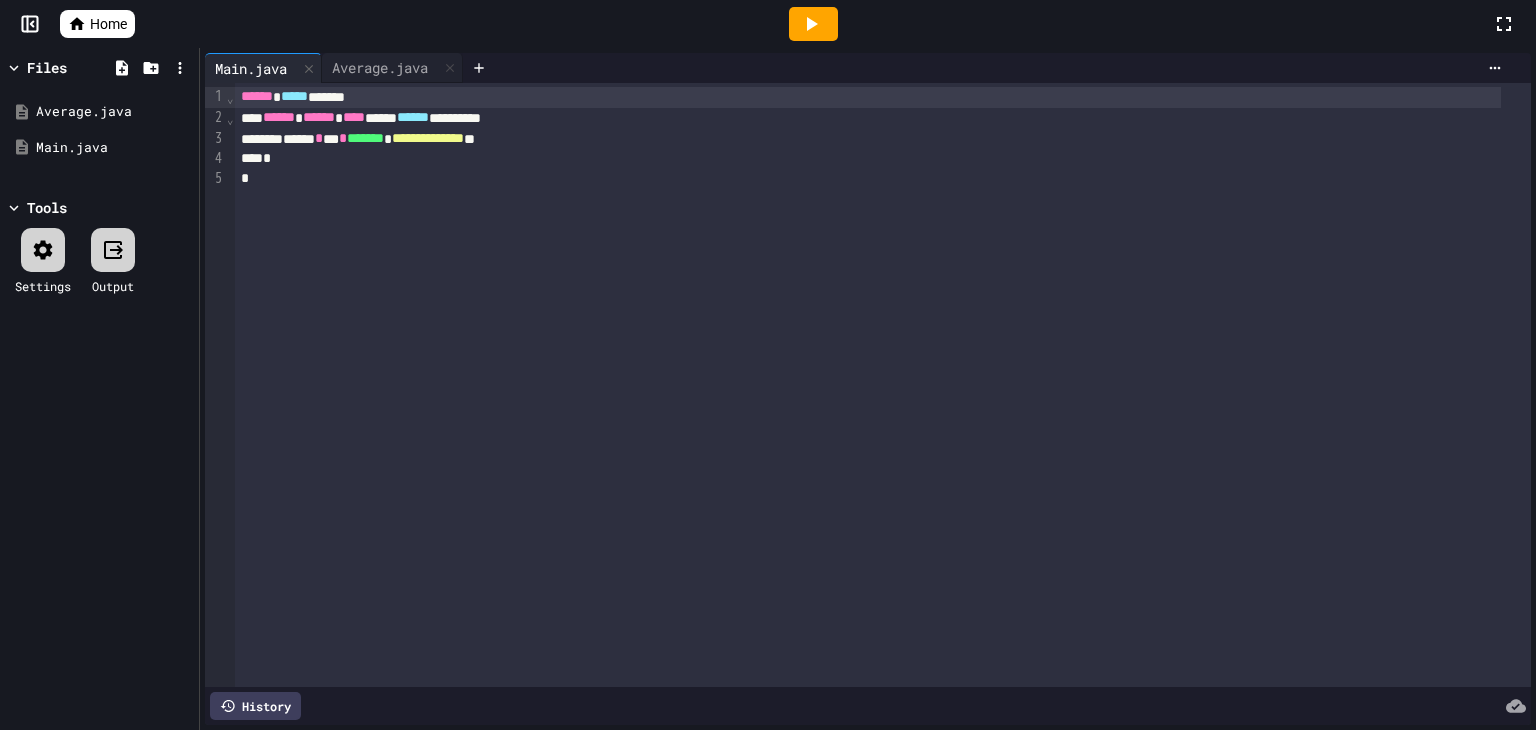 click on "******" at bounding box center (257, 96) 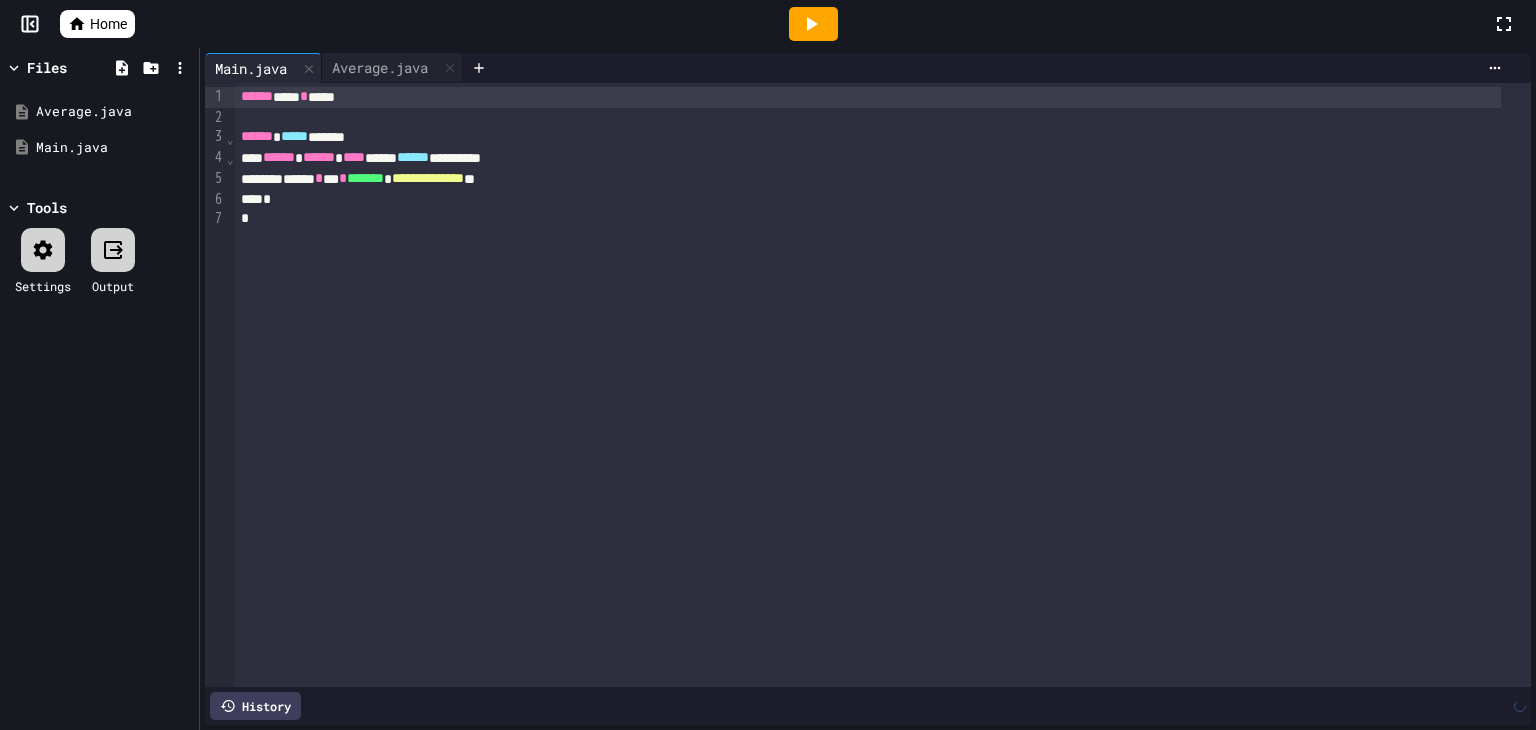 click on "*" at bounding box center (868, 219) 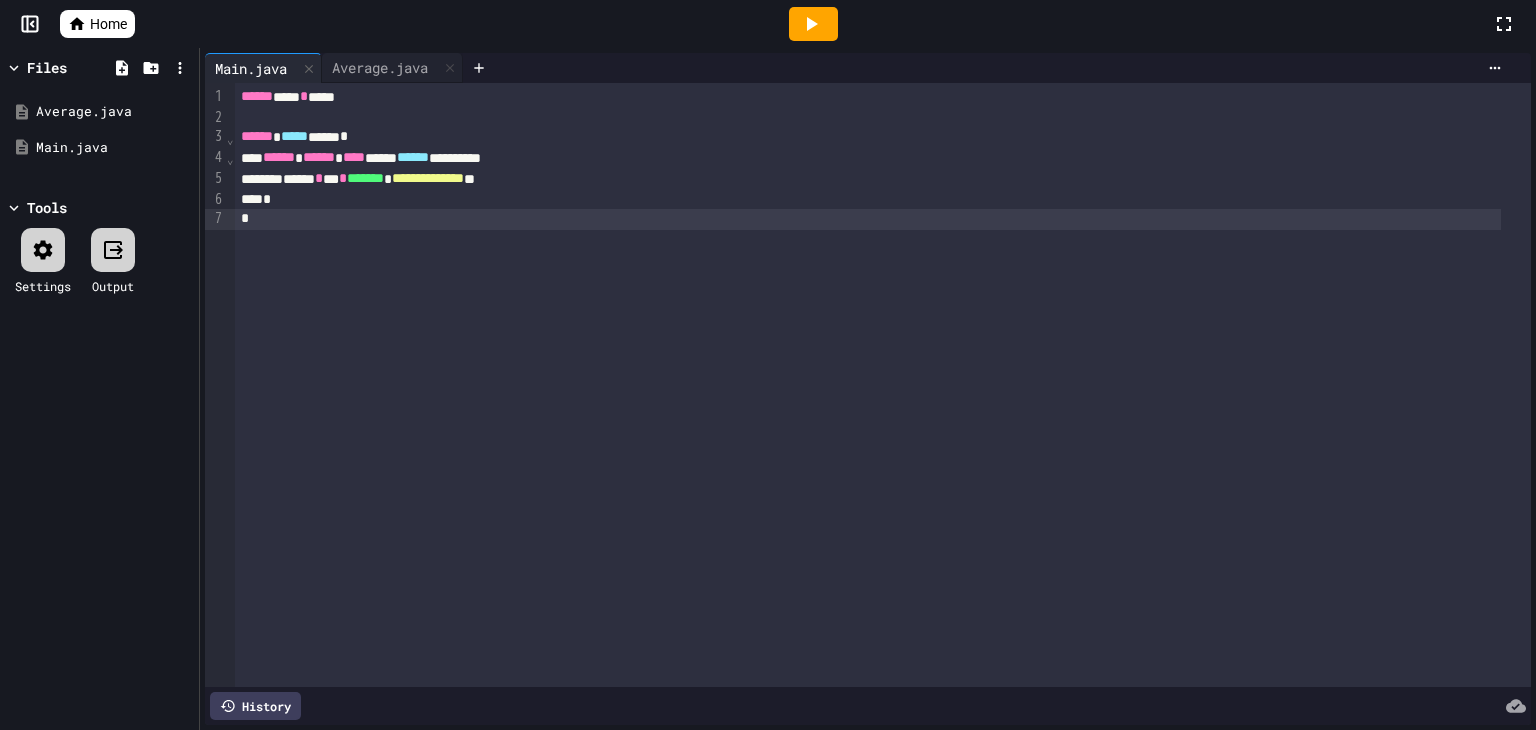 click 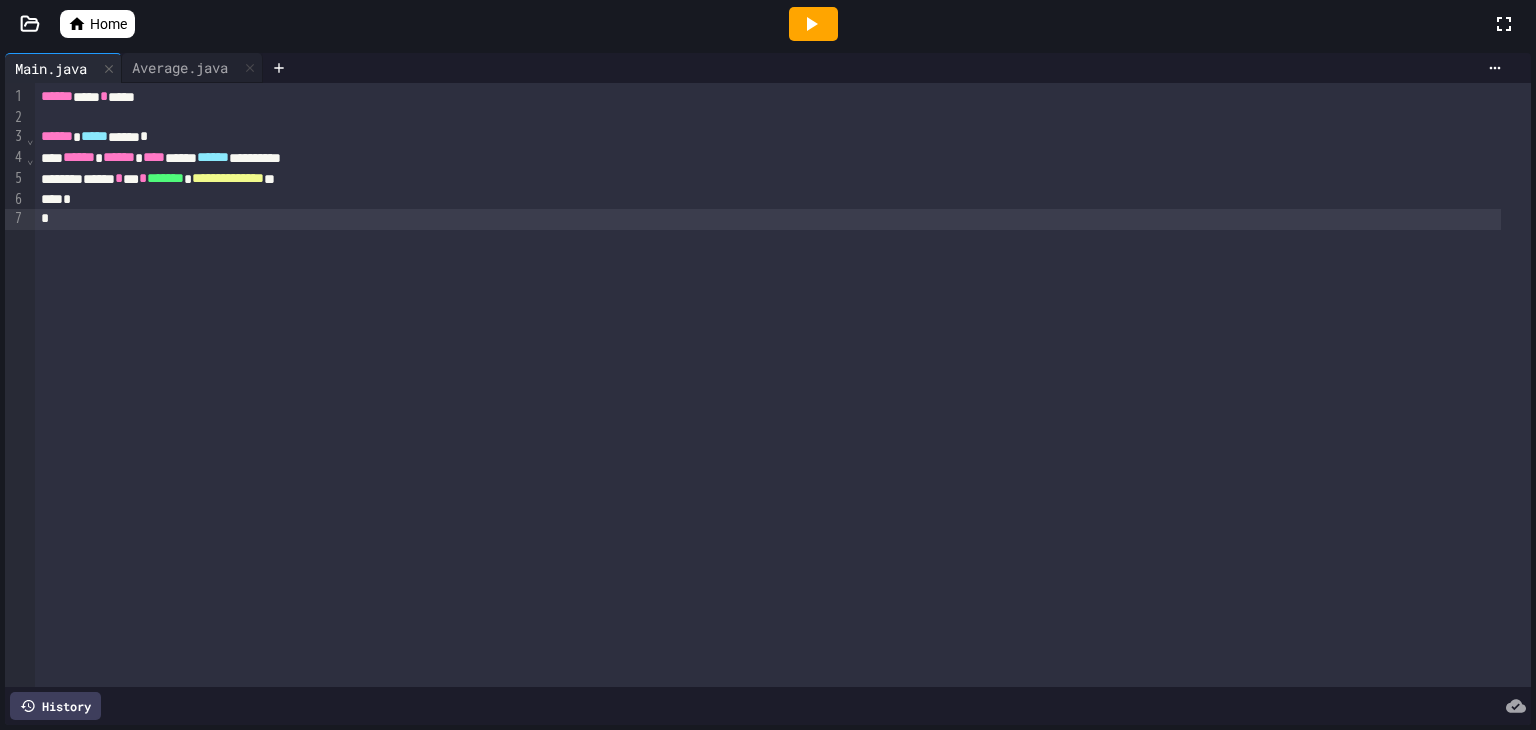 click 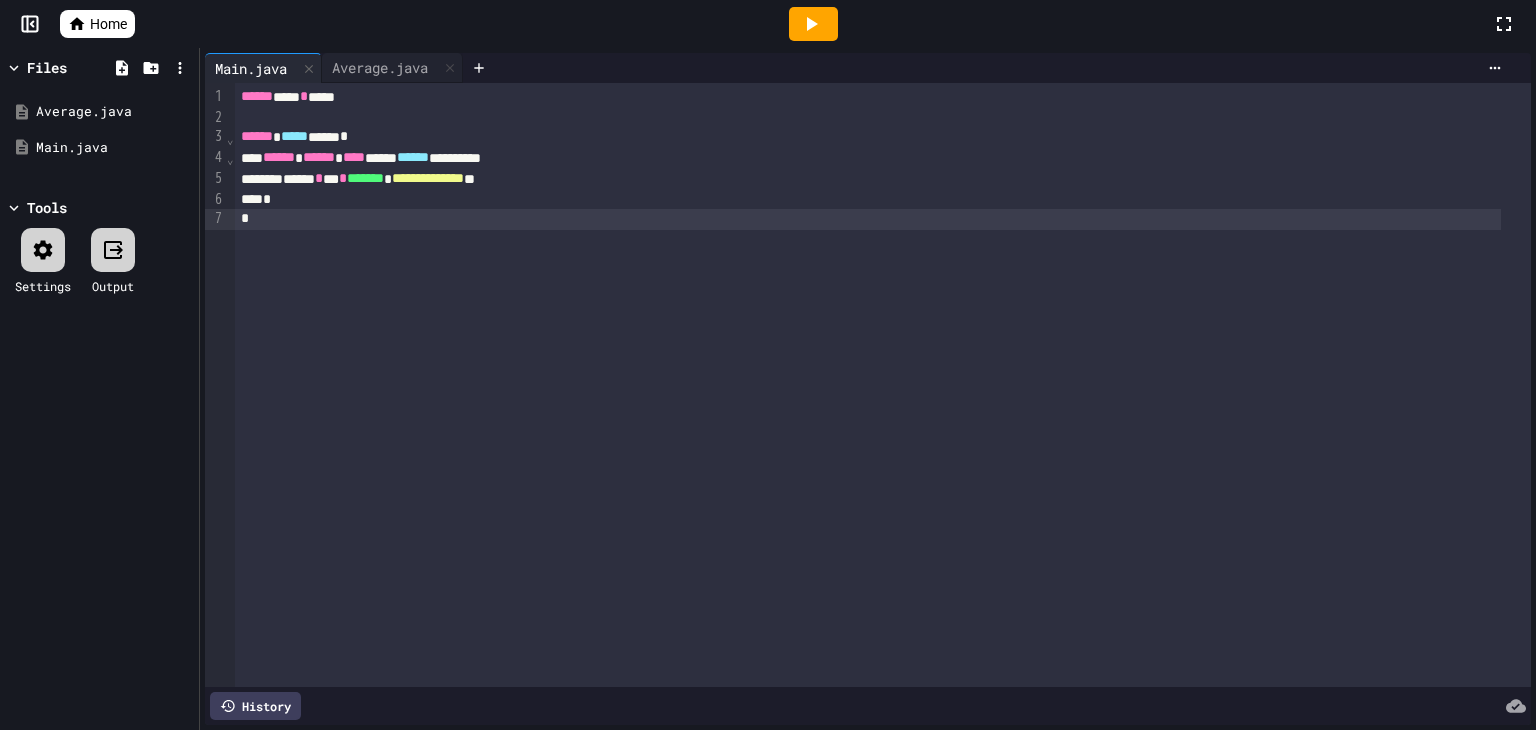 click on "Home" at bounding box center [108, 24] 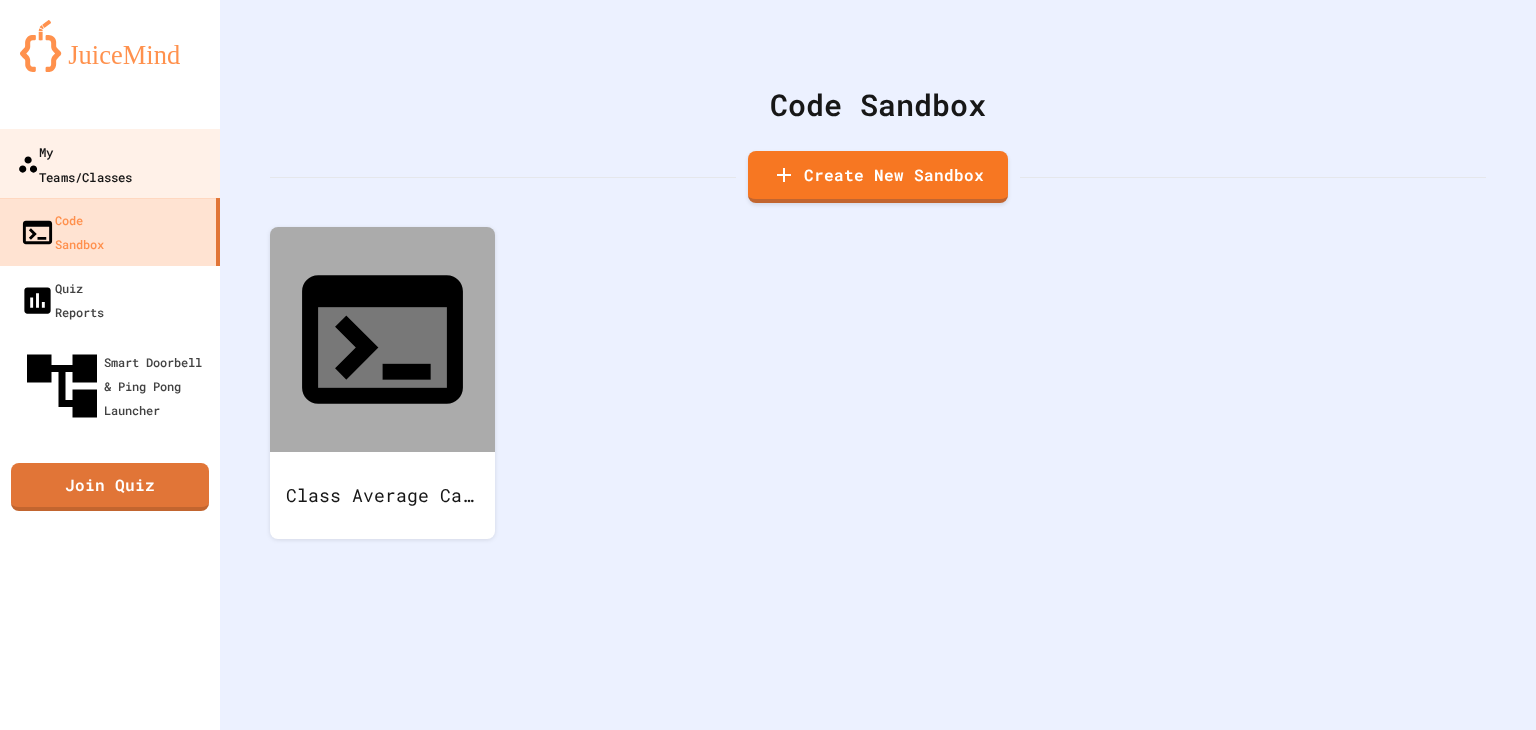click on "My Teams/Classes" at bounding box center (74, 163) 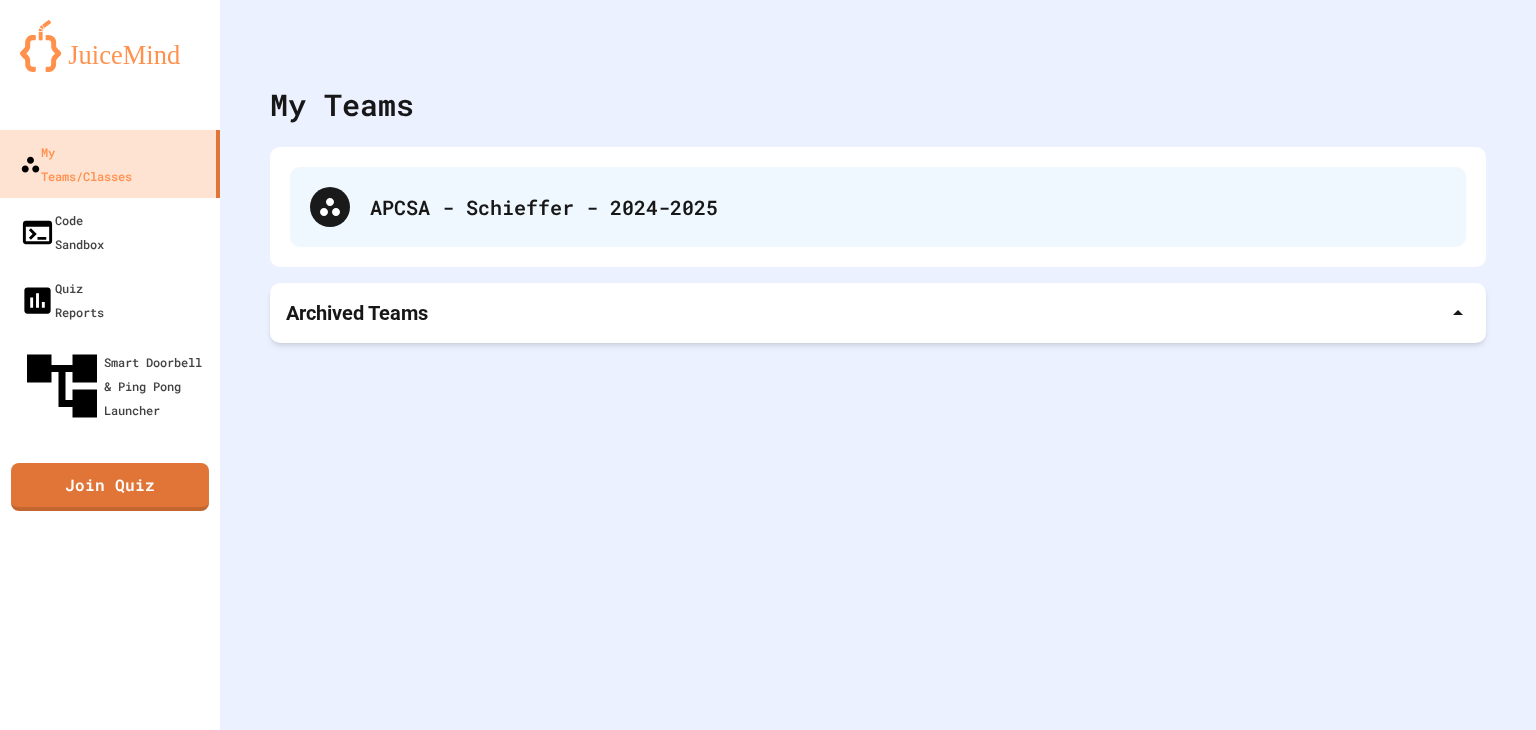 click on "APCSA - Schieffer - 2024-2025" at bounding box center [878, 207] 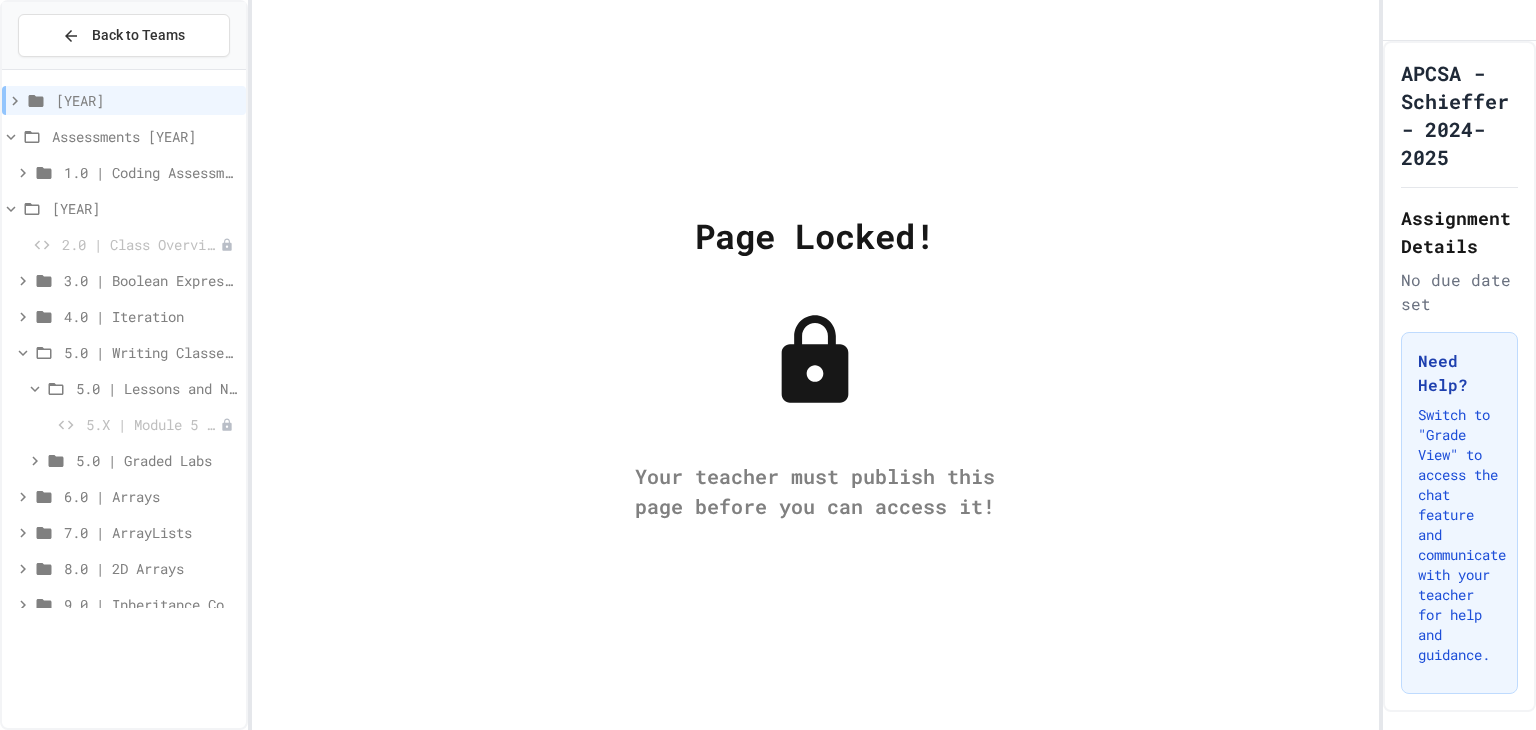 click 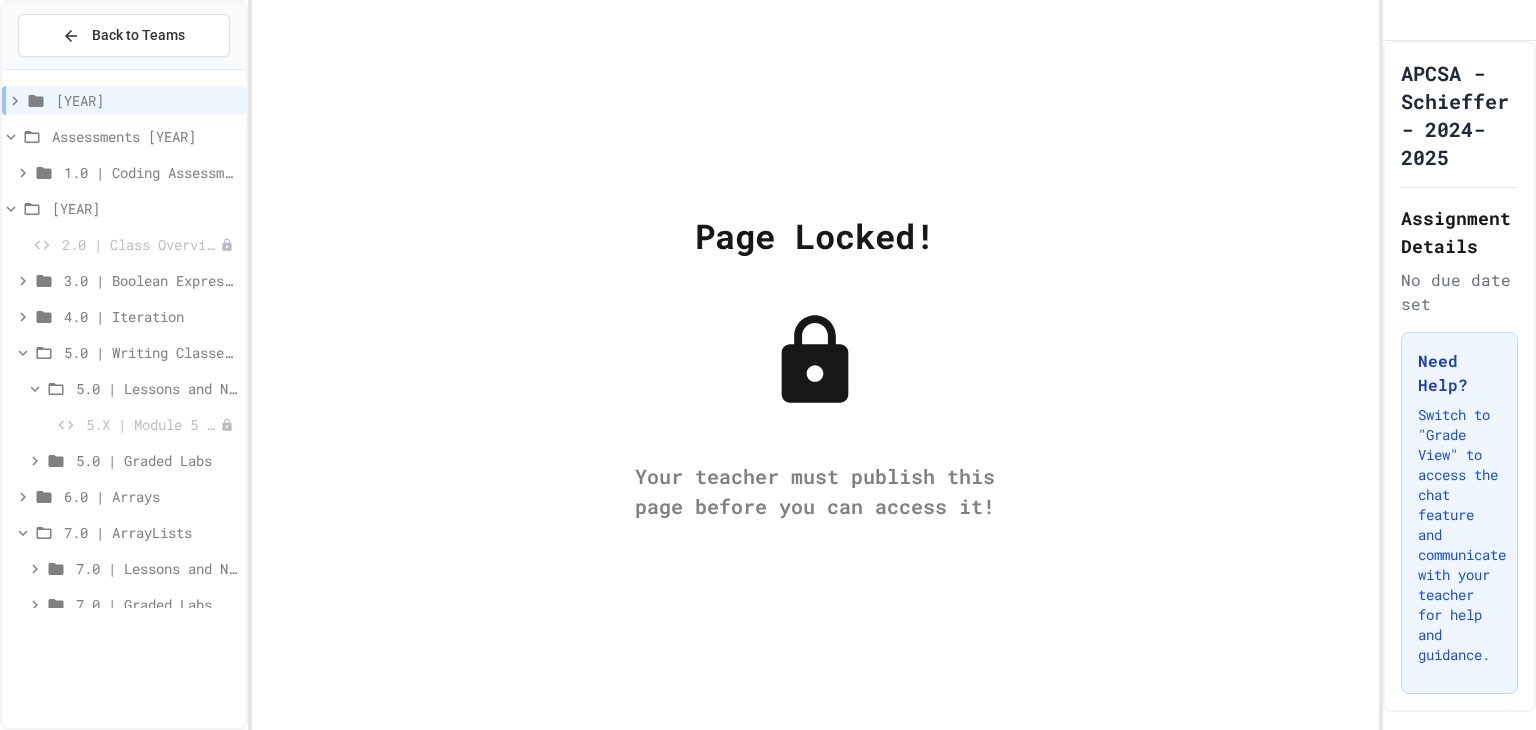 click on "7.0 | Graded Labs" at bounding box center [157, 604] 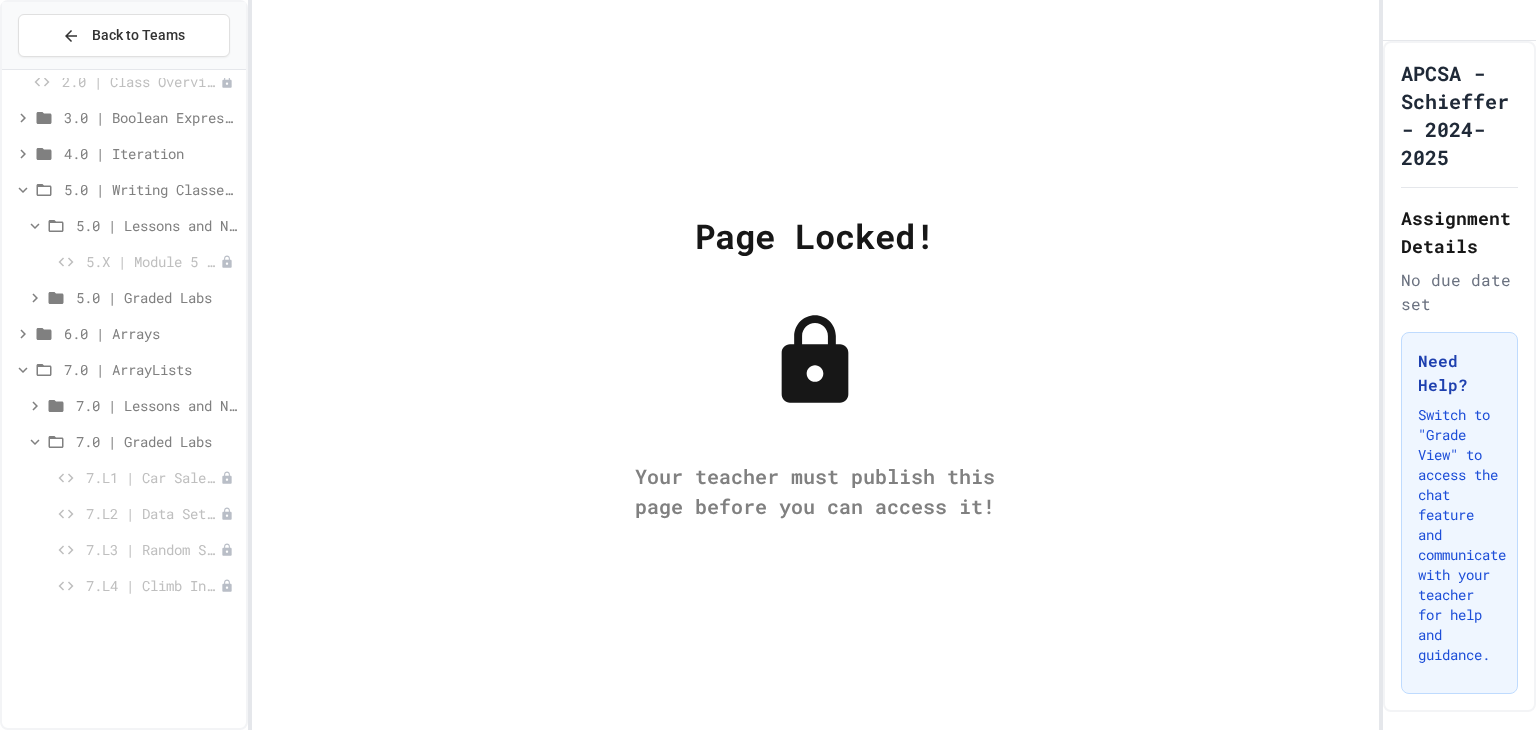scroll, scrollTop: 165, scrollLeft: 0, axis: vertical 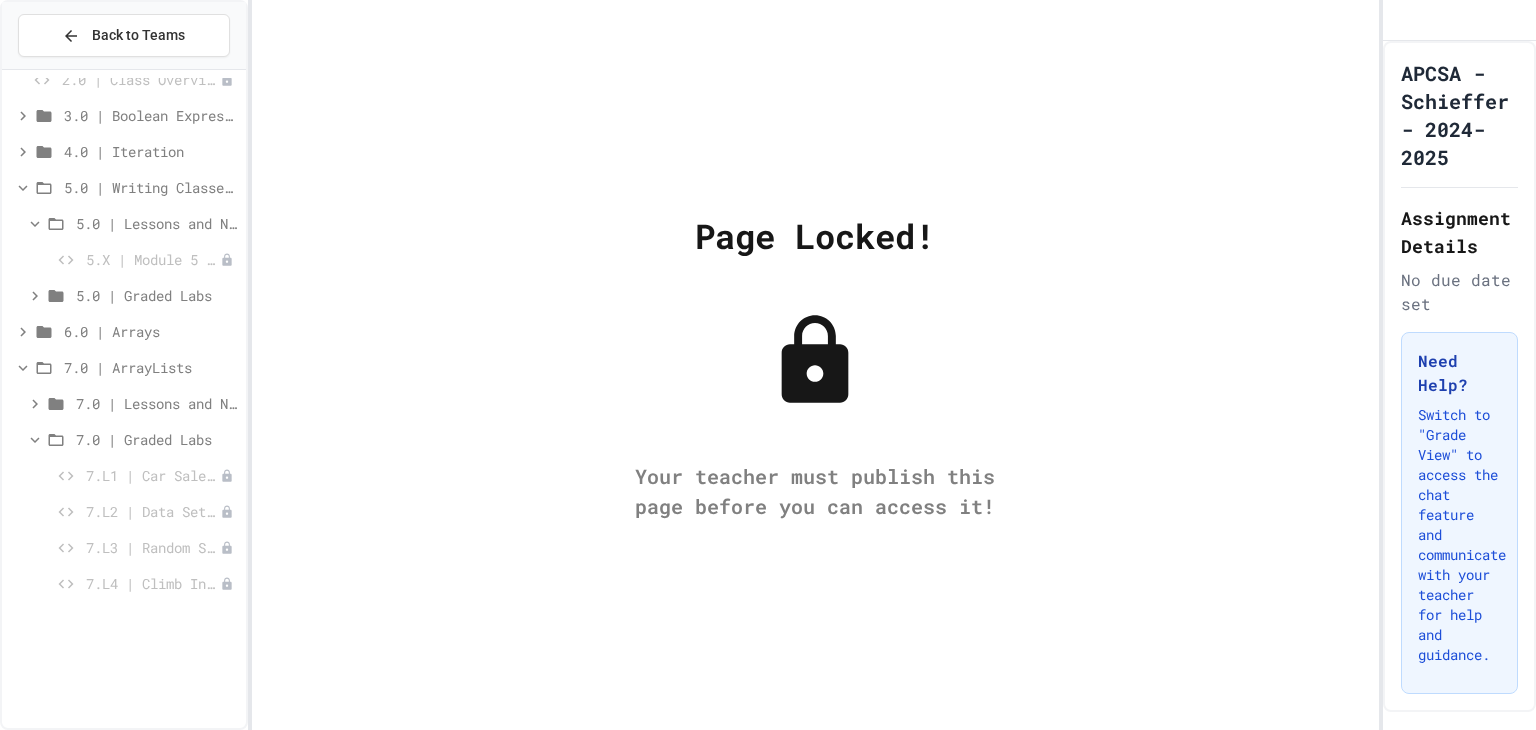 click on "7.L1 | Car Sales Lab" at bounding box center (153, 475) 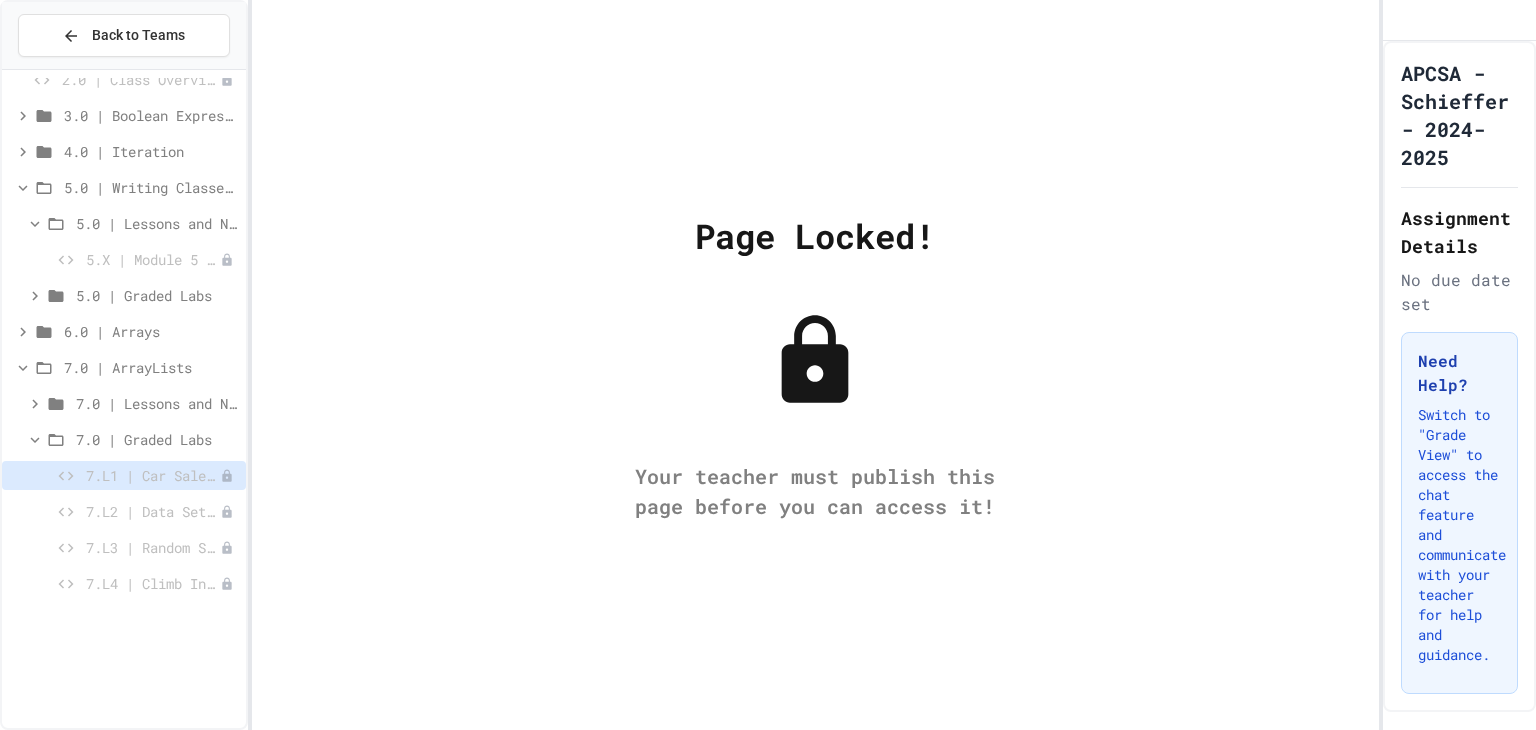 click on "7.0 | Lessons and Notes" at bounding box center [157, 403] 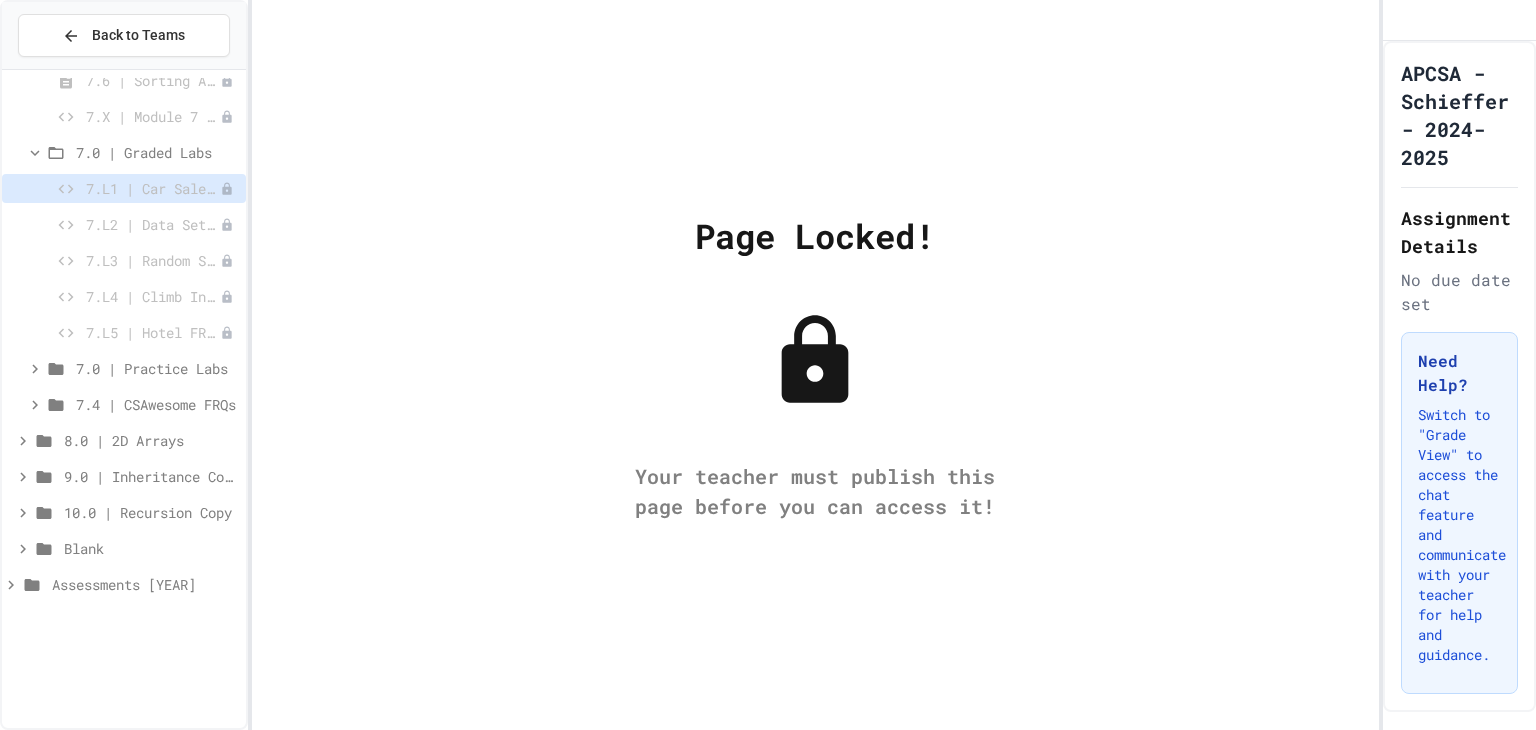 scroll, scrollTop: 781, scrollLeft: 0, axis: vertical 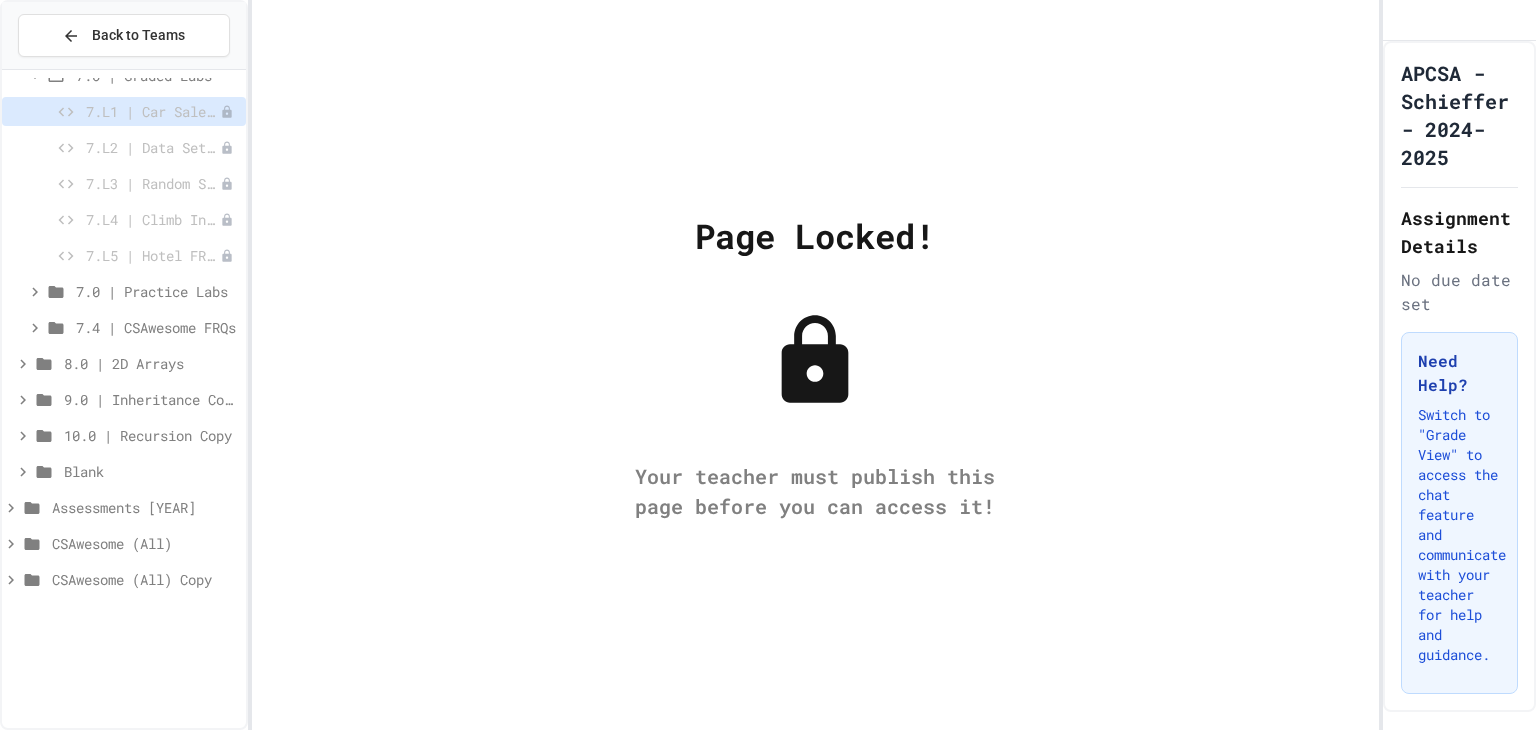 click 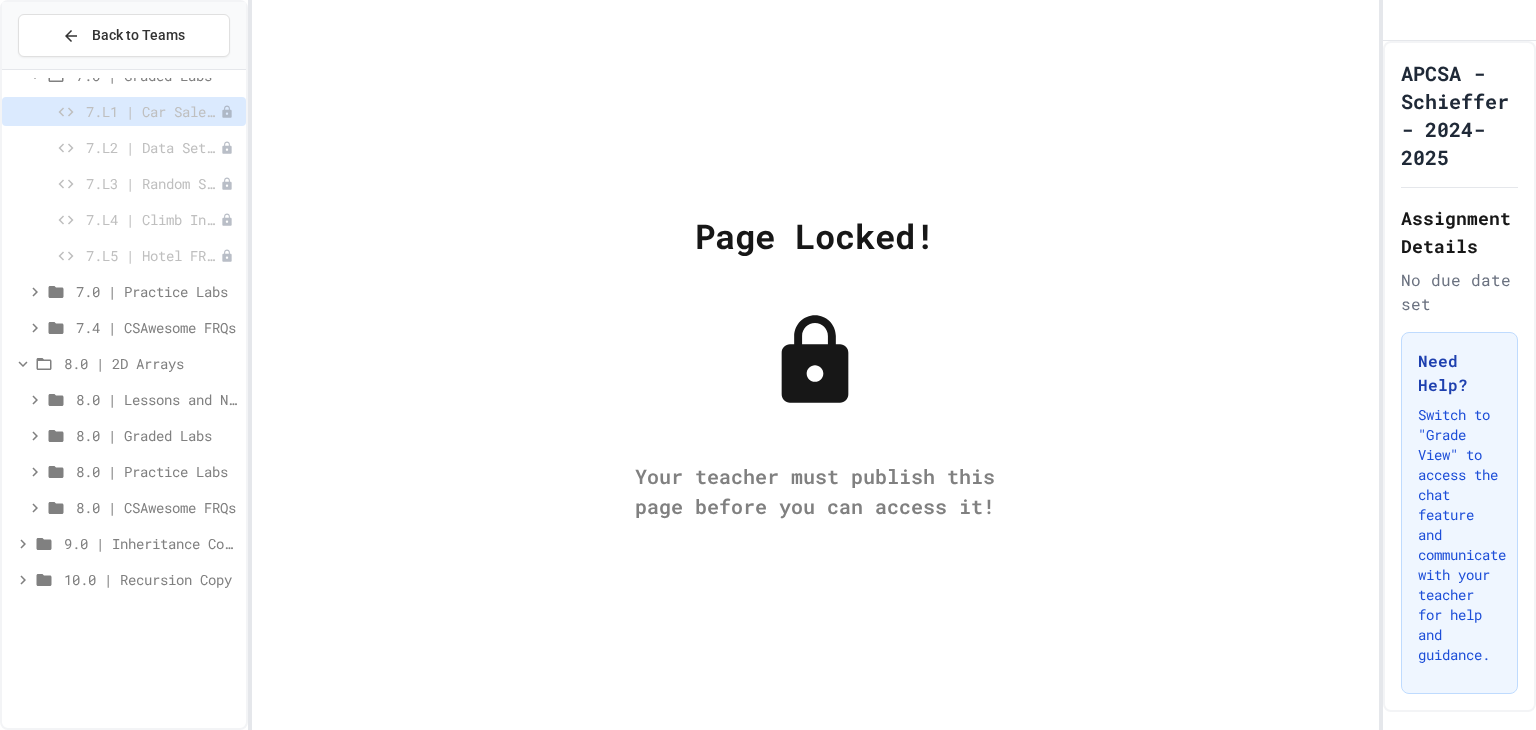 click on "8.0 | Lessons and Notes" at bounding box center [124, 399] 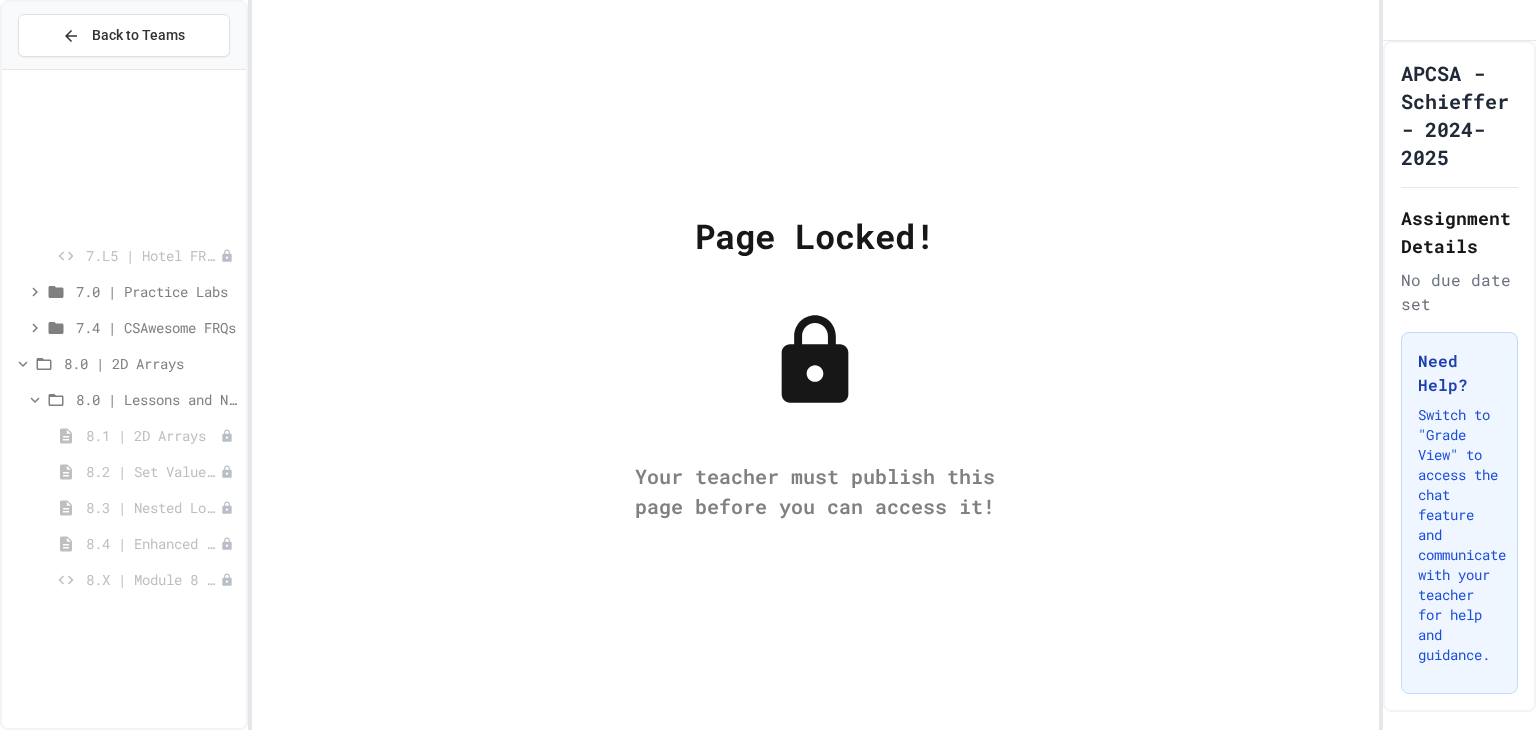 scroll, scrollTop: 1105, scrollLeft: 0, axis: vertical 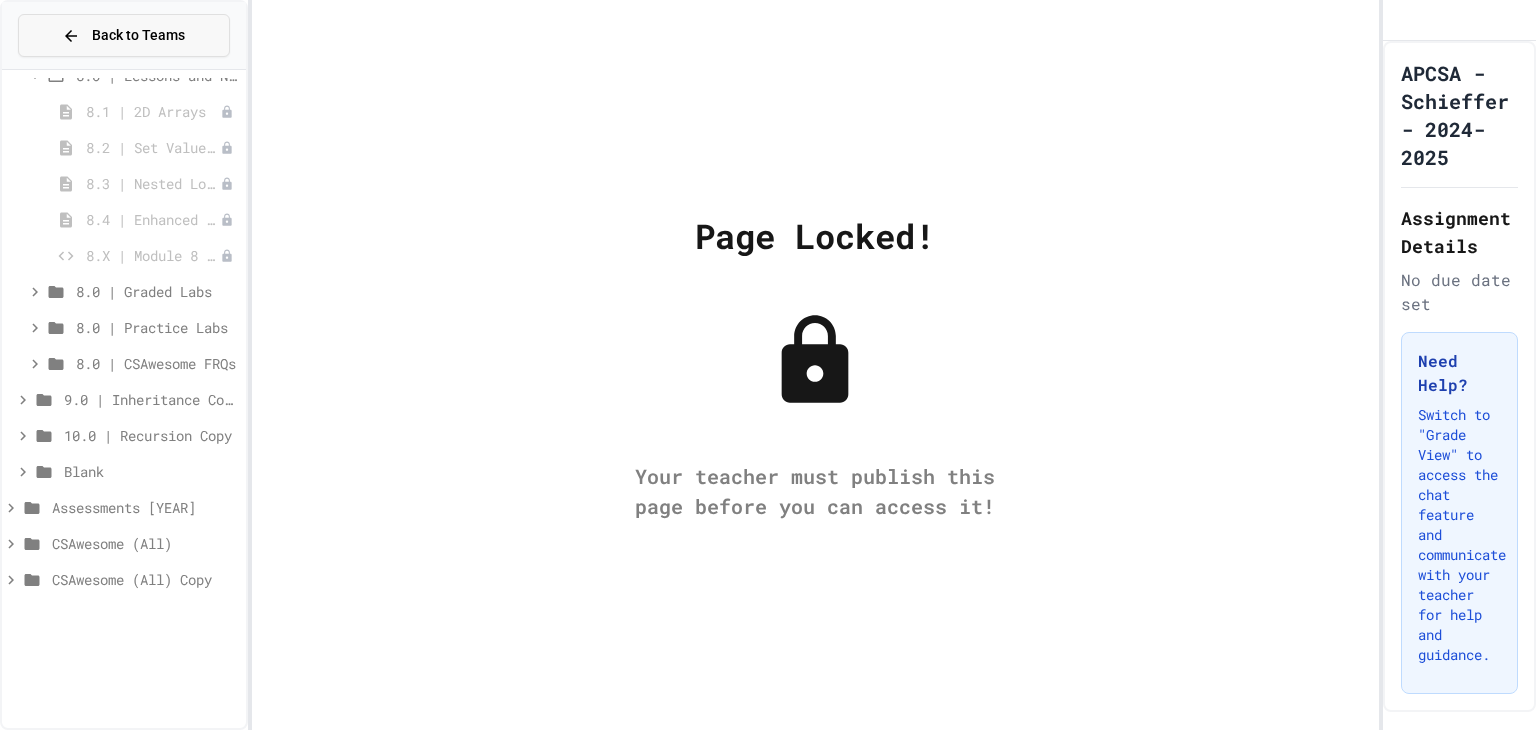 click 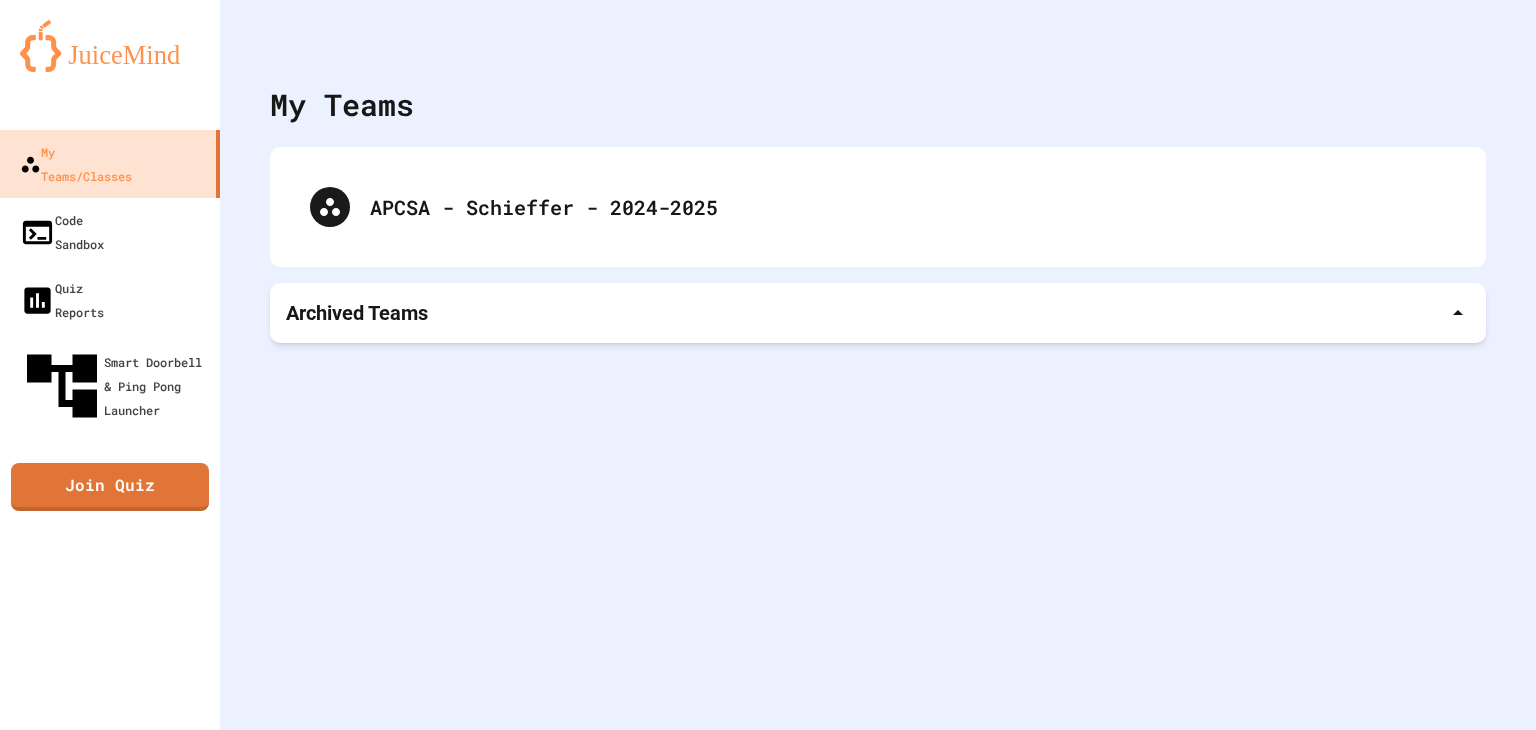 click on "Archived Teams" at bounding box center [878, 313] 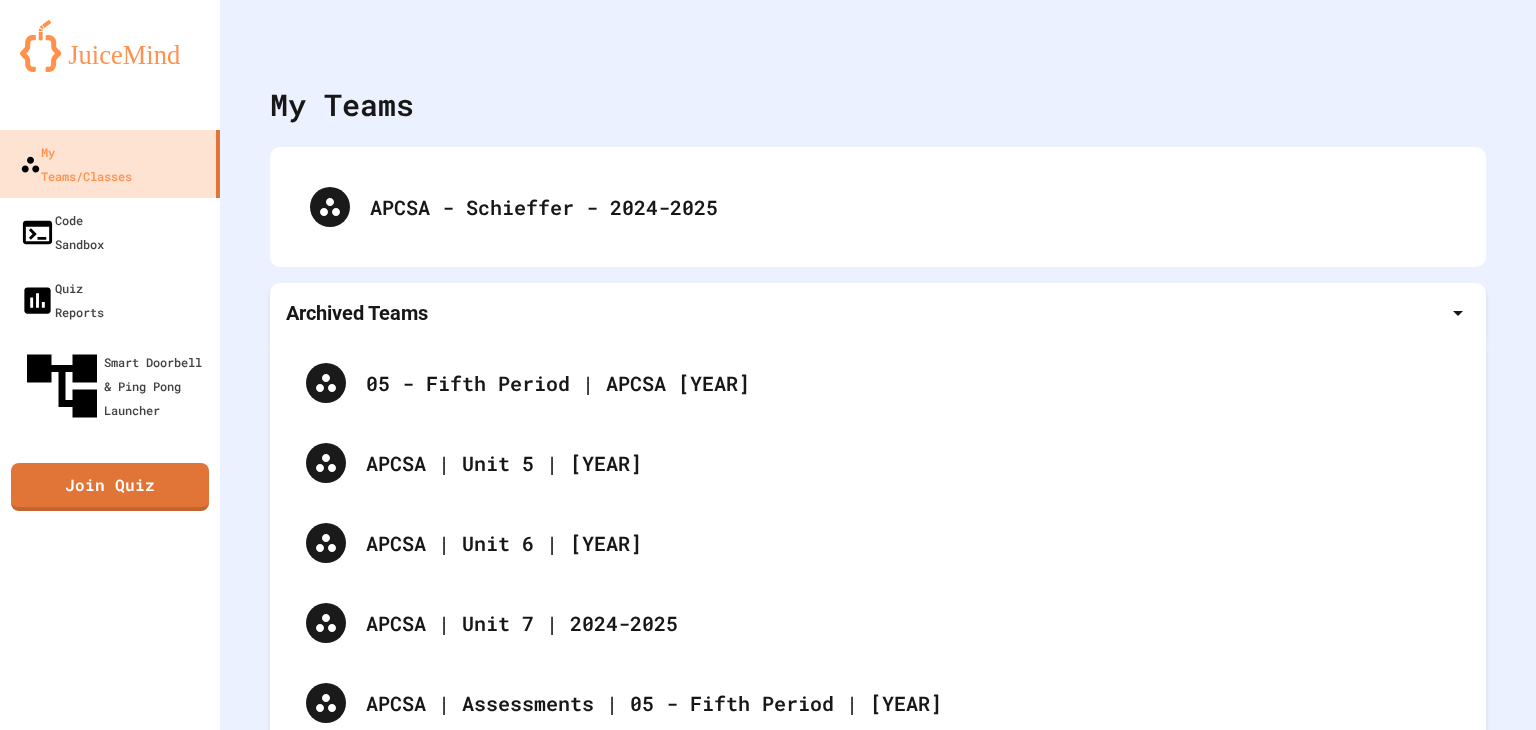 scroll, scrollTop: 364, scrollLeft: 0, axis: vertical 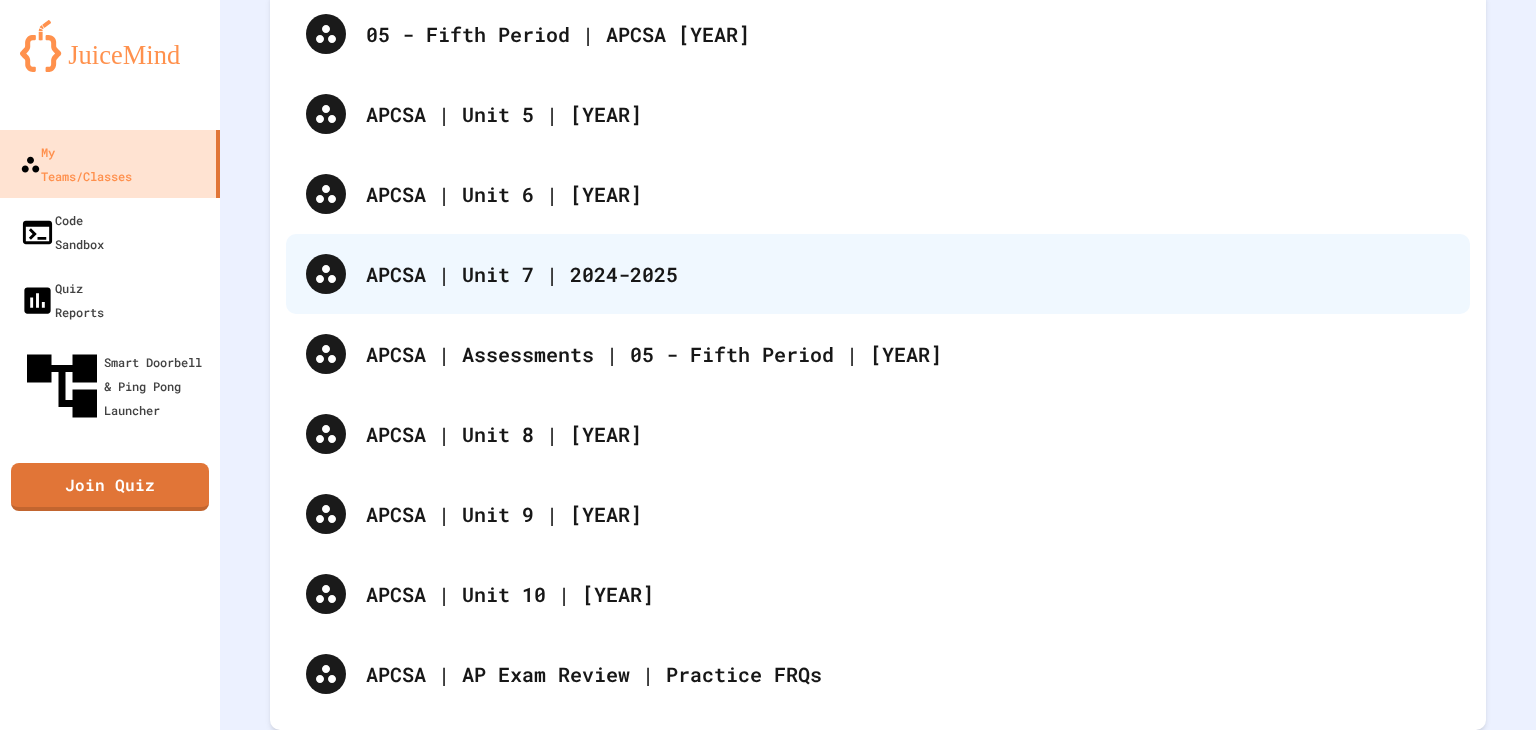 click on "APCSA | Unit 7 | 2024-2025" at bounding box center [878, 274] 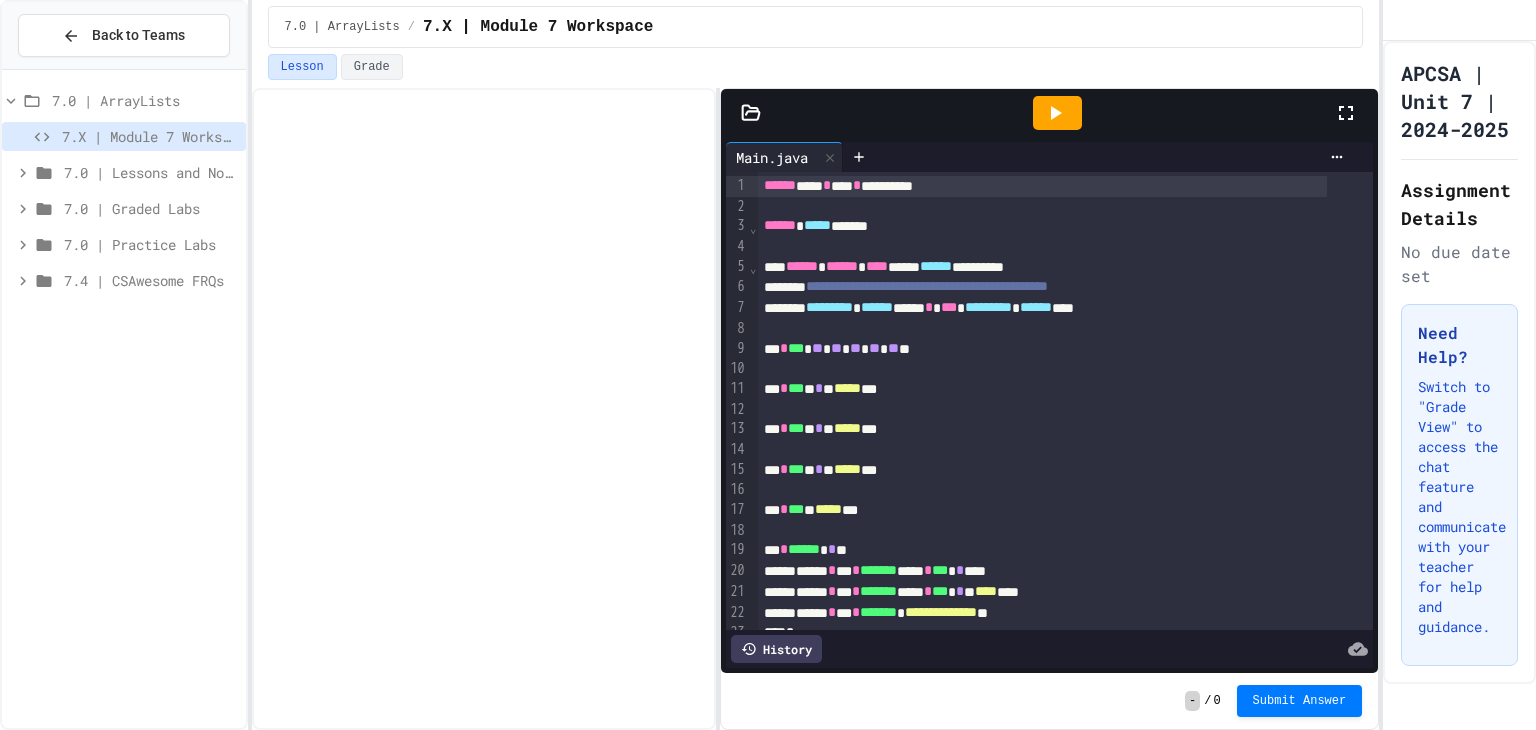 click 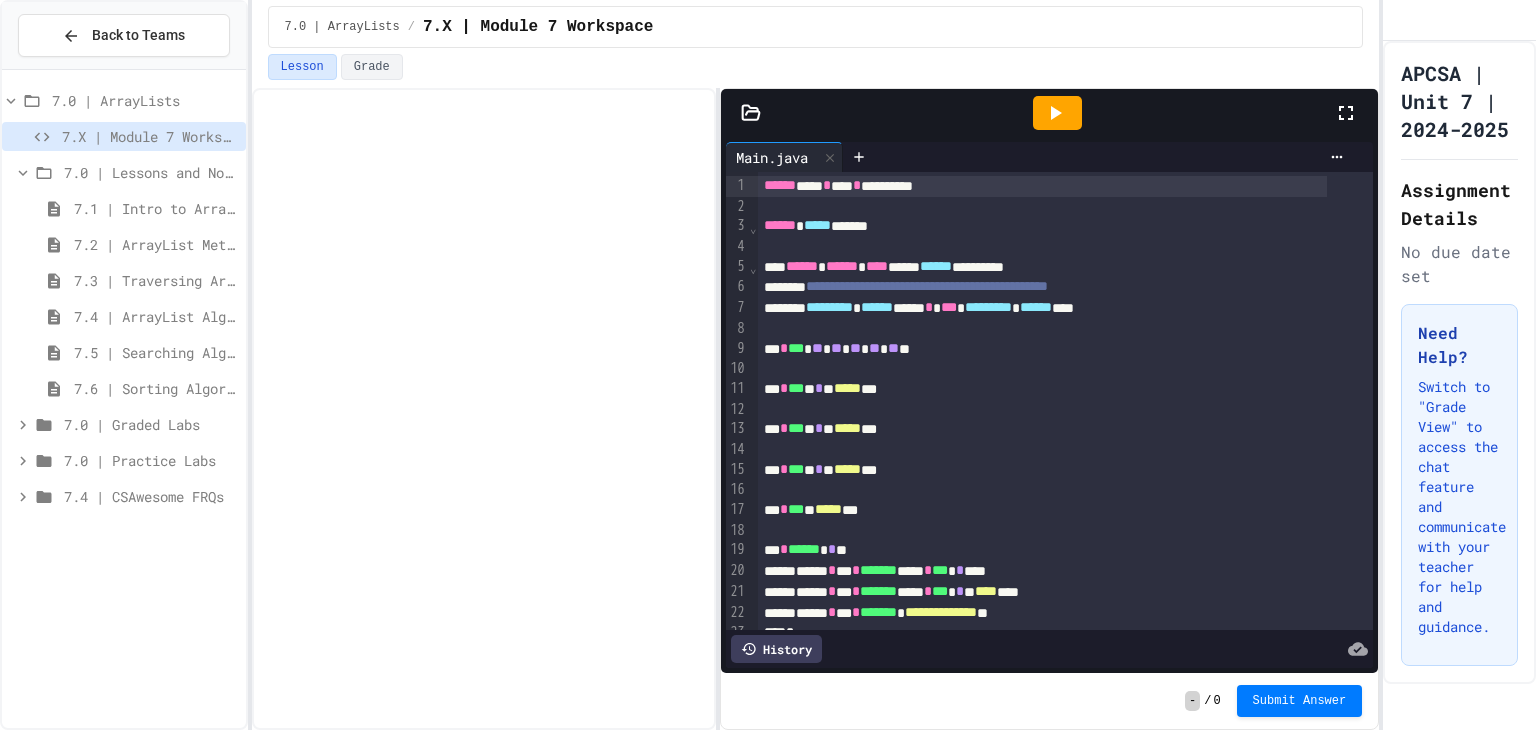 click 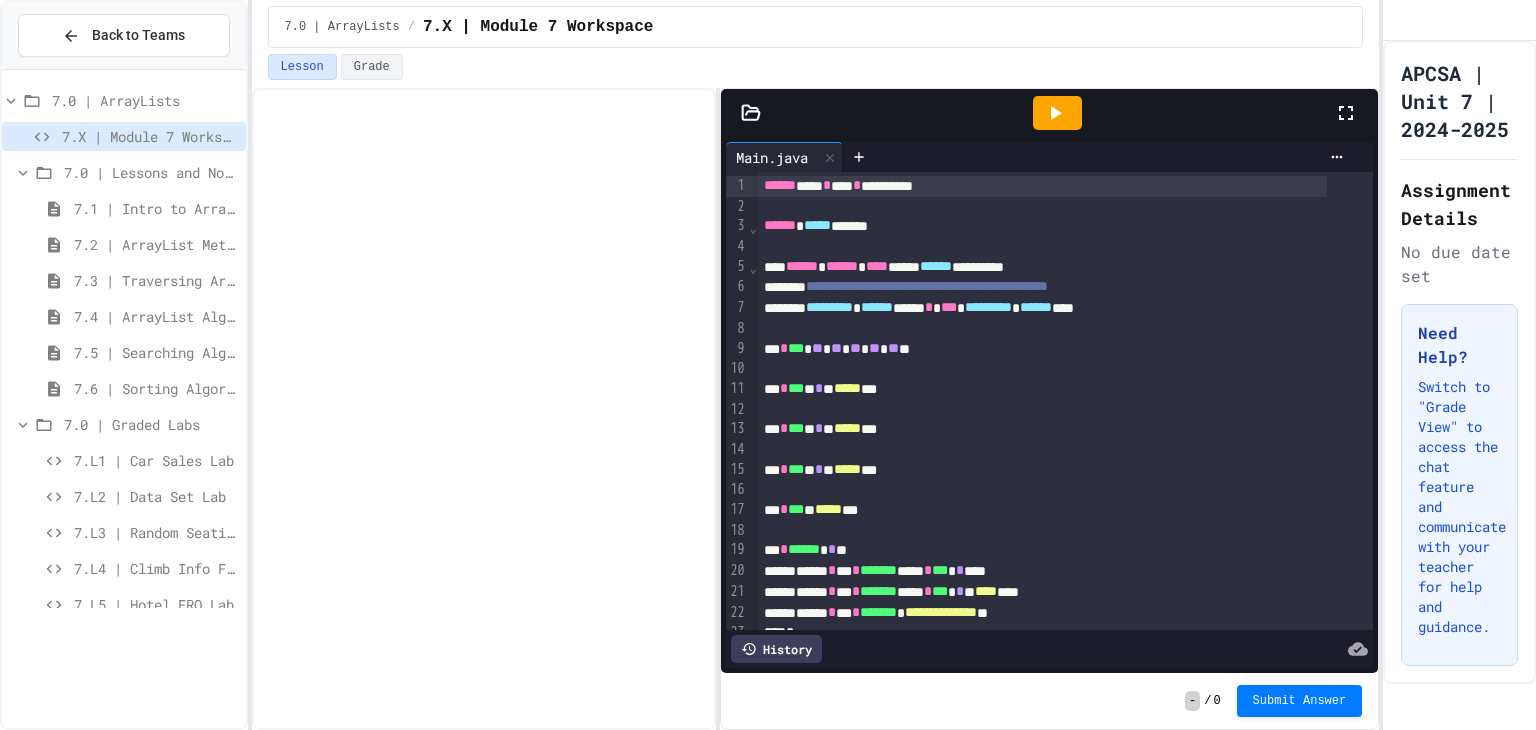 click on "7.L1 | Car Sales Lab" at bounding box center (156, 460) 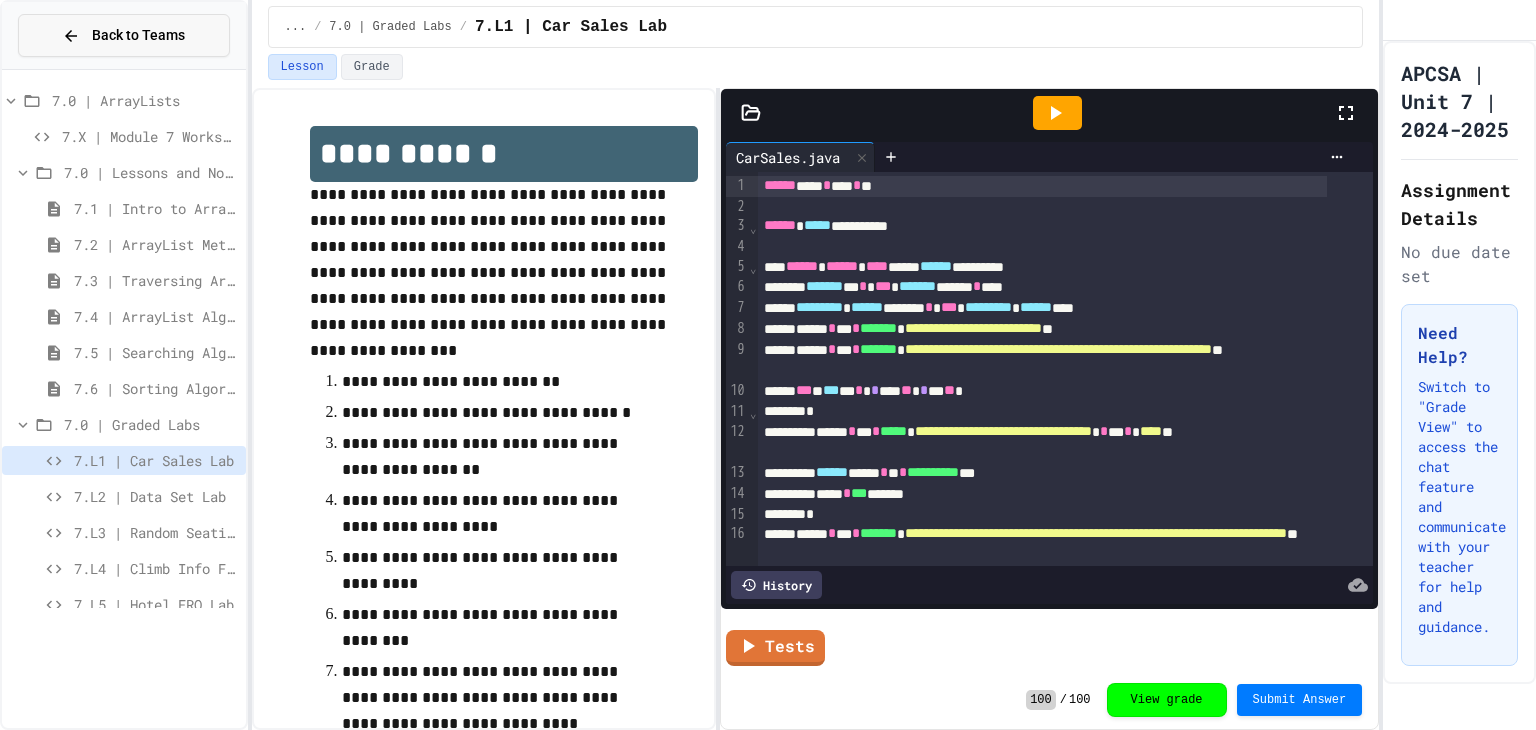 click on "Back to Teams" at bounding box center [124, 35] 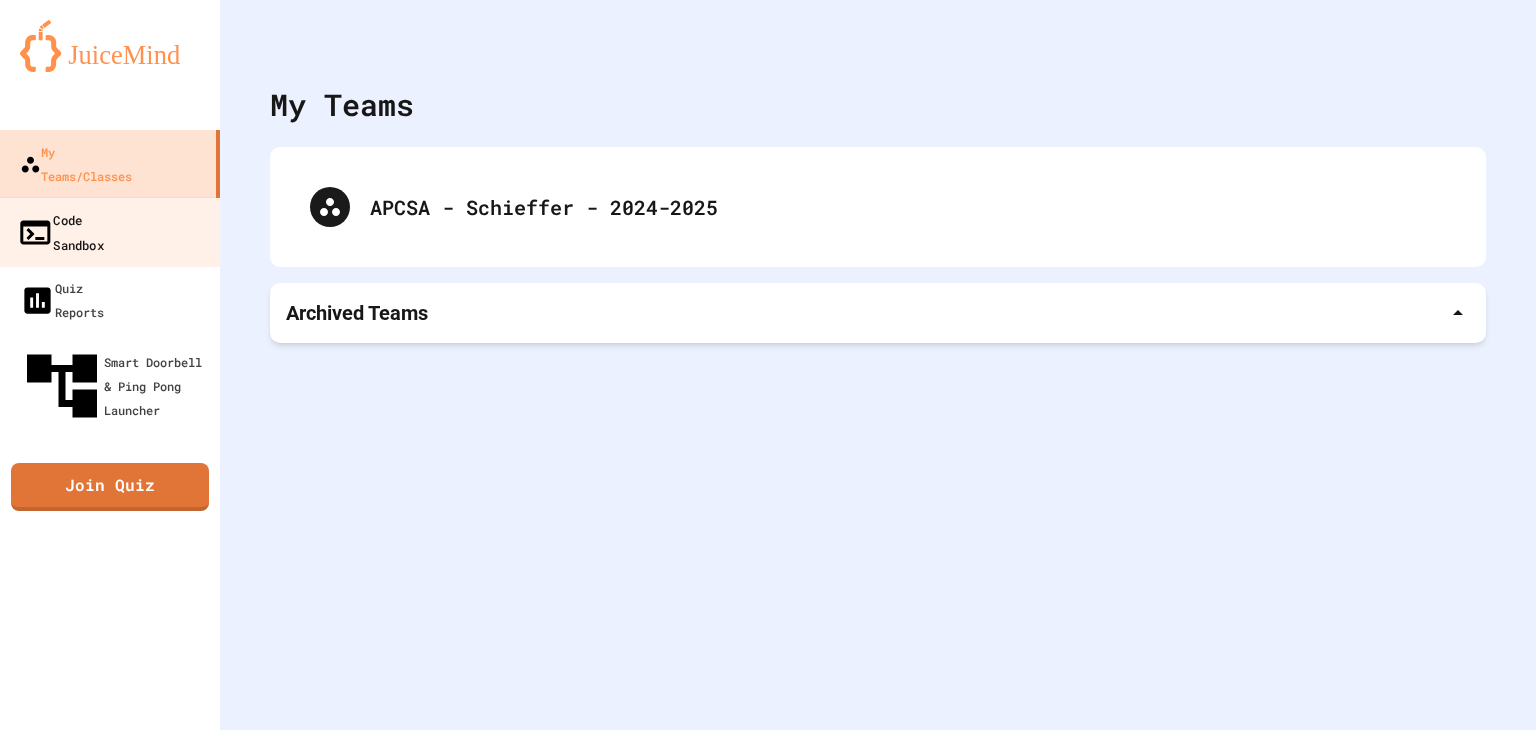 click on "Code Sandbox" at bounding box center (110, 232) 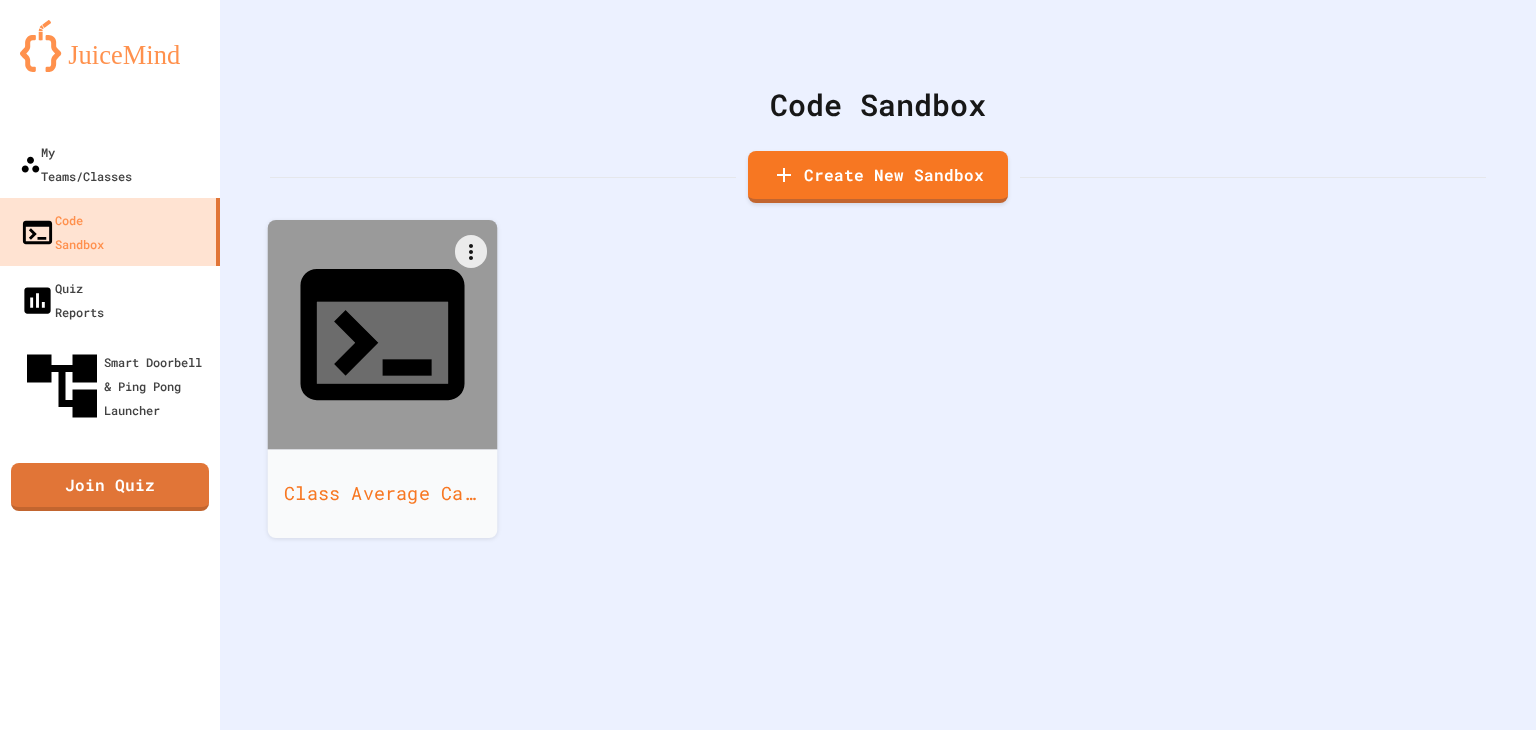 click on "Class Average Calculator" at bounding box center [383, 493] 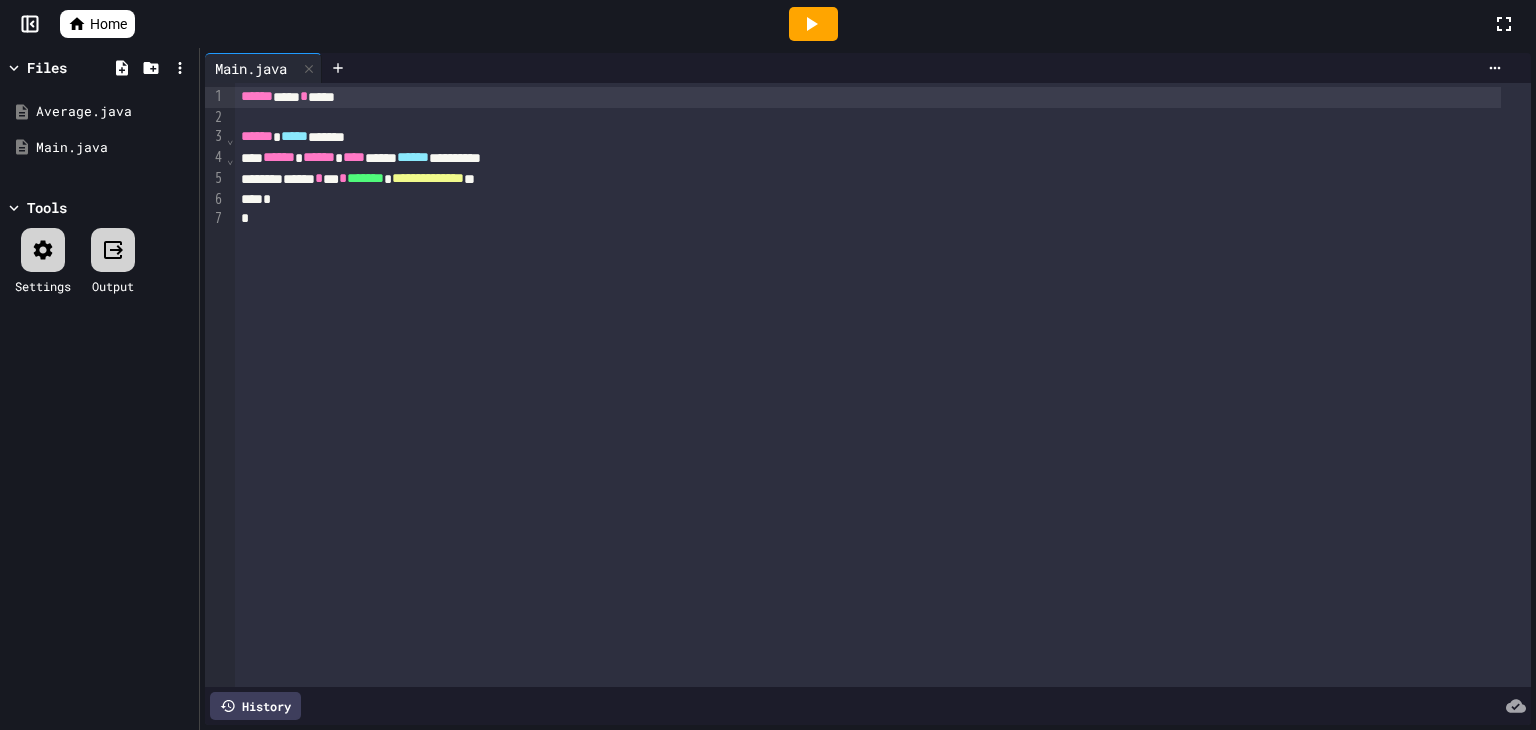 click on "****** **** * *****" at bounding box center [868, 97] 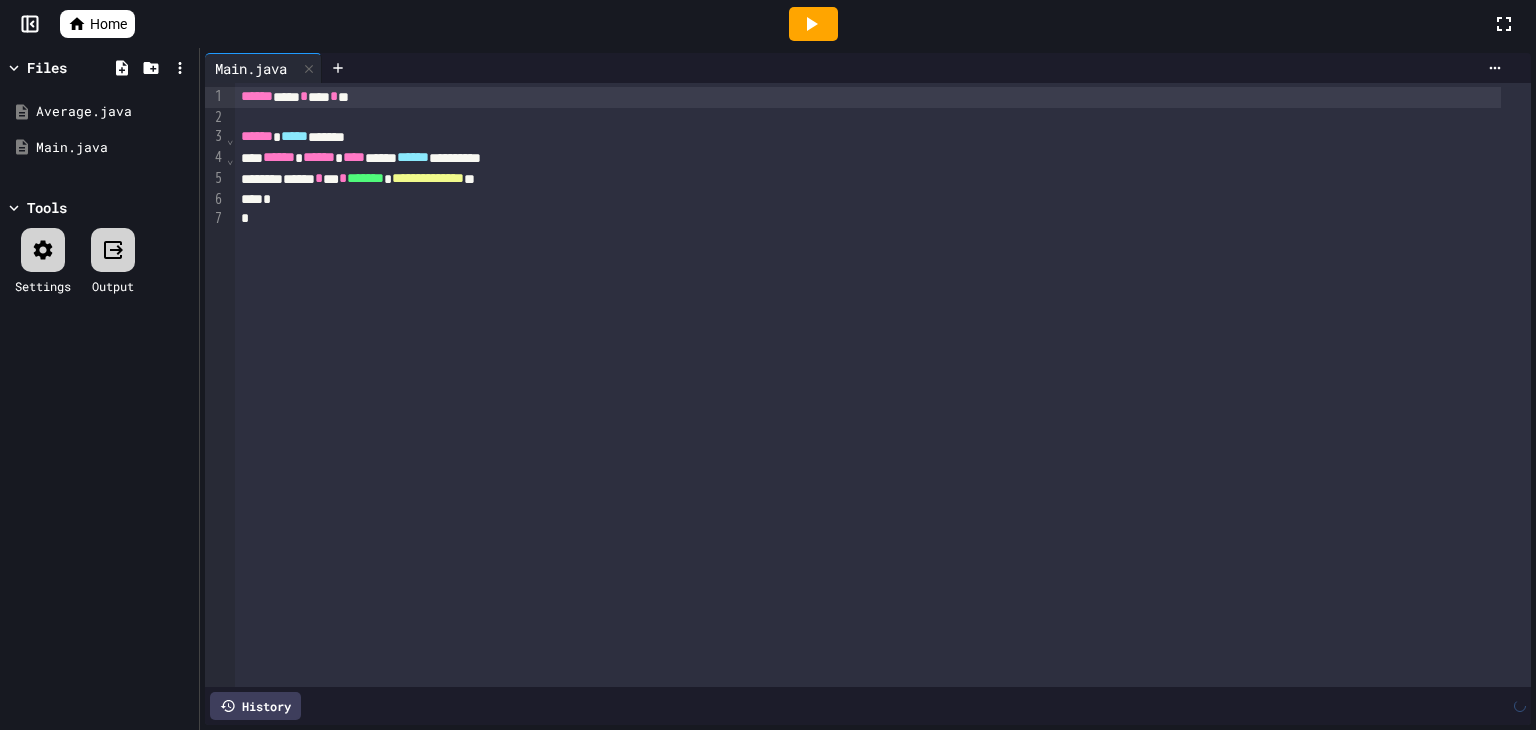 click on "****** **** * **** * **" at bounding box center (868, 97) 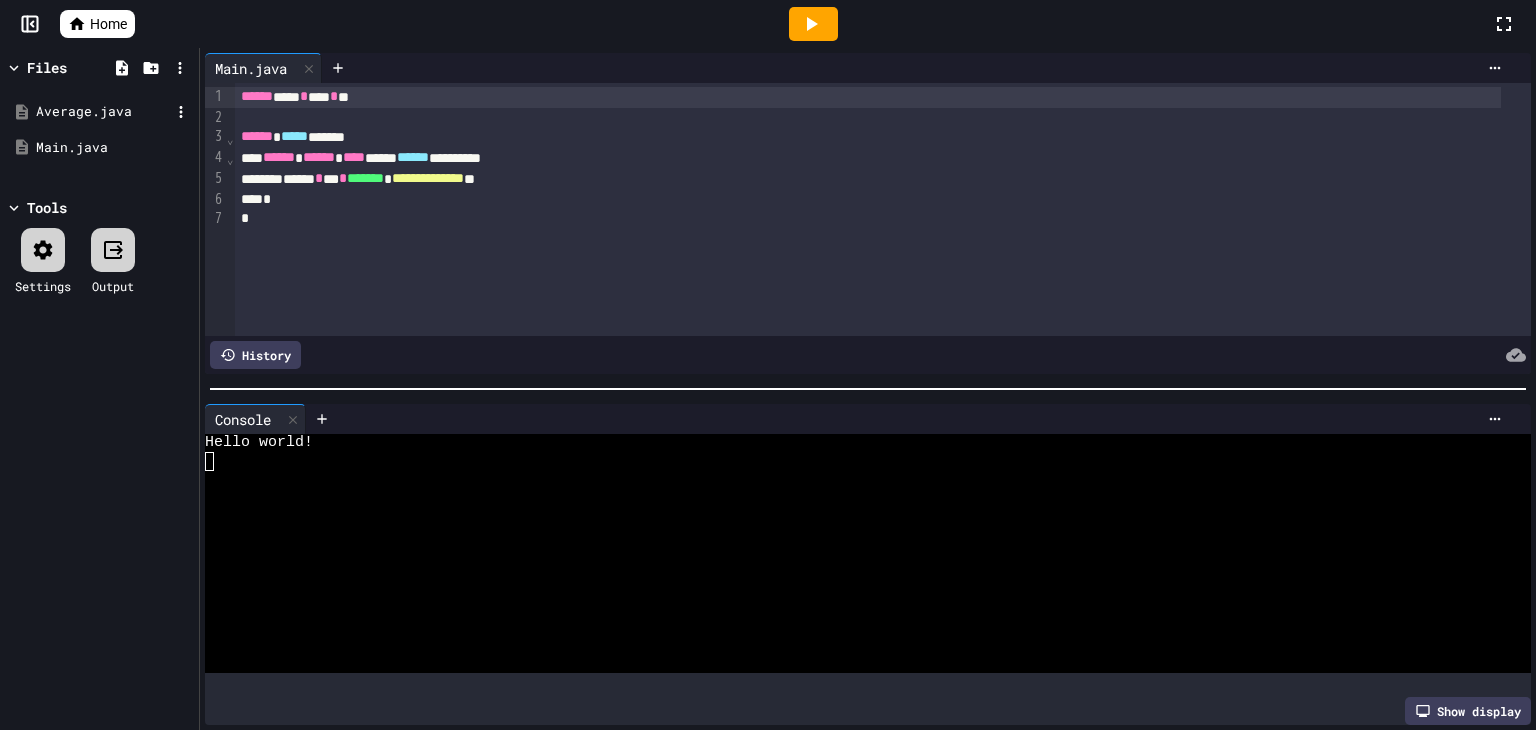 click on "Average.java" at bounding box center (103, 112) 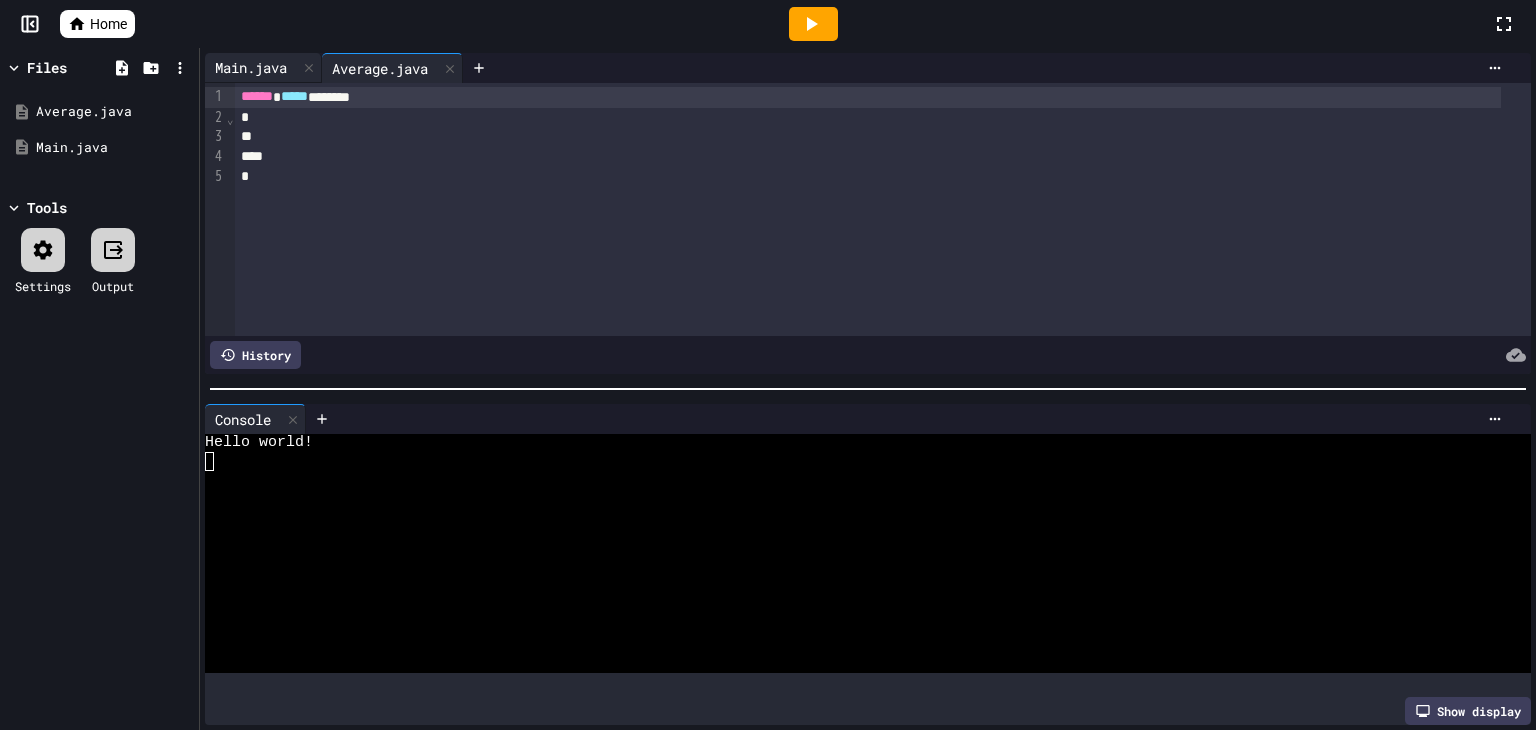 click on "Main.java" at bounding box center (251, 67) 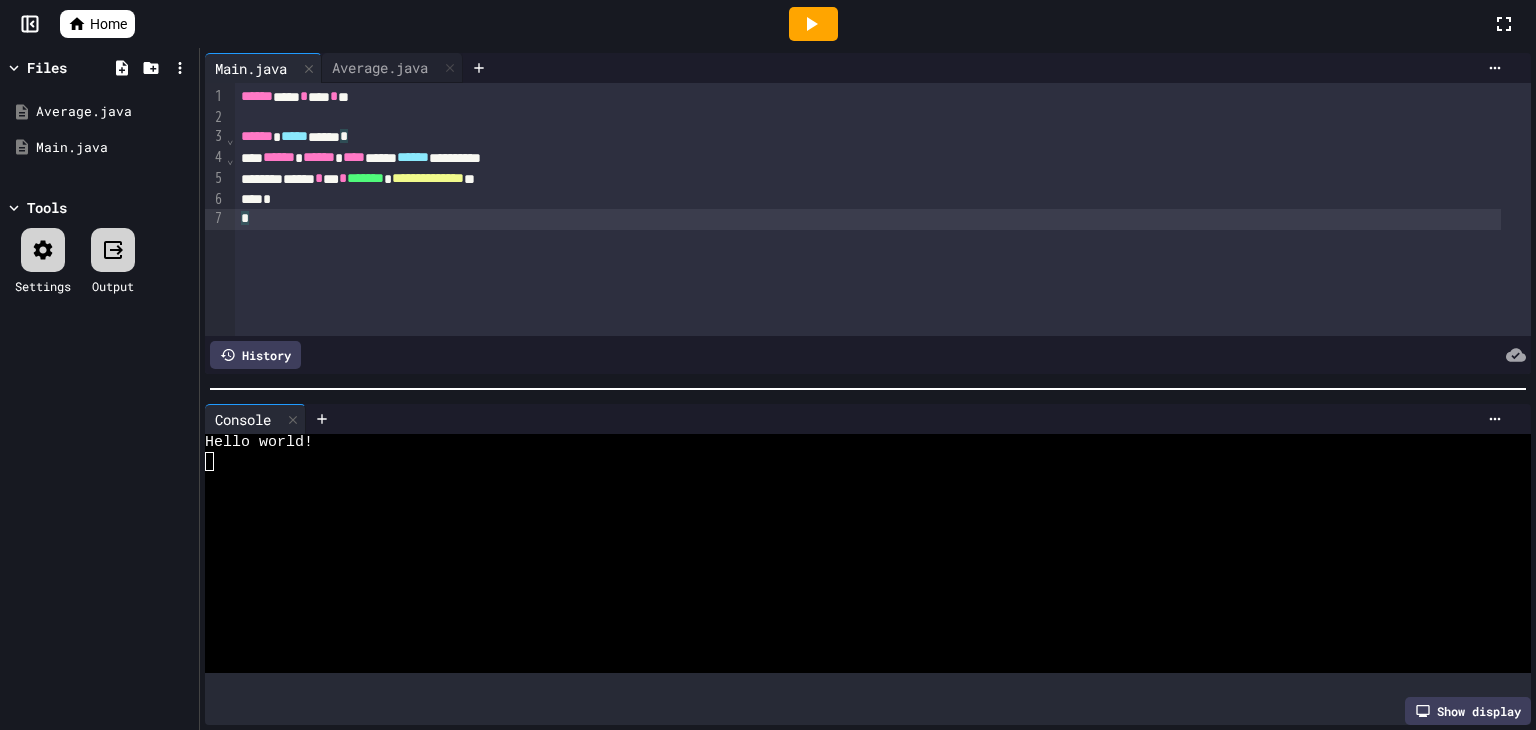 click on "*" at bounding box center (868, 219) 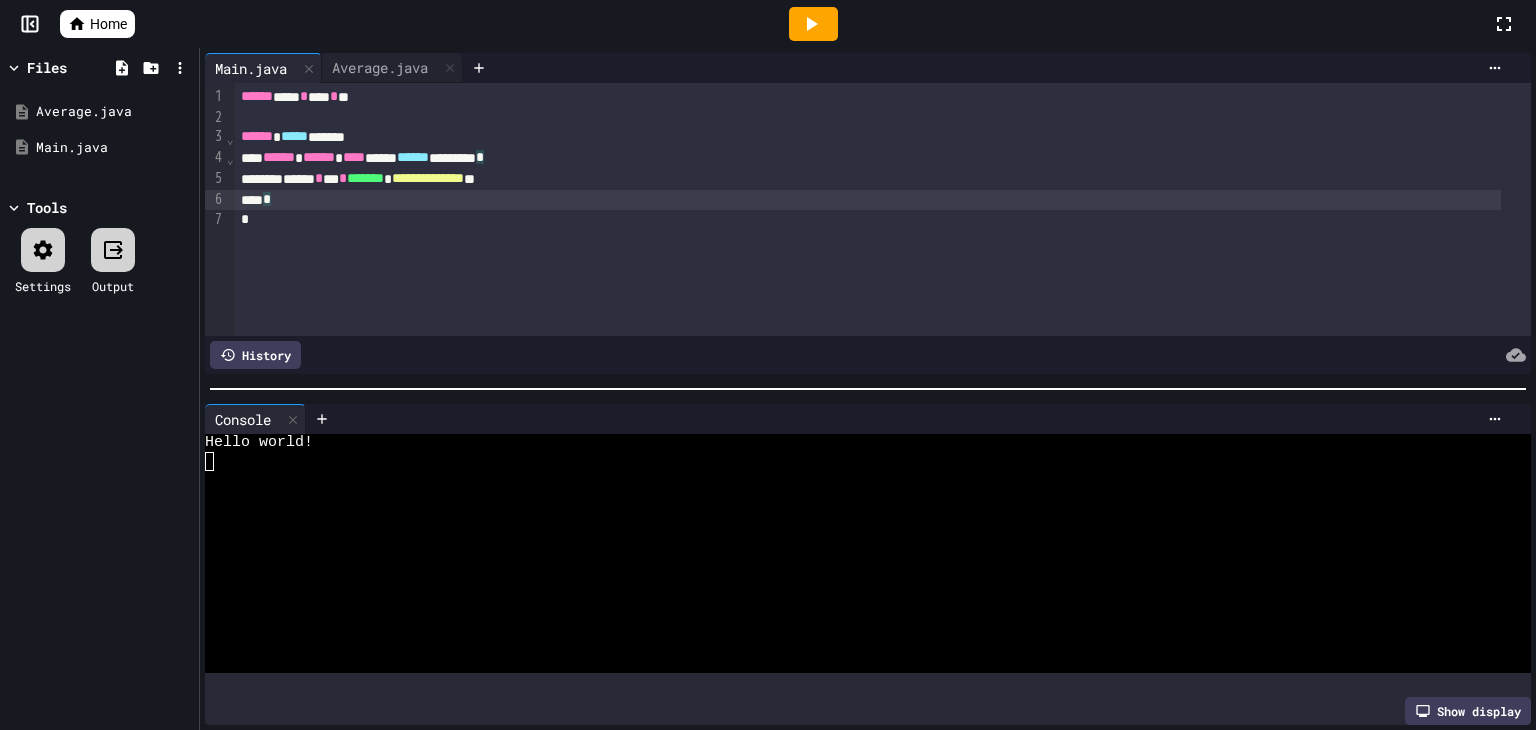 click on "**********" at bounding box center [868, 179] 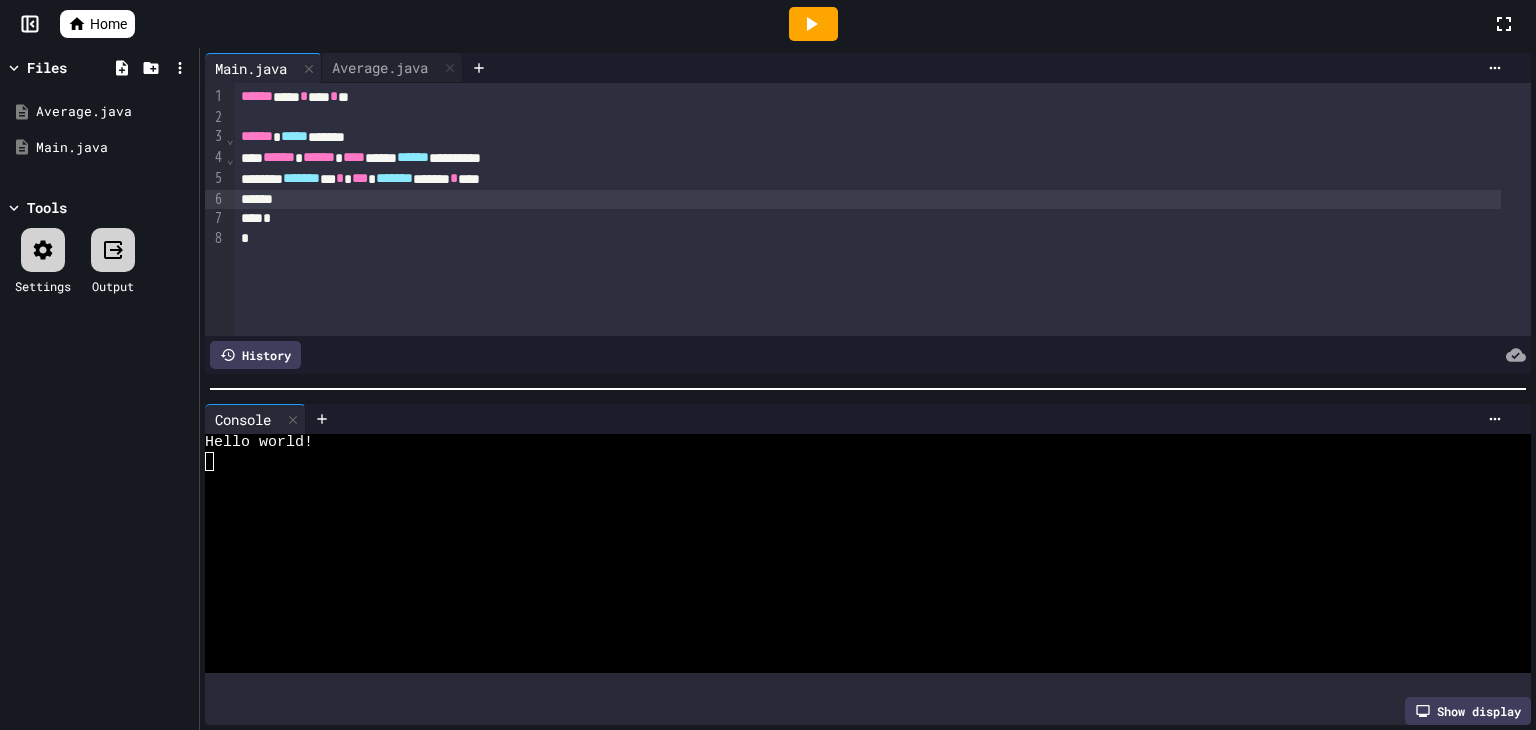 click on "******   ***** ******" at bounding box center (868, 137) 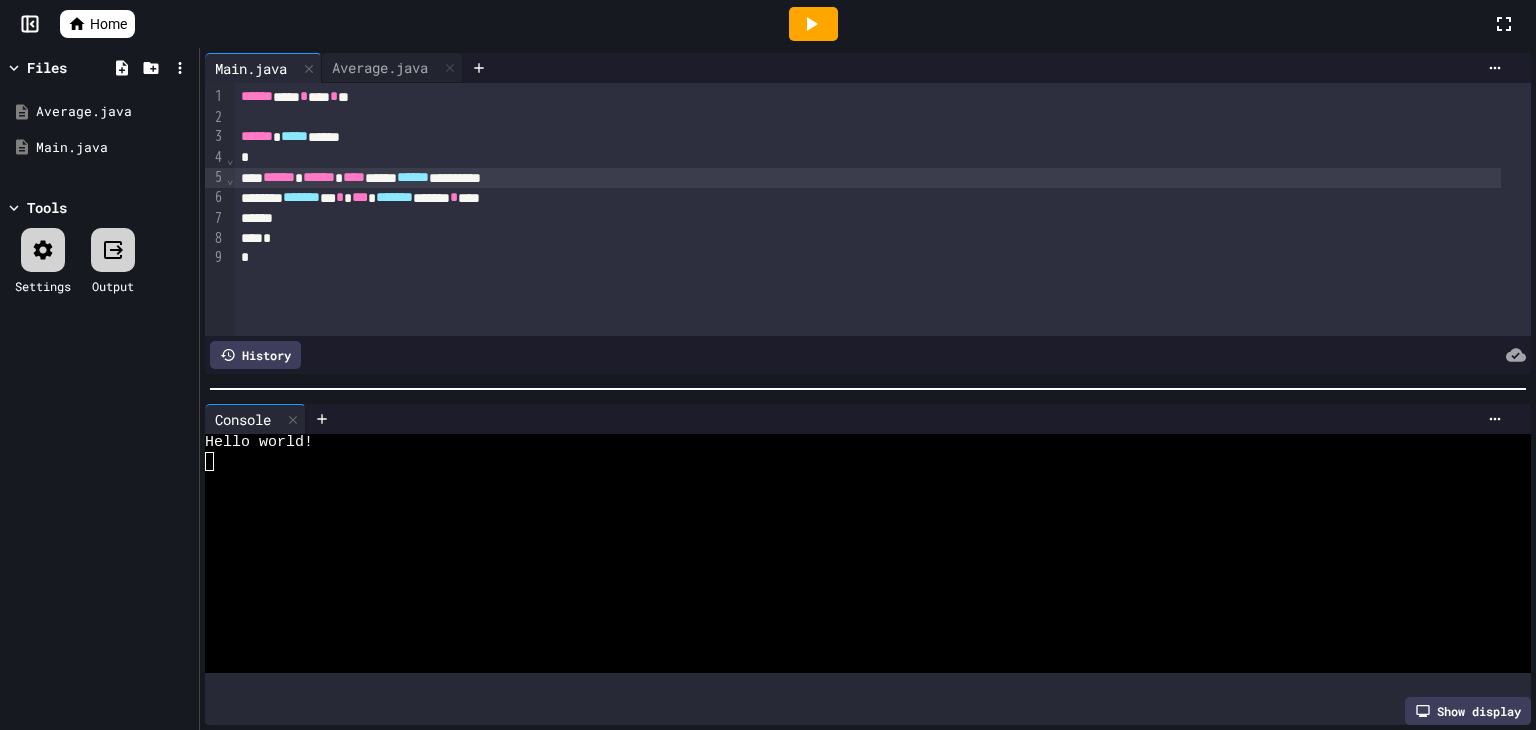 click on "**********" at bounding box center (868, 178) 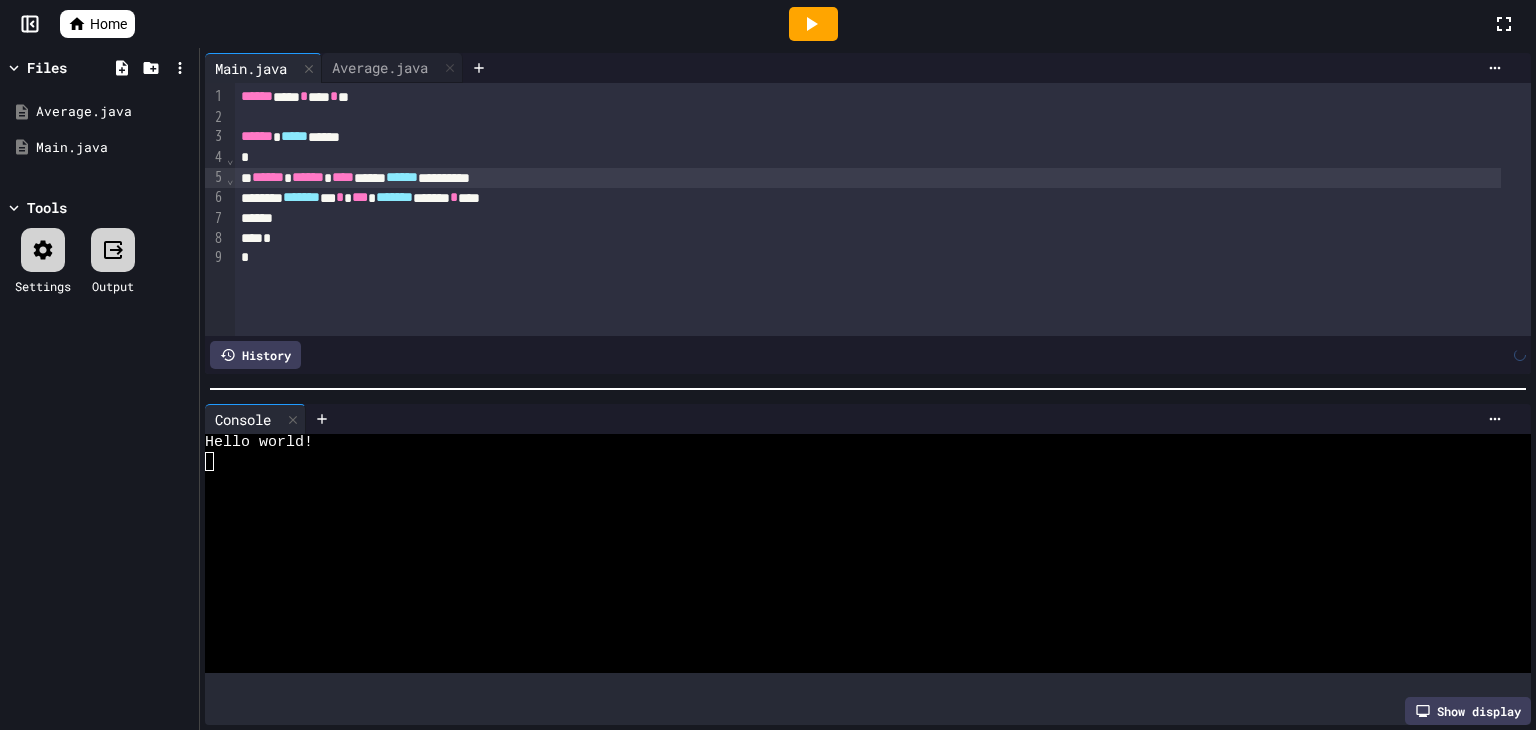 click on "*******" at bounding box center (301, 197) 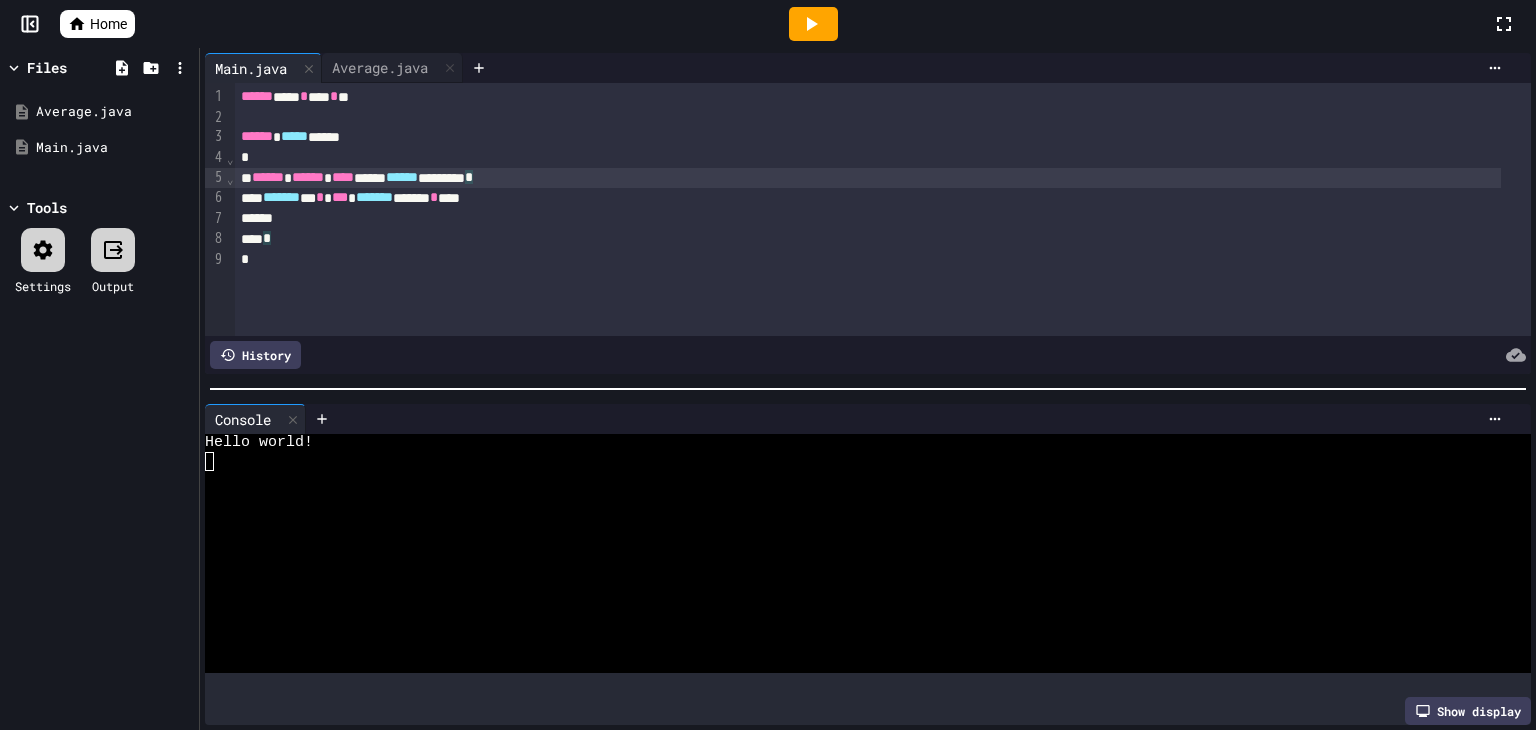 click on "******   ******   **** ***** ****** ******** *" at bounding box center (868, 178) 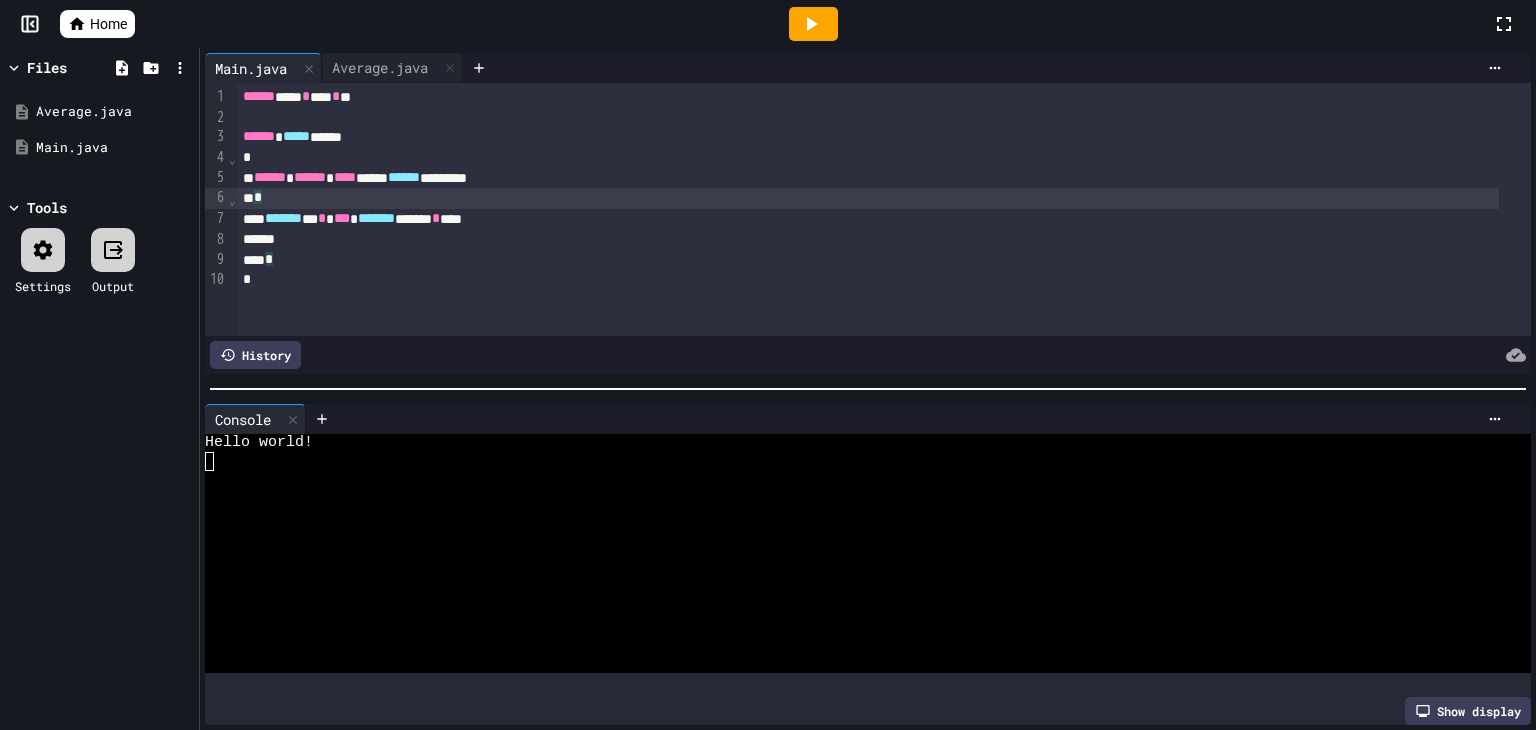 click on "*" at bounding box center [868, 260] 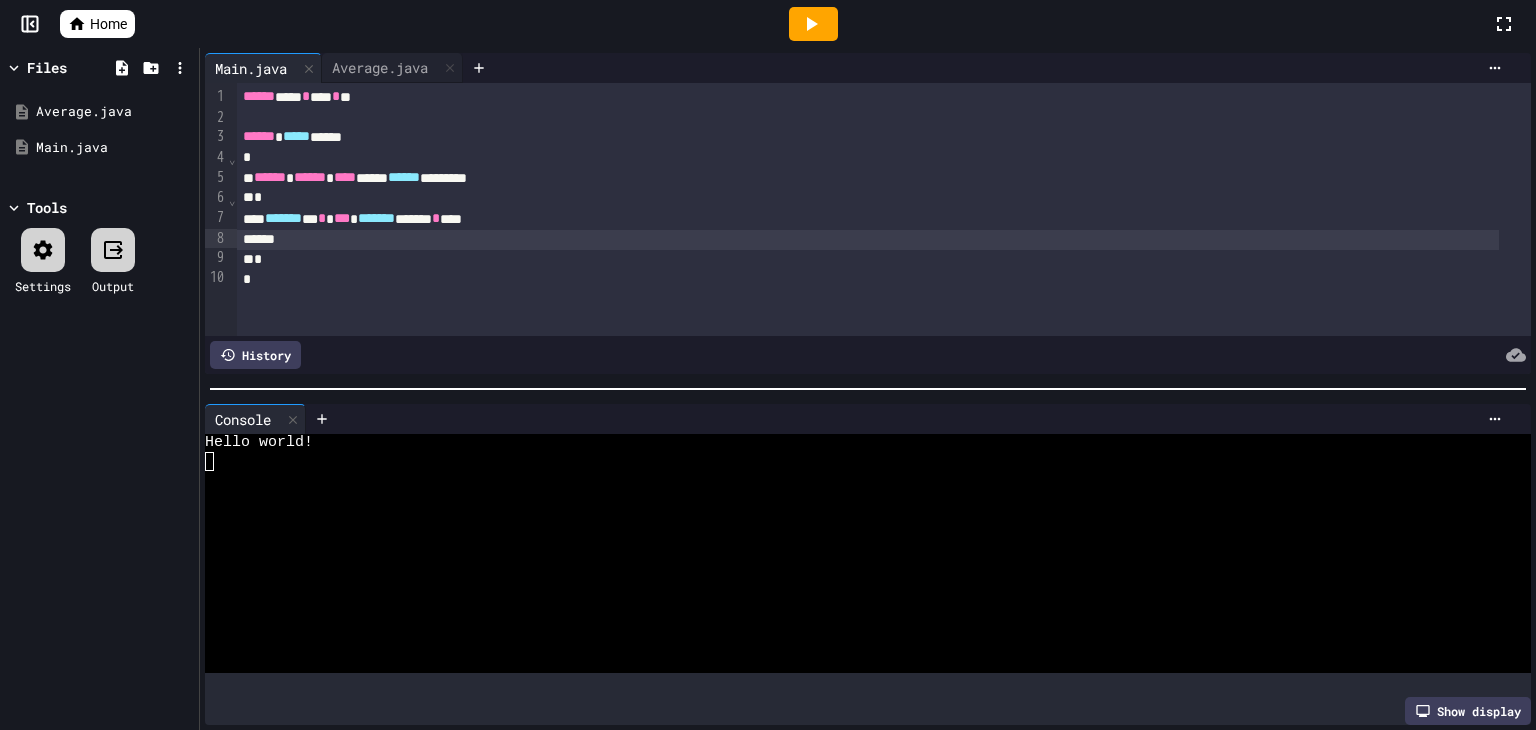 click at bounding box center [868, 240] 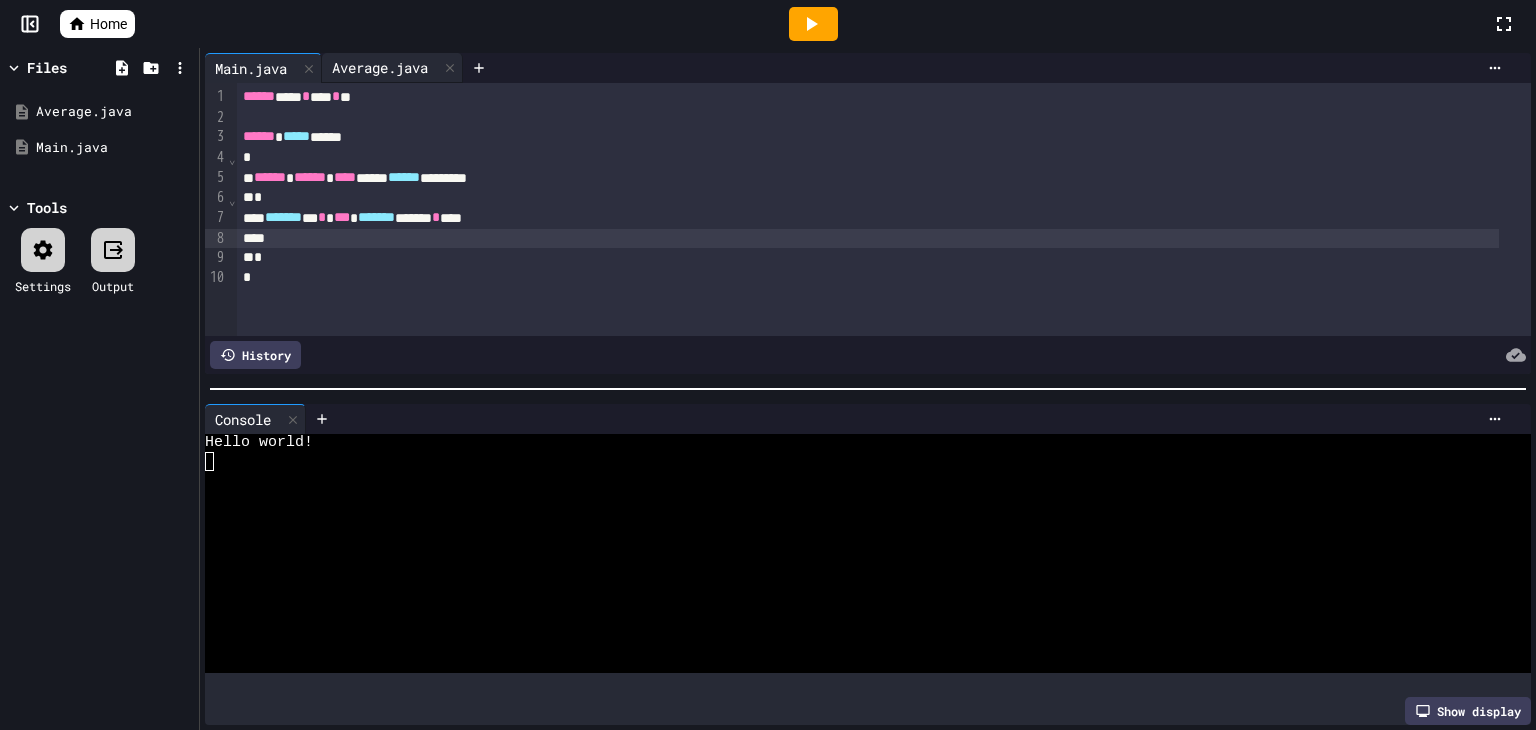 click on "Average.java" at bounding box center (380, 67) 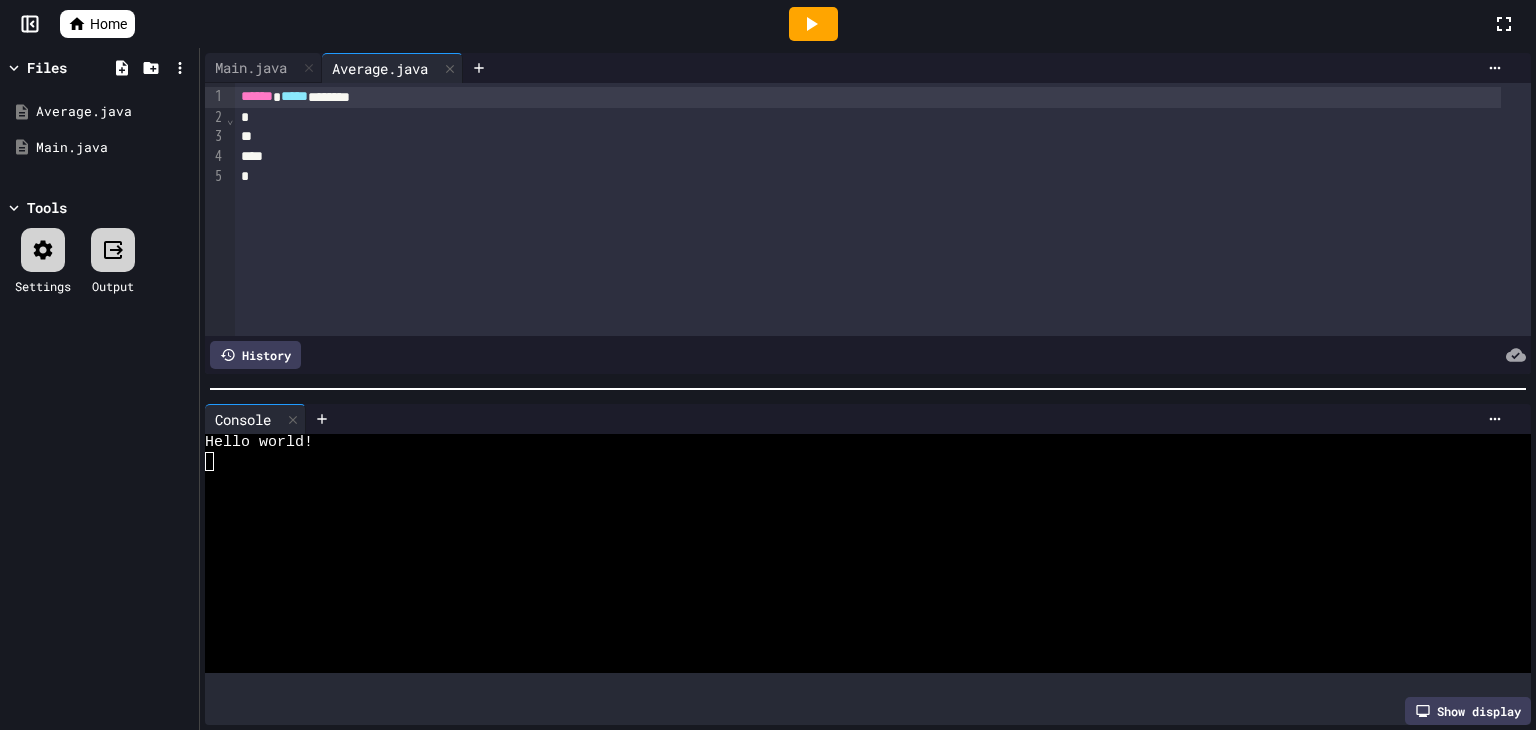 click on "*" at bounding box center [868, 118] 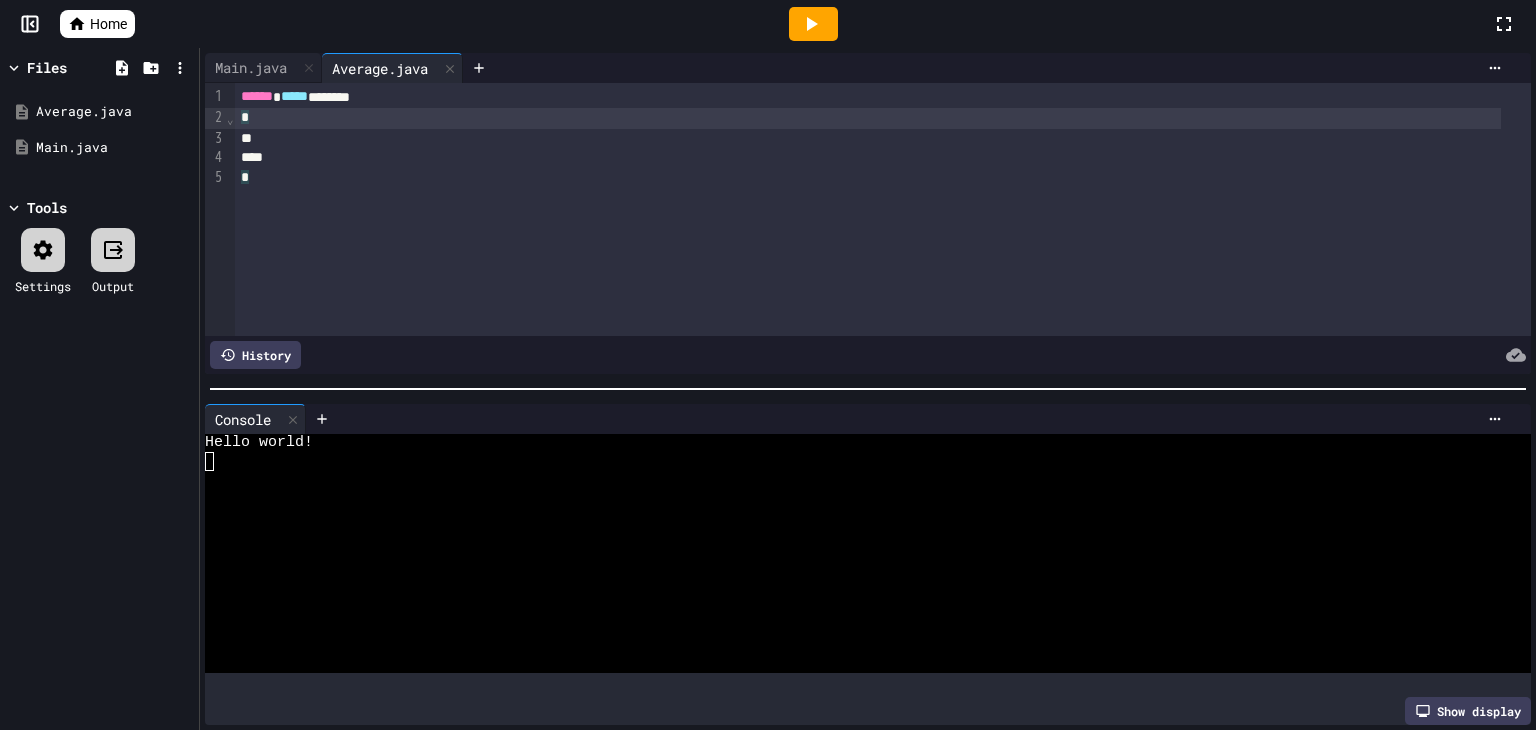 click at bounding box center [868, 158] 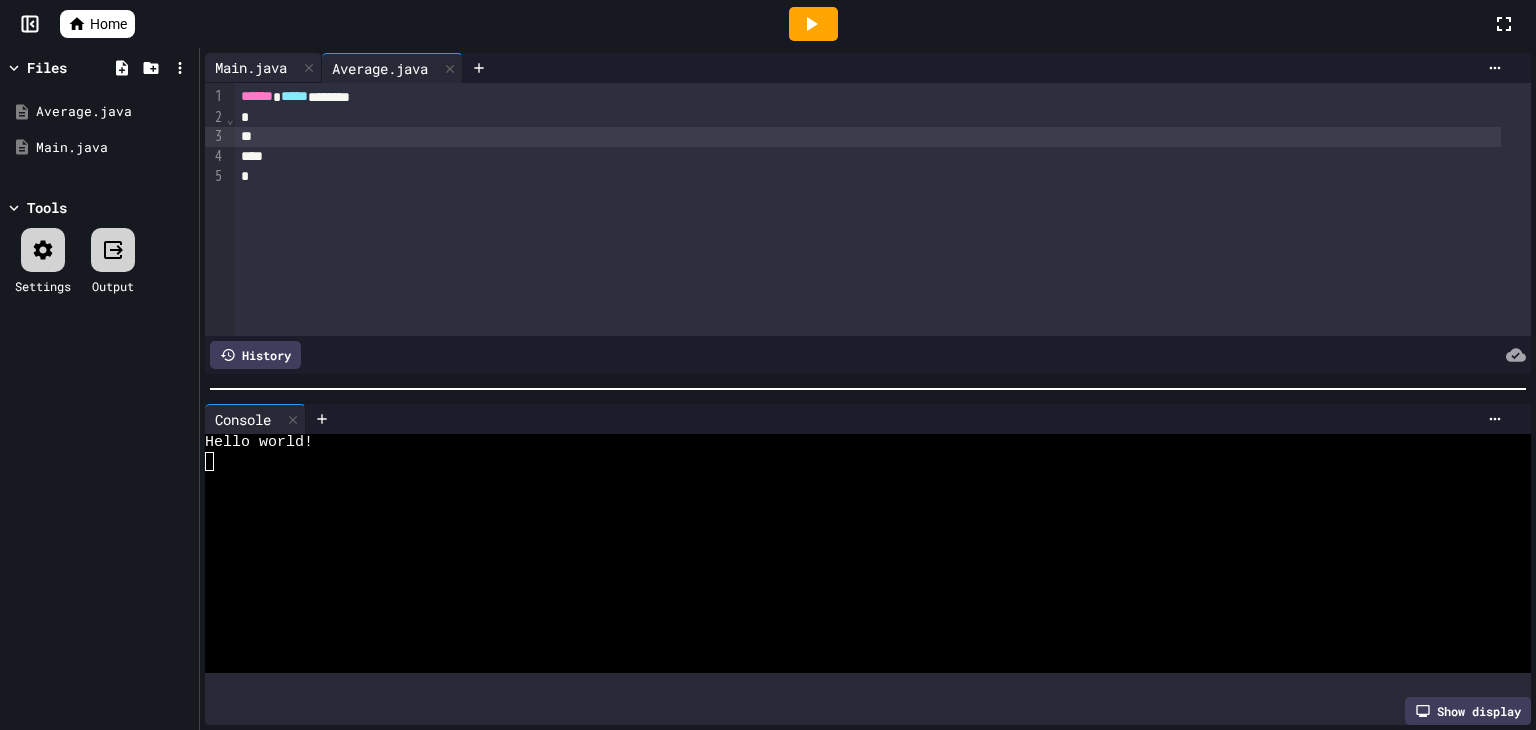 click on "Main.java" at bounding box center (251, 67) 